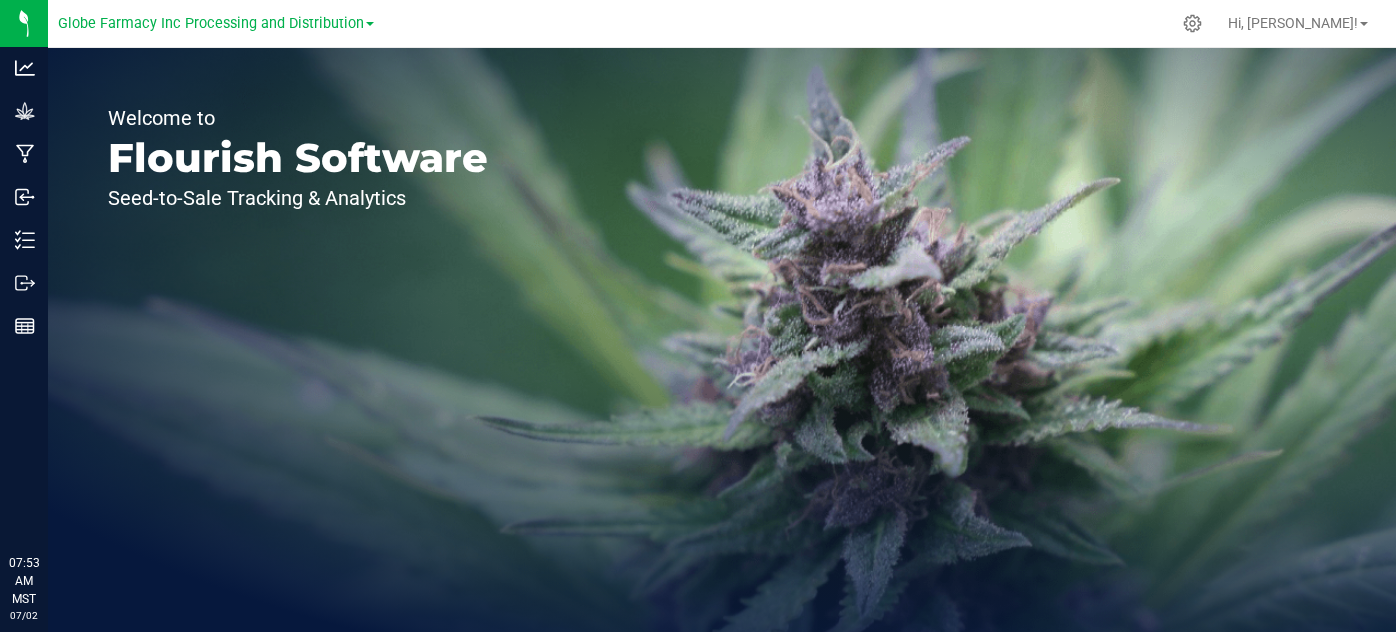 scroll, scrollTop: 0, scrollLeft: 0, axis: both 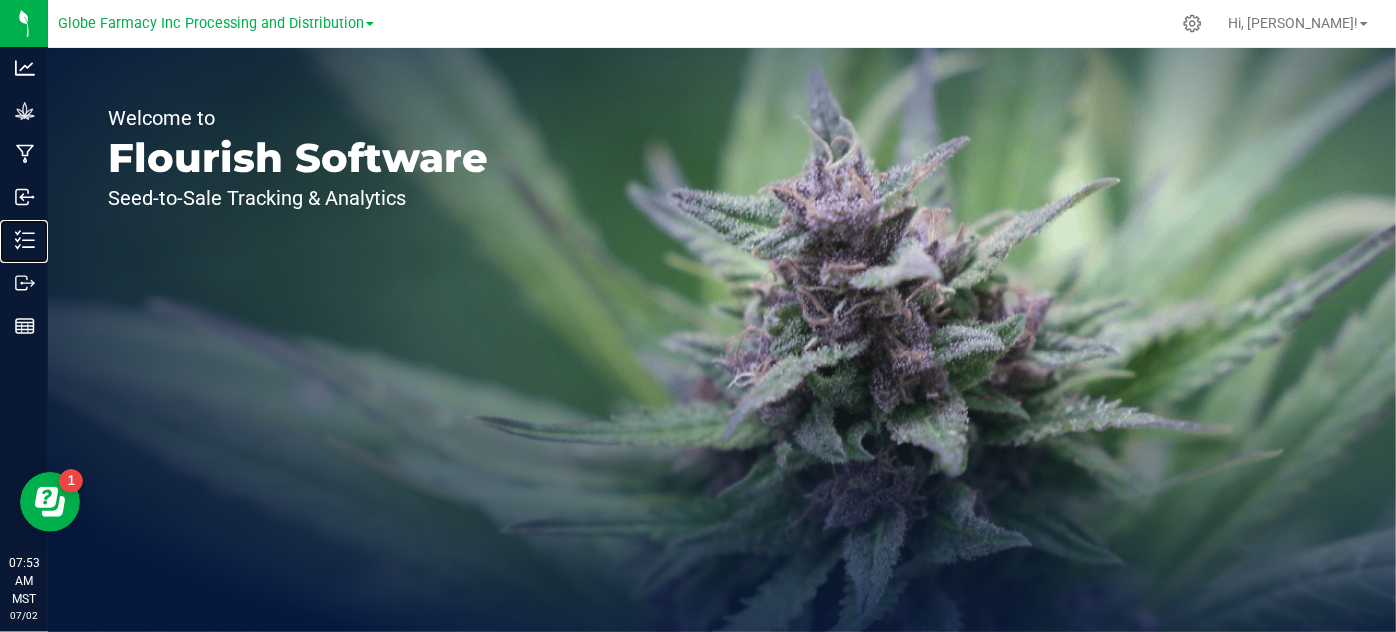 click 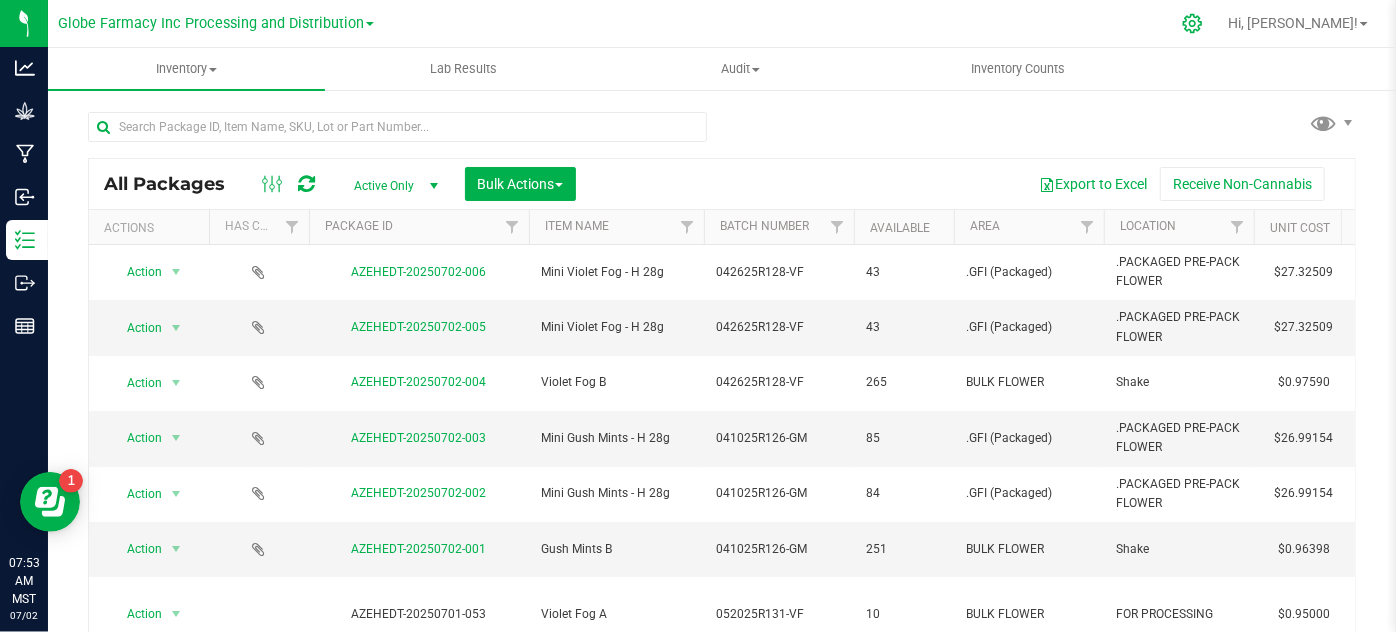 click at bounding box center (1193, 23) 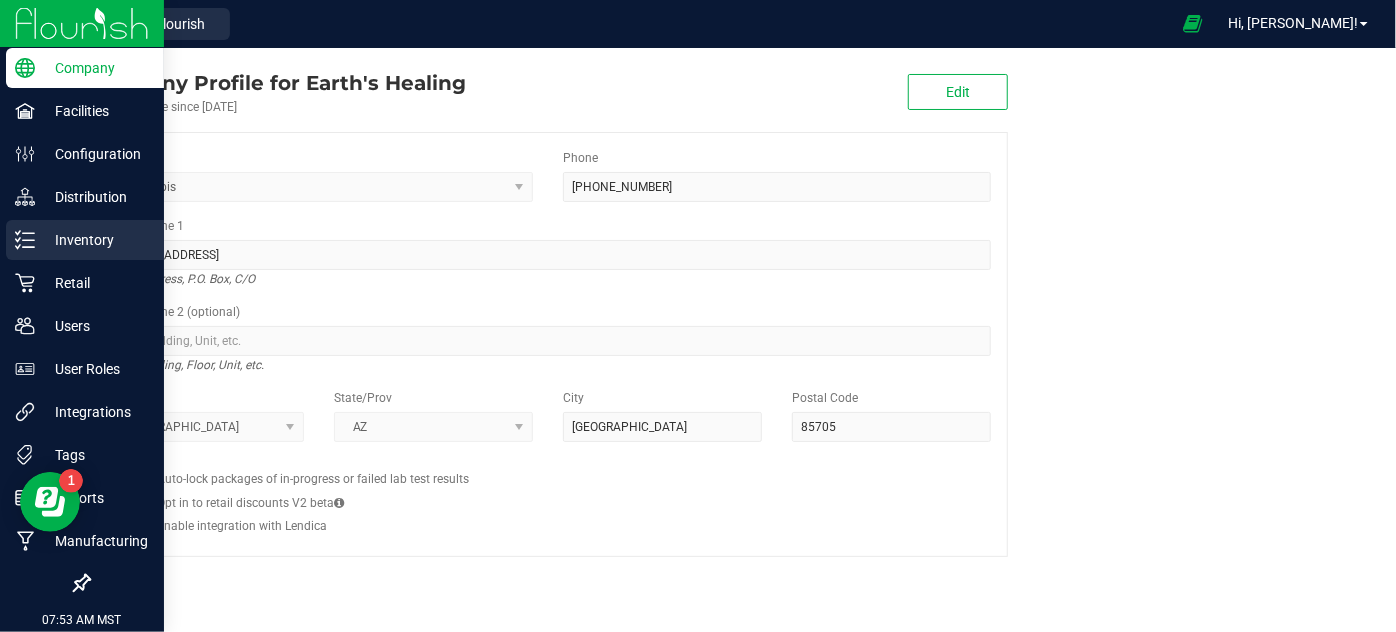 click on "Inventory" at bounding box center (85, 240) 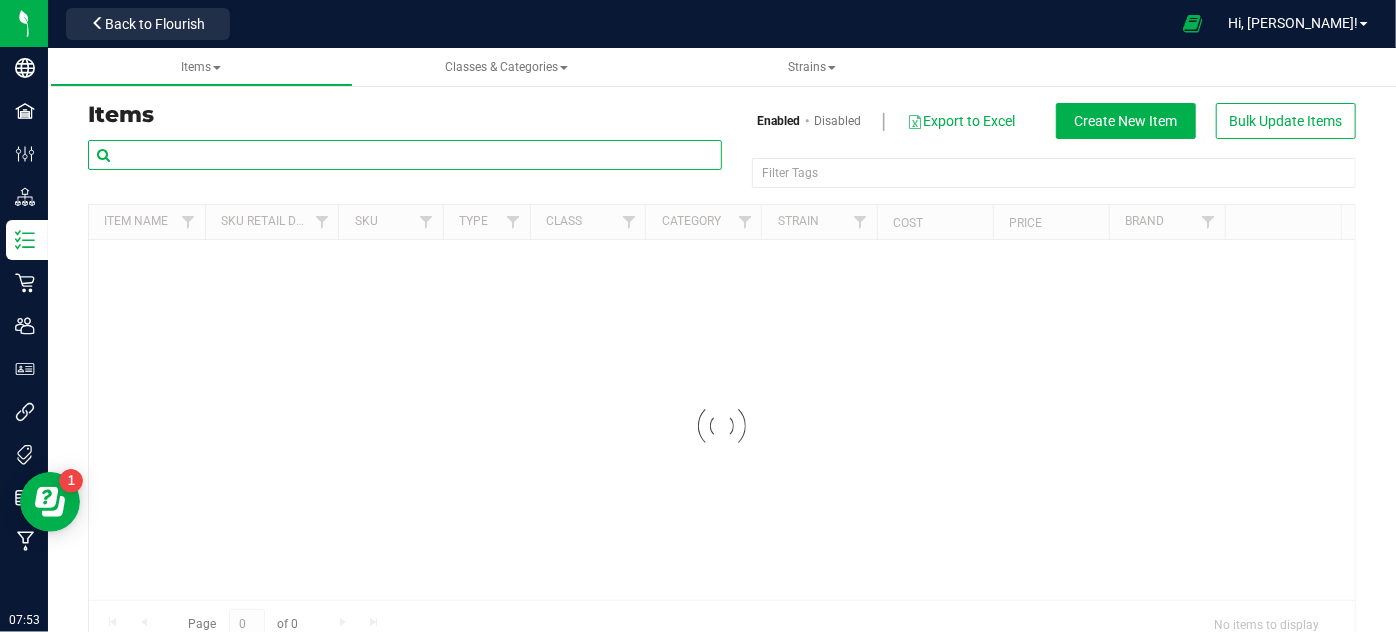 click at bounding box center [405, 155] 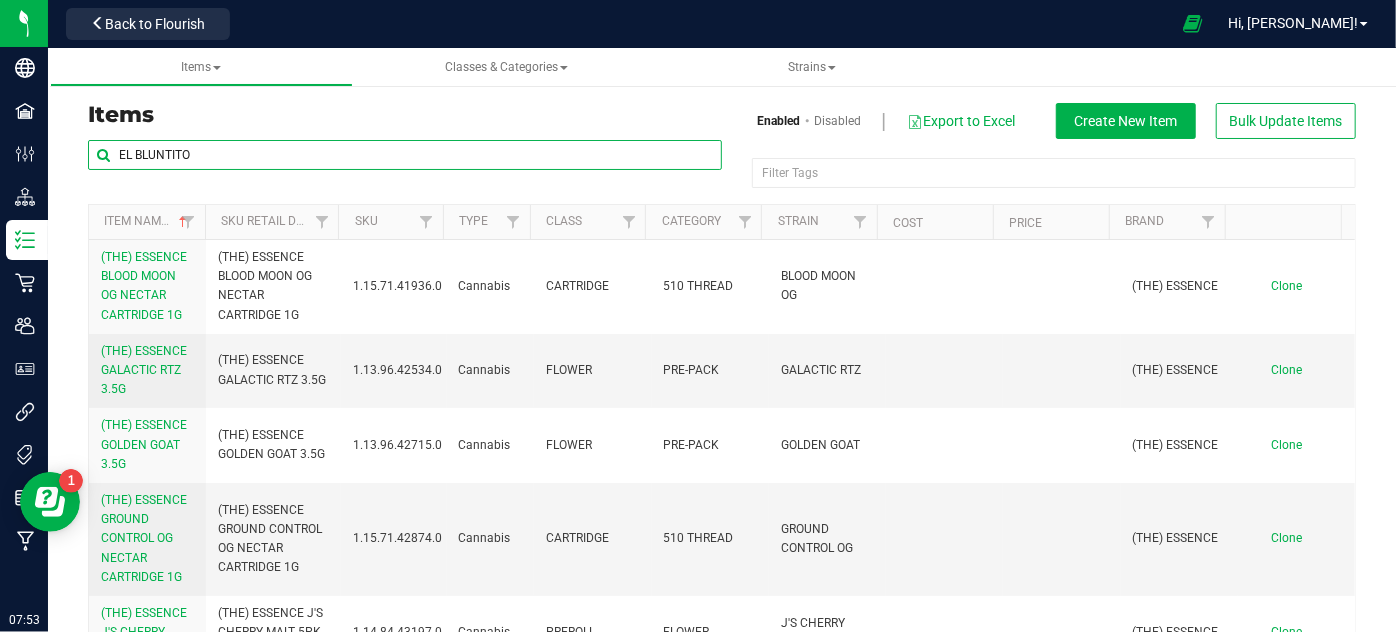 type on "EL BLUNTITO" 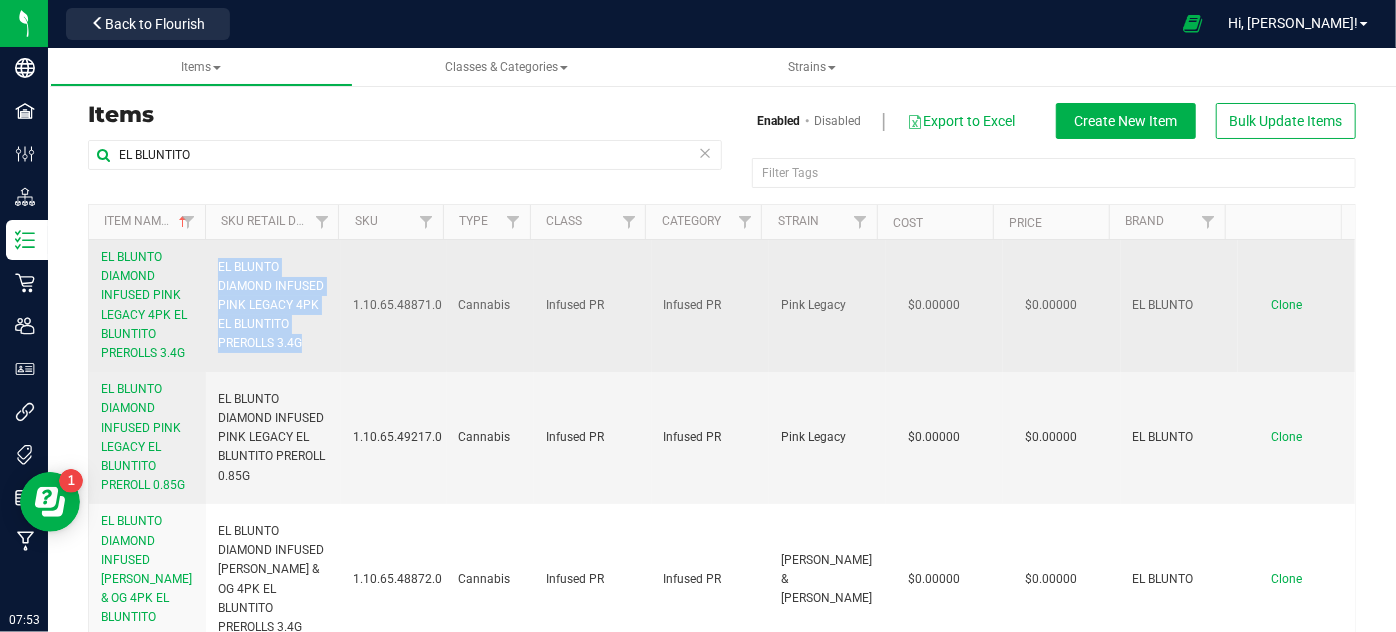 drag, startPoint x: 308, startPoint y: 344, endPoint x: 217, endPoint y: 273, distance: 115.42097 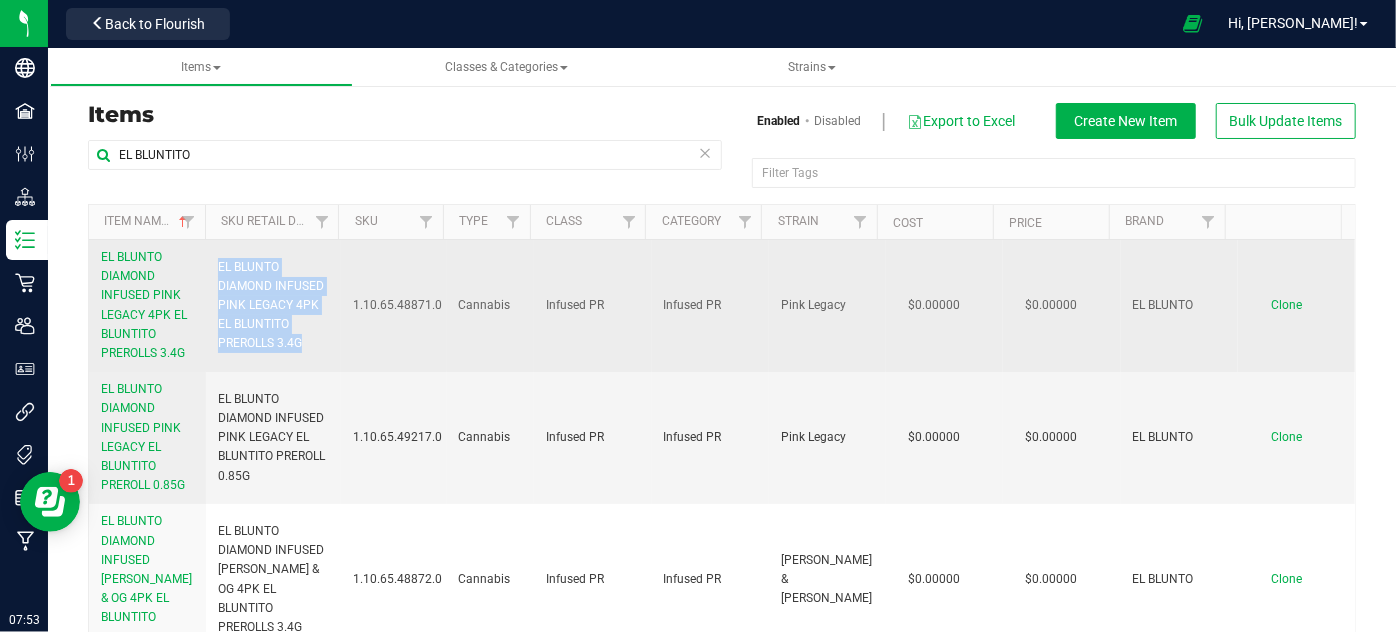 click on "EL BLUNTO DIAMOND INFUSED PINK LEGACY 4PK EL BLUNTITO PREROLLS 3.4G" at bounding box center (273, 306) 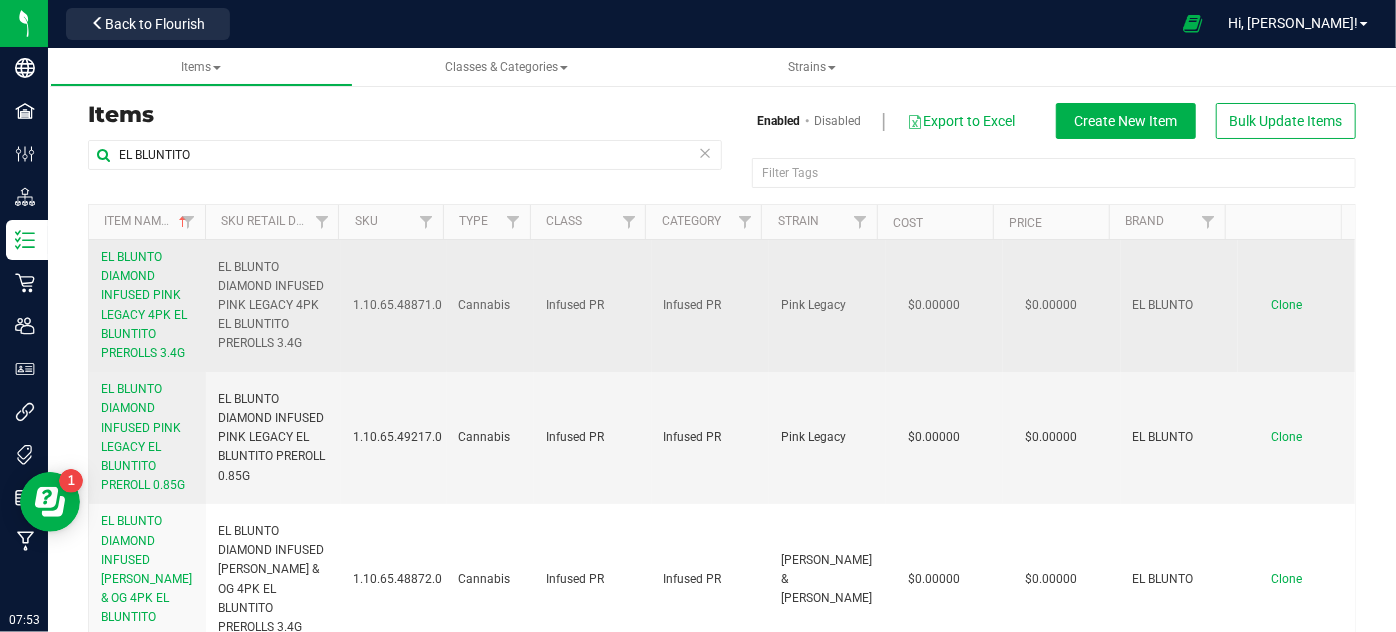 click on "Clone" at bounding box center (1286, 305) 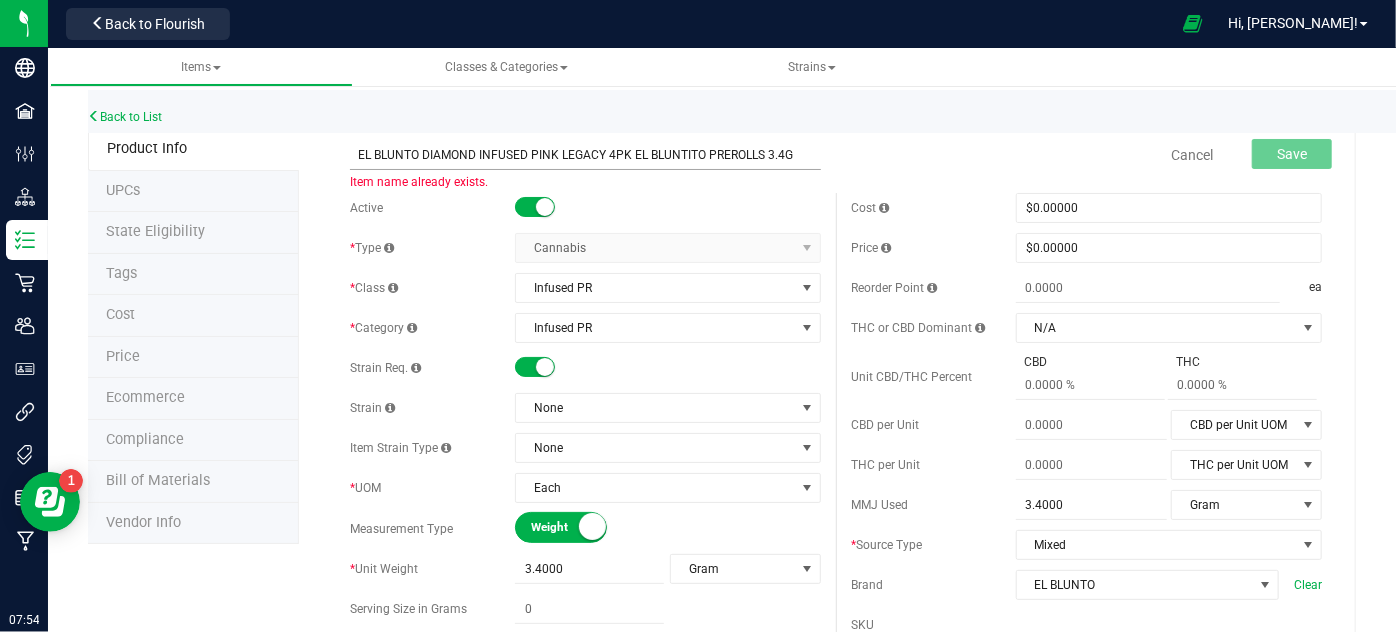 drag, startPoint x: 601, startPoint y: 156, endPoint x: 529, endPoint y: 150, distance: 72.249565 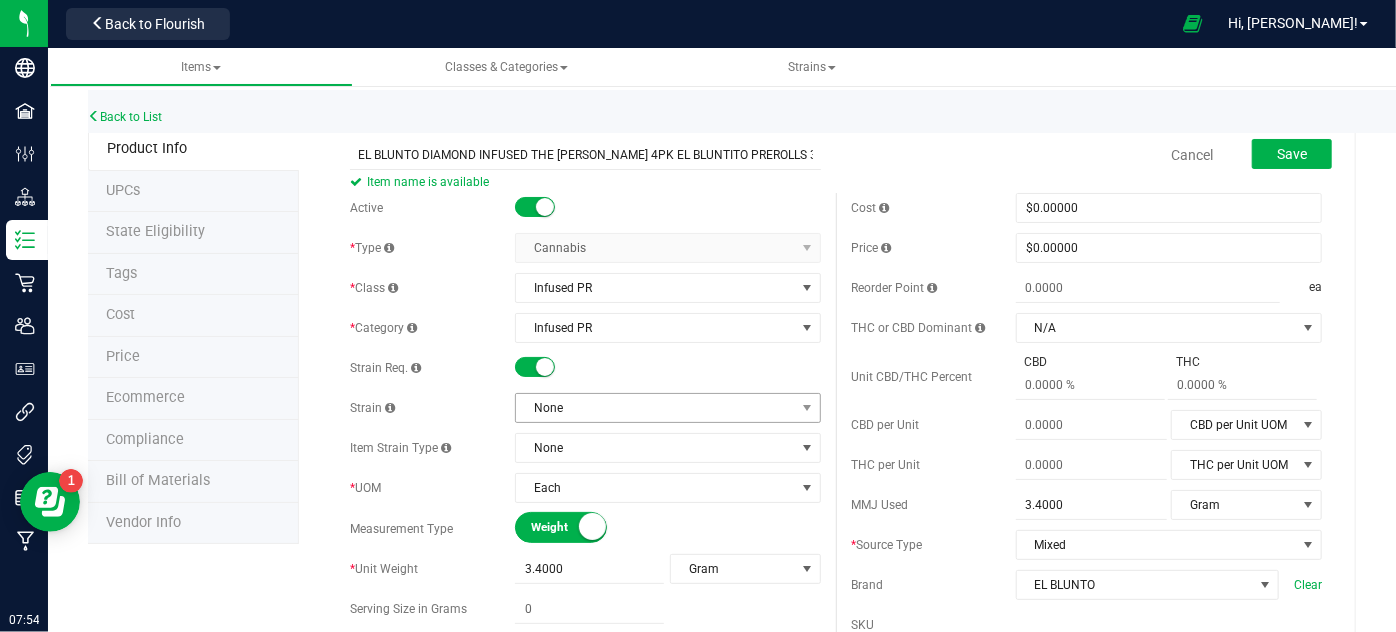 type on "EL BLUNTO DIAMOND INFUSED THE [PERSON_NAME] 4PK EL BLUNTITO PREROLLS 3.4G" 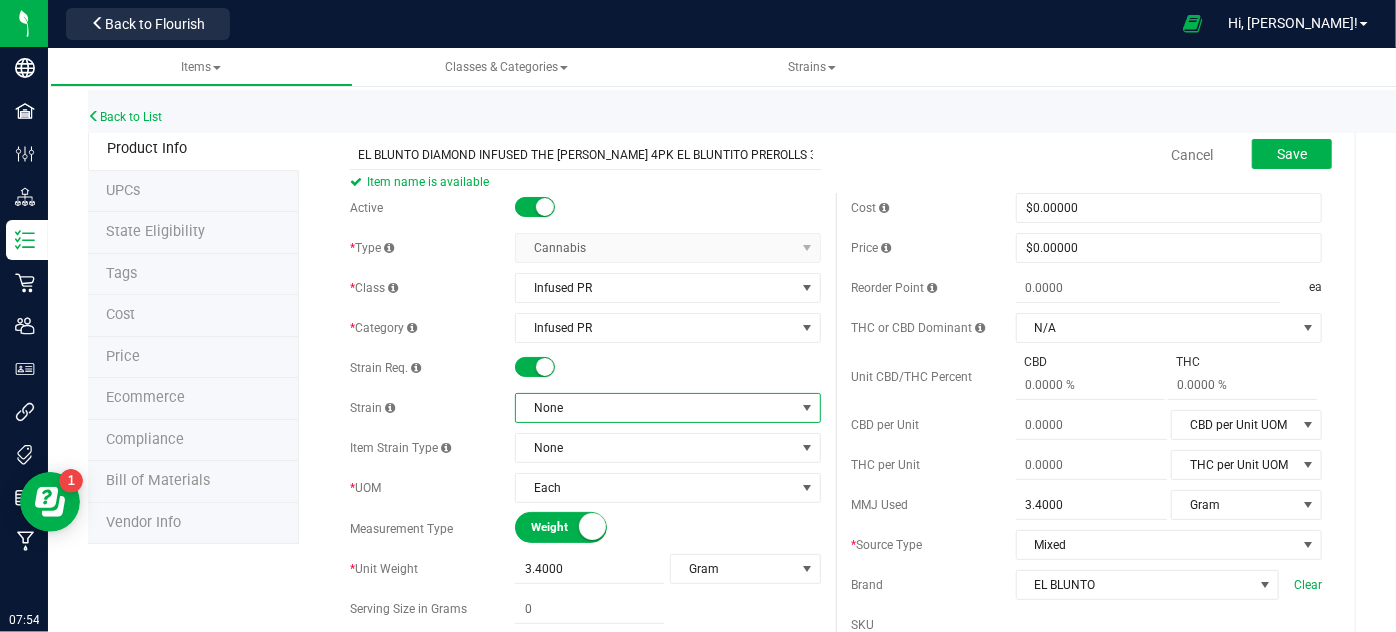 click on "None" at bounding box center [655, 408] 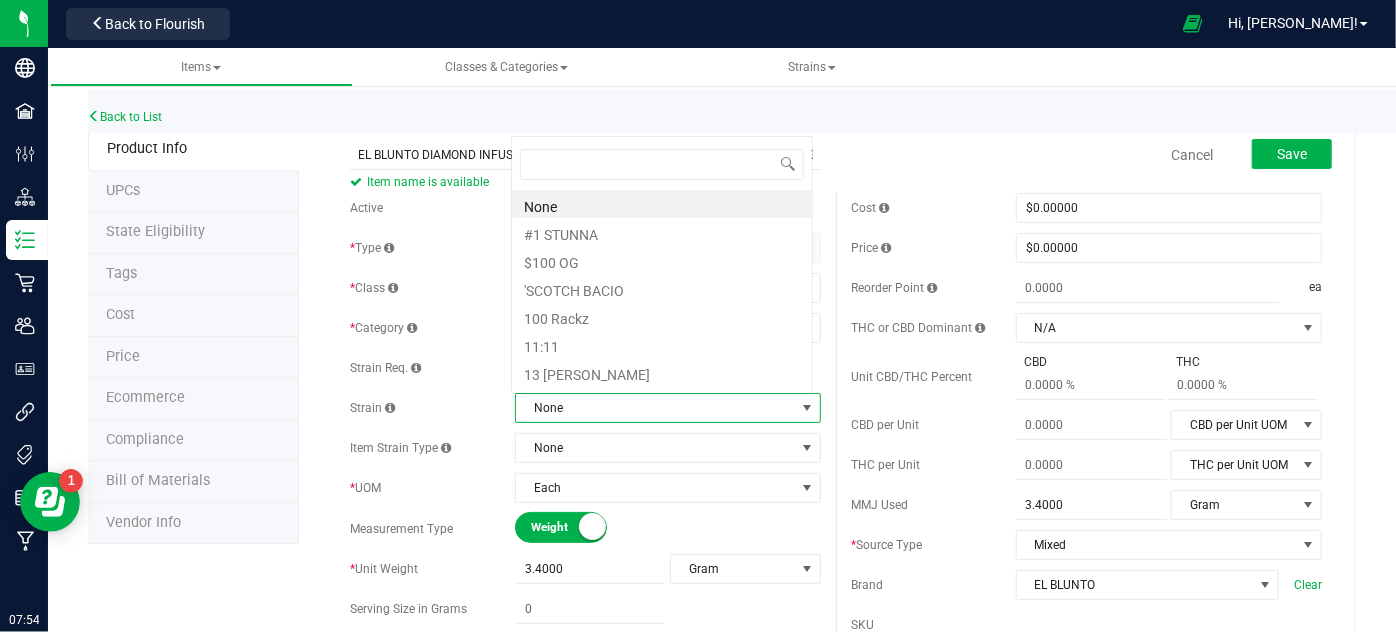 scroll, scrollTop: 99970, scrollLeft: 99697, axis: both 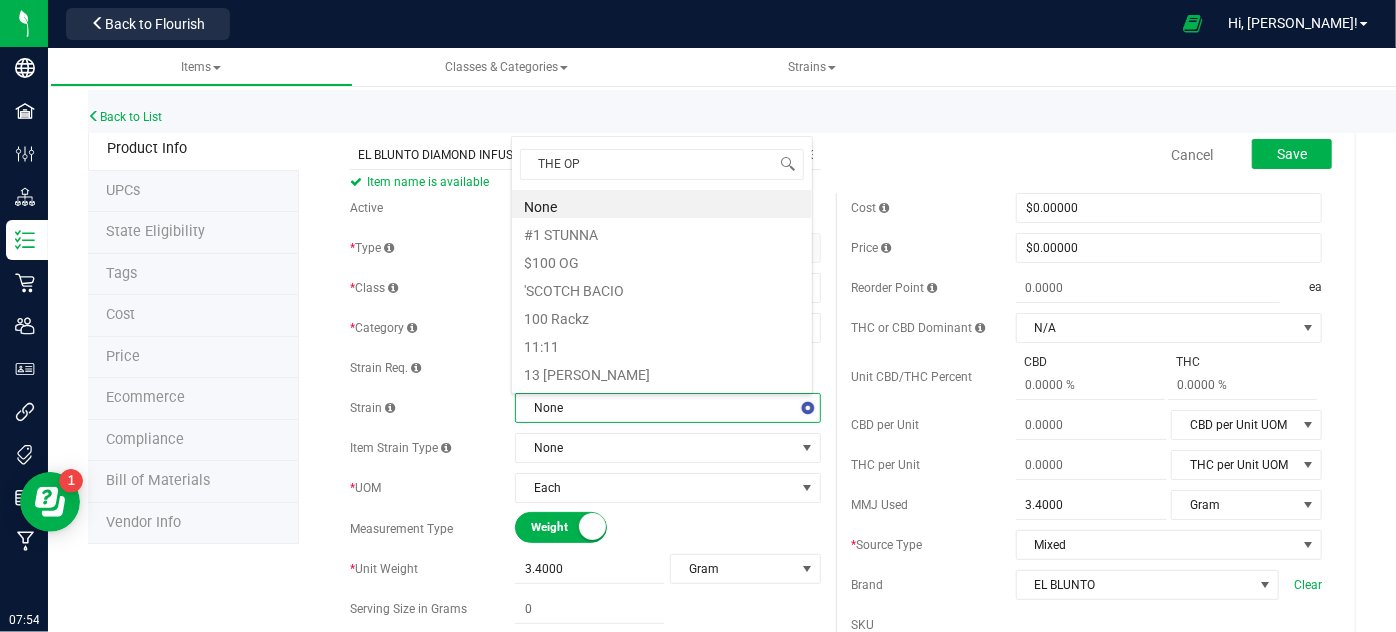 type on "THE OPP" 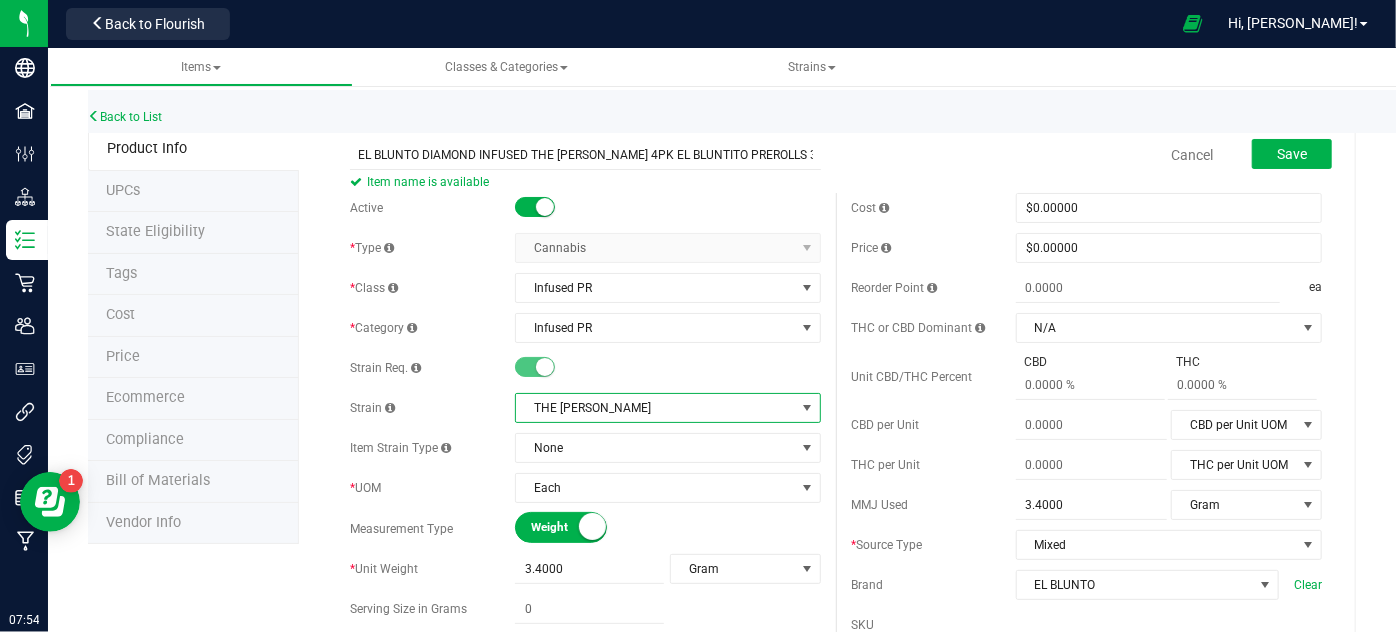 click on "Cost" at bounding box center [933, 208] 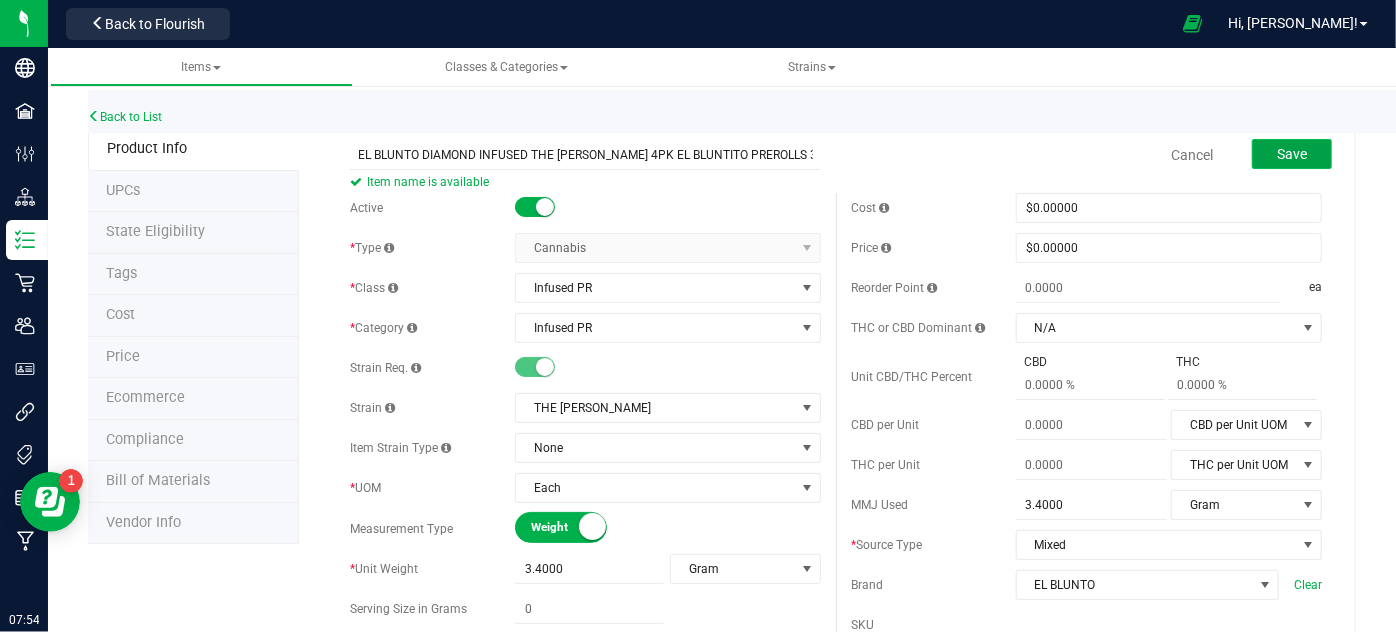 click on "Save" at bounding box center [1292, 154] 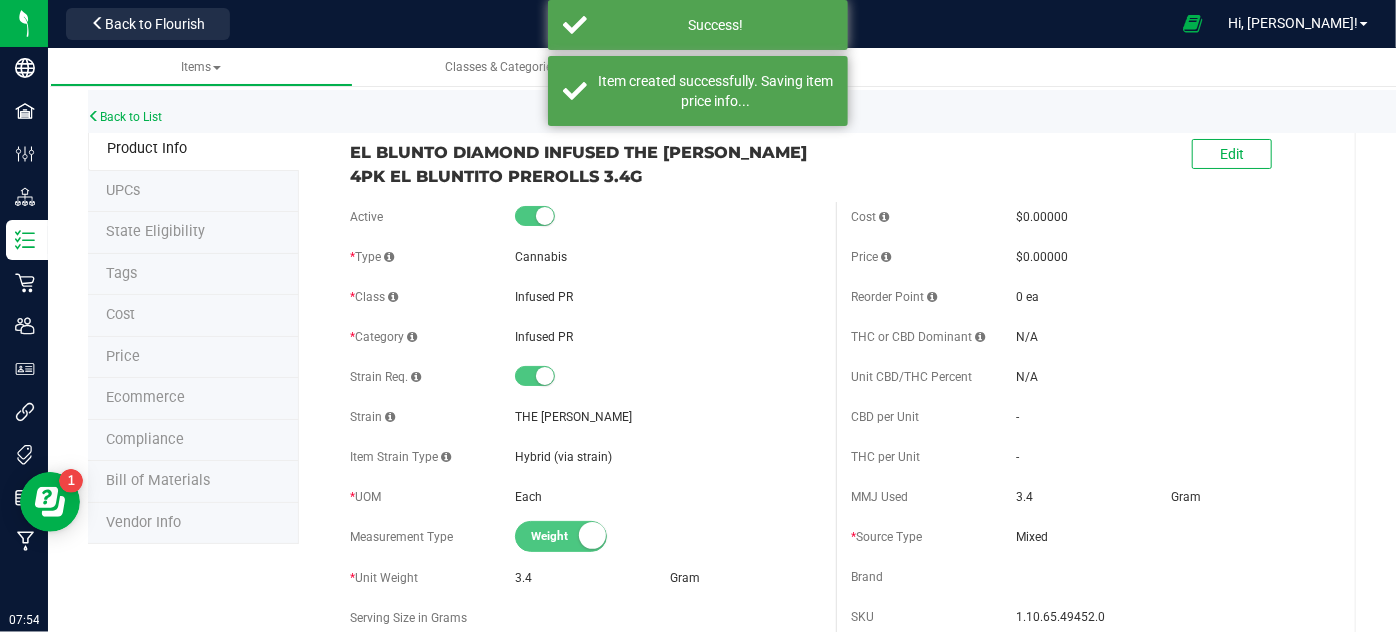click on "Ecommerce" at bounding box center [145, 397] 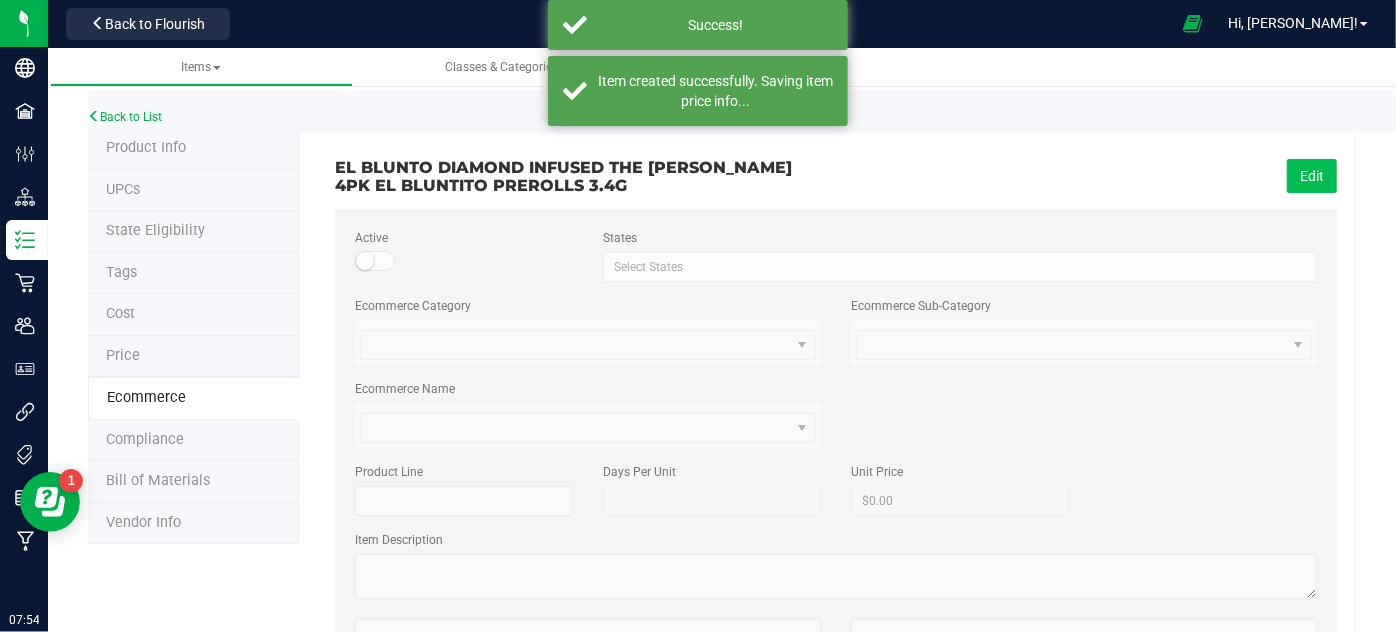 click on "Edit" at bounding box center (1312, 176) 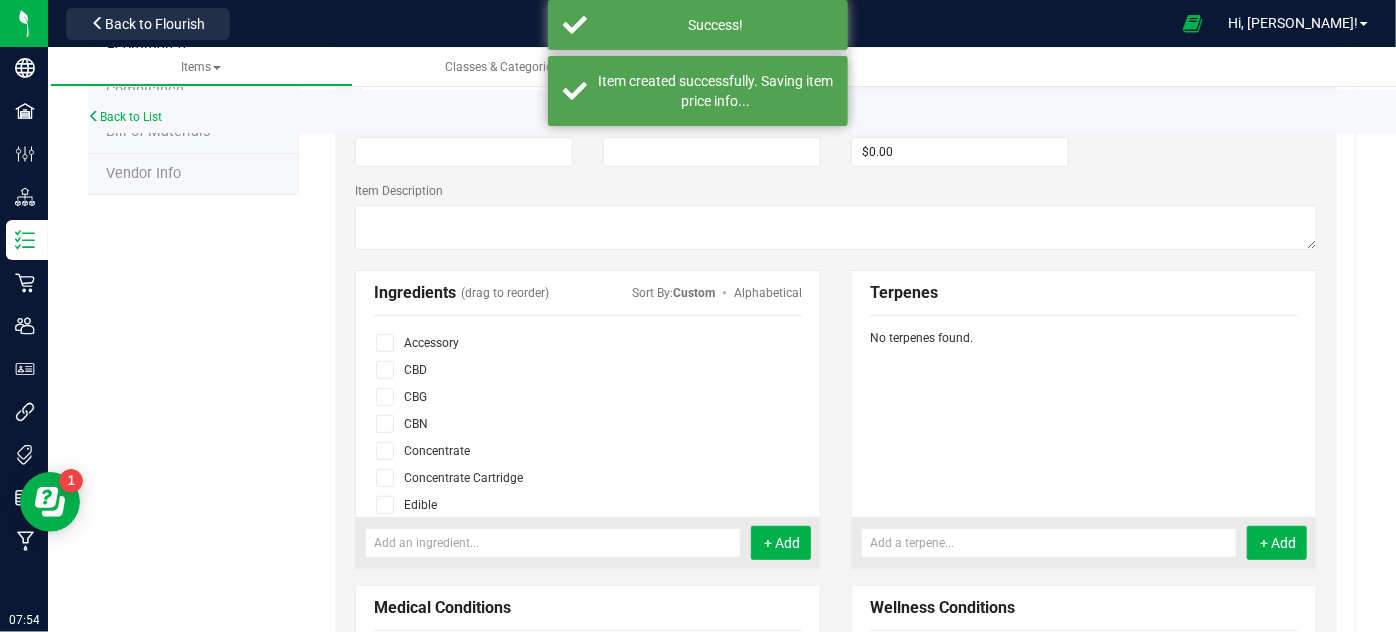 scroll, scrollTop: 363, scrollLeft: 0, axis: vertical 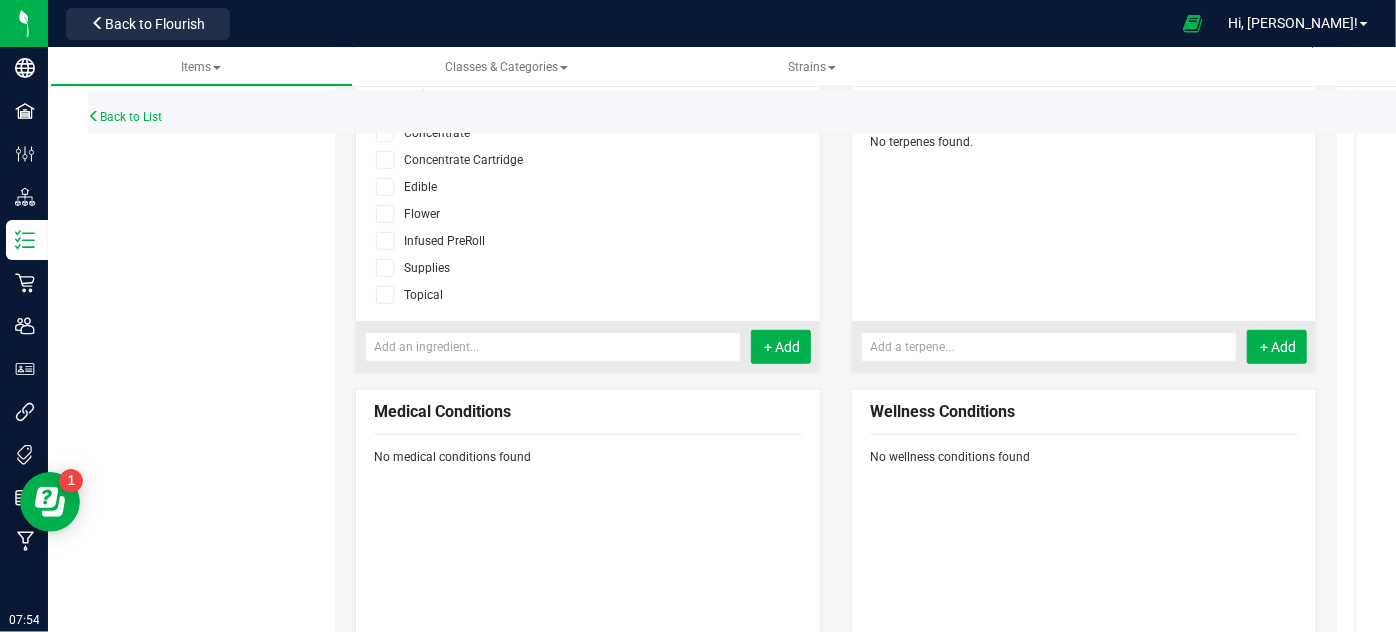 click at bounding box center [384, 241] 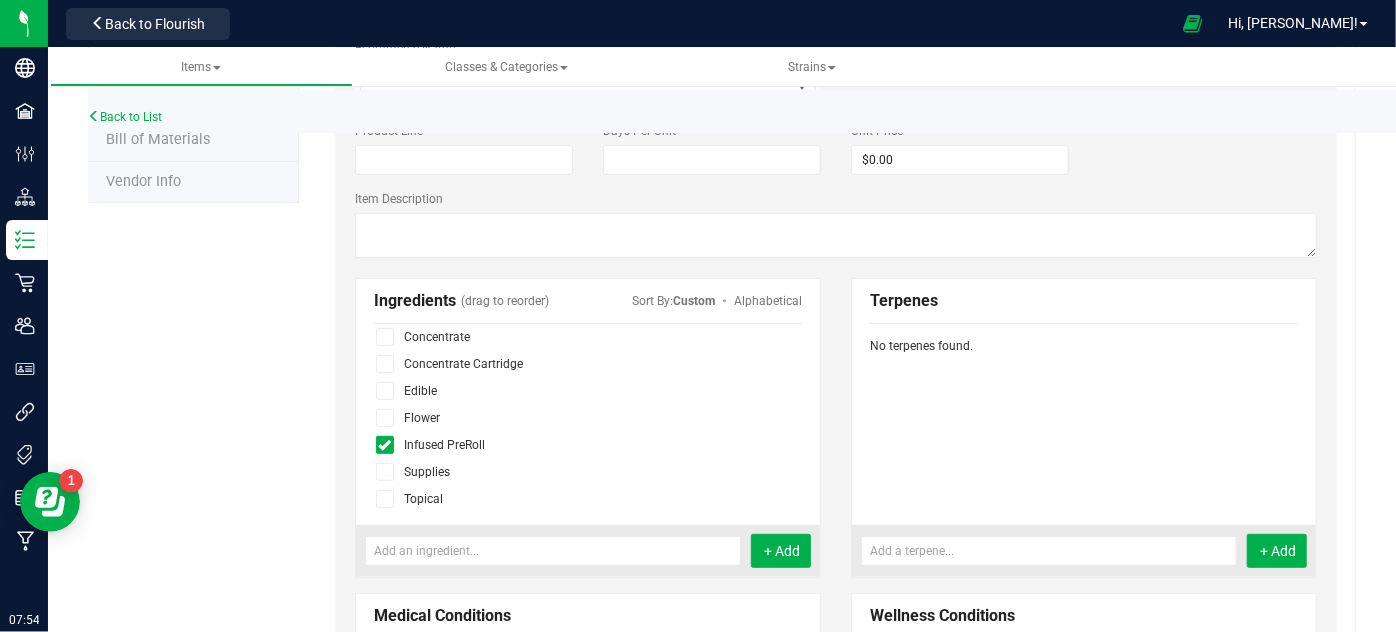 scroll, scrollTop: 0, scrollLeft: 0, axis: both 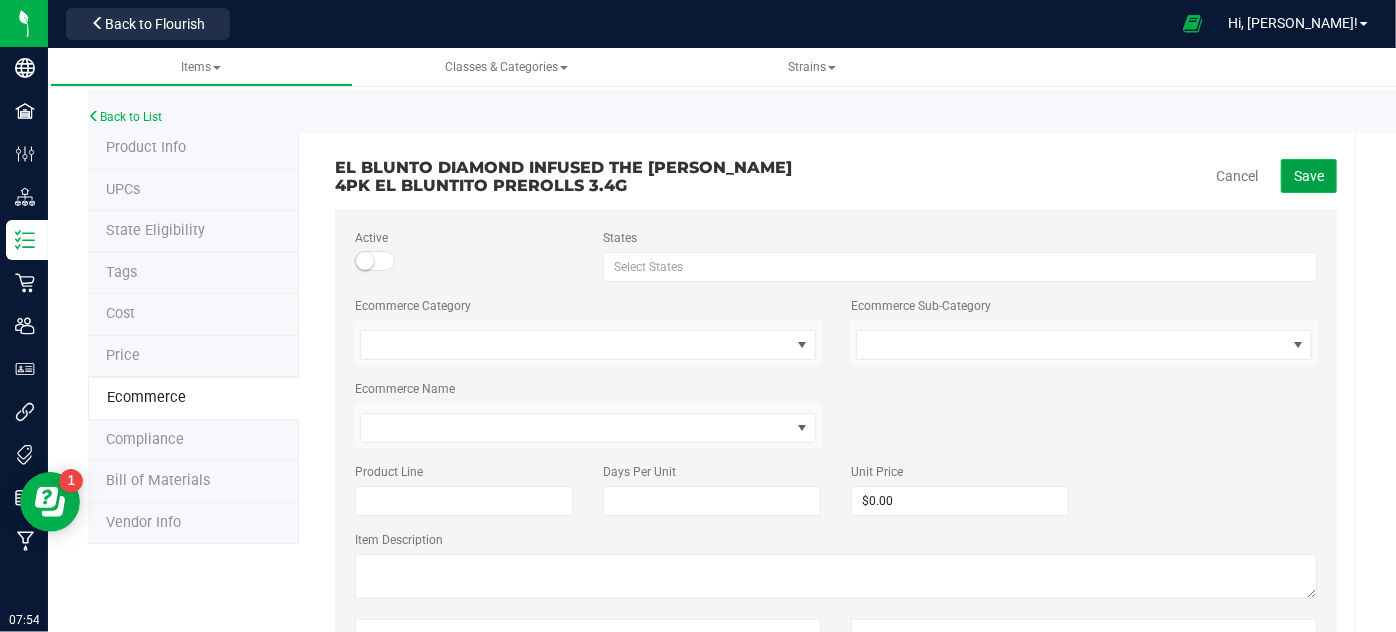 click on "Save" 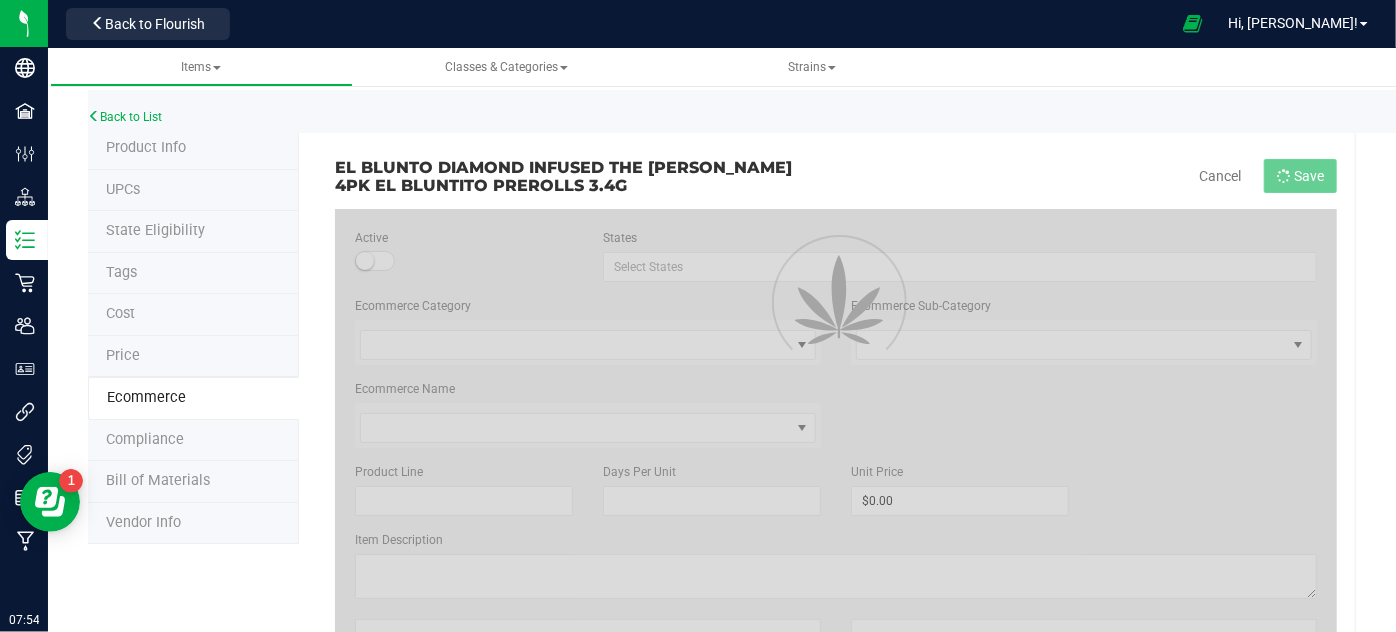 scroll, scrollTop: 67, scrollLeft: 0, axis: vertical 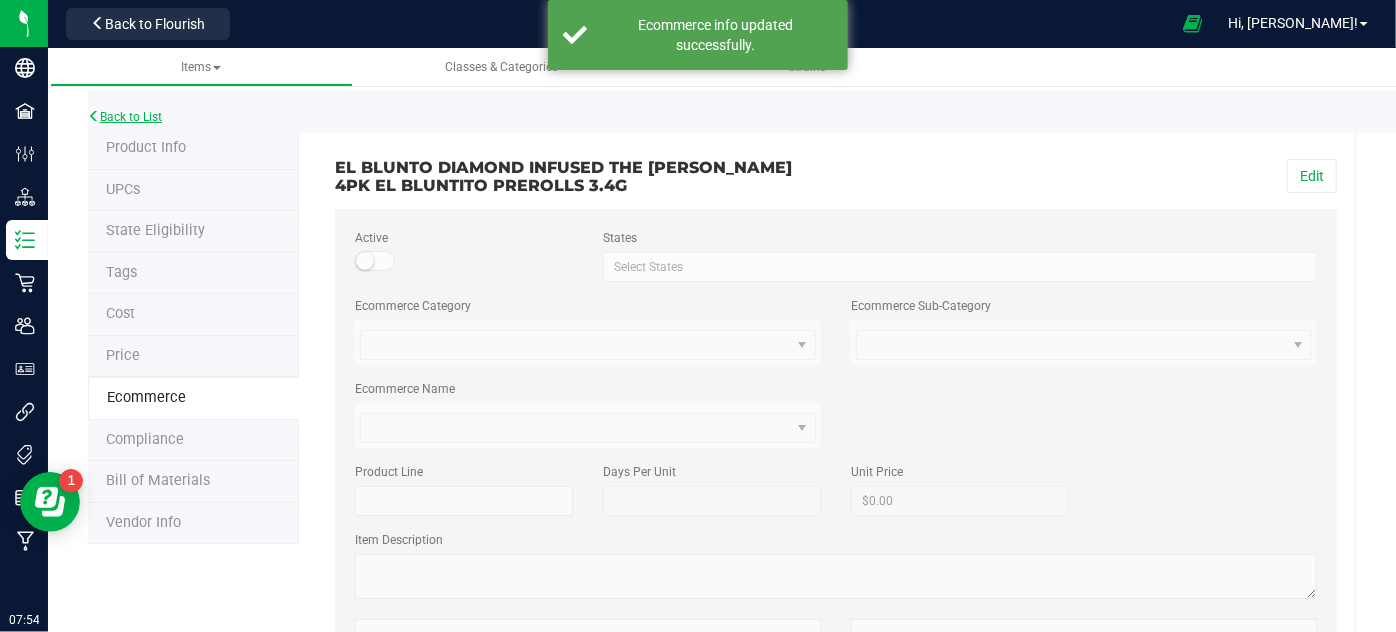 click on "Back to List" at bounding box center (125, 117) 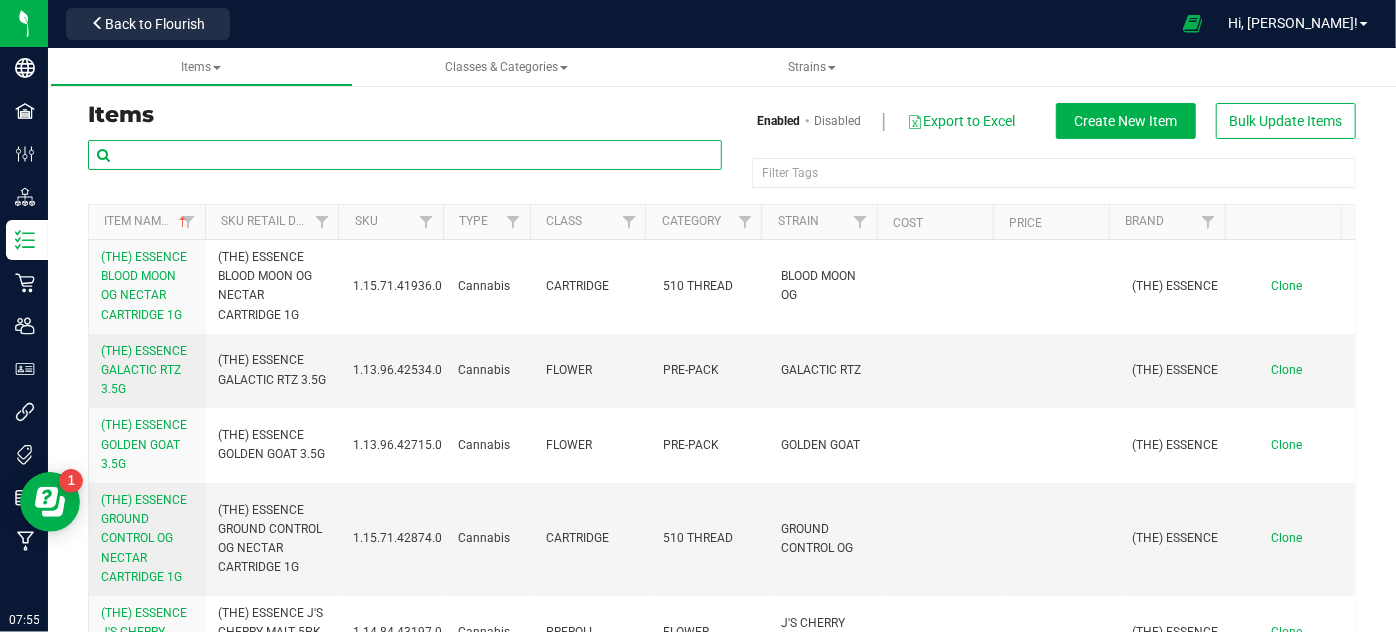 click at bounding box center (405, 155) 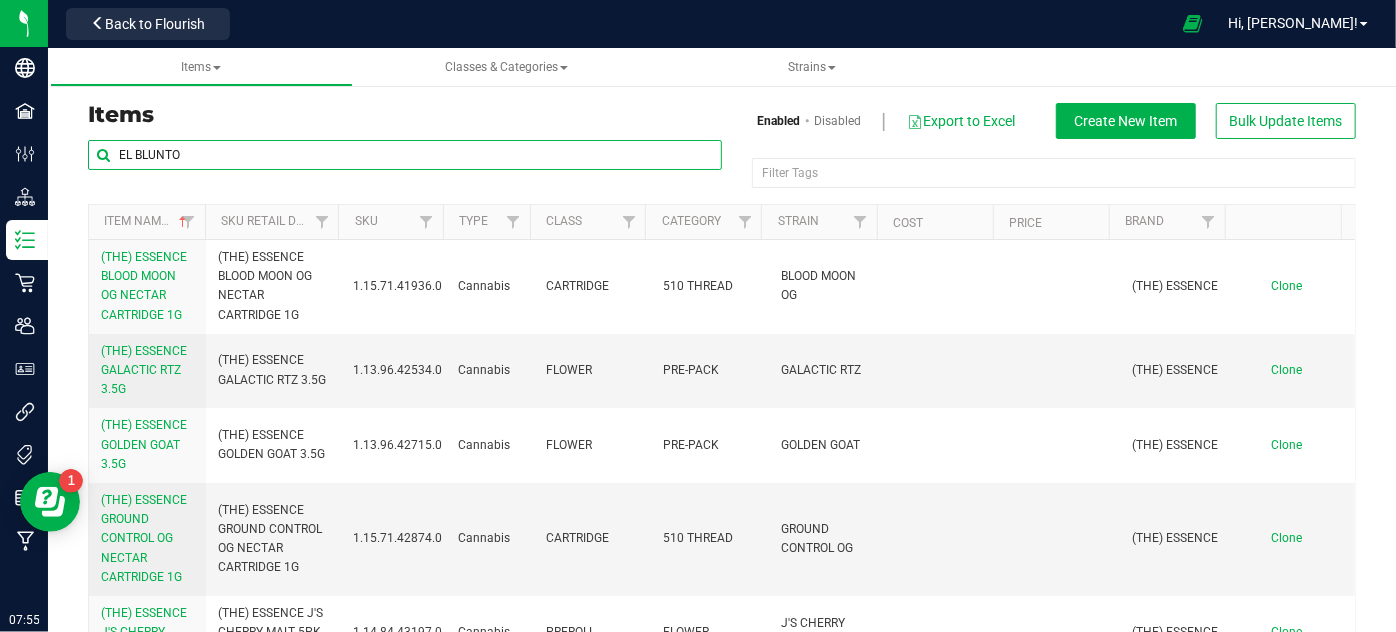 type on "EL BLUNTO" 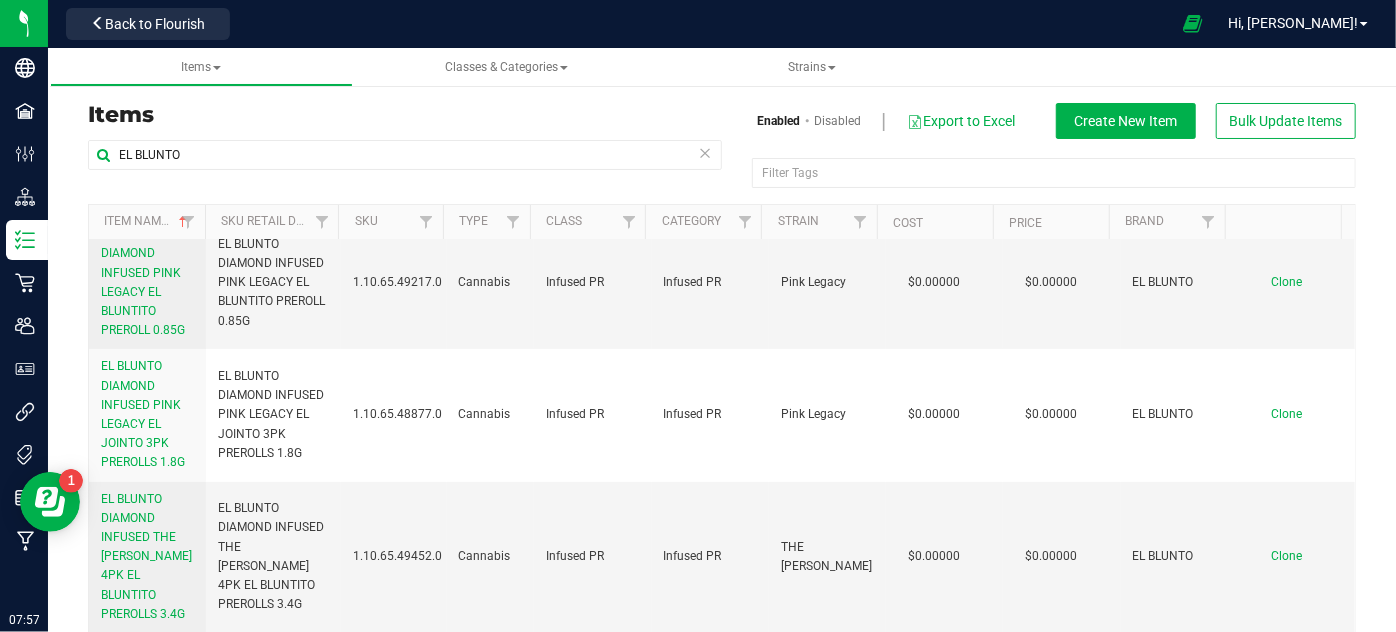 scroll, scrollTop: 0, scrollLeft: 0, axis: both 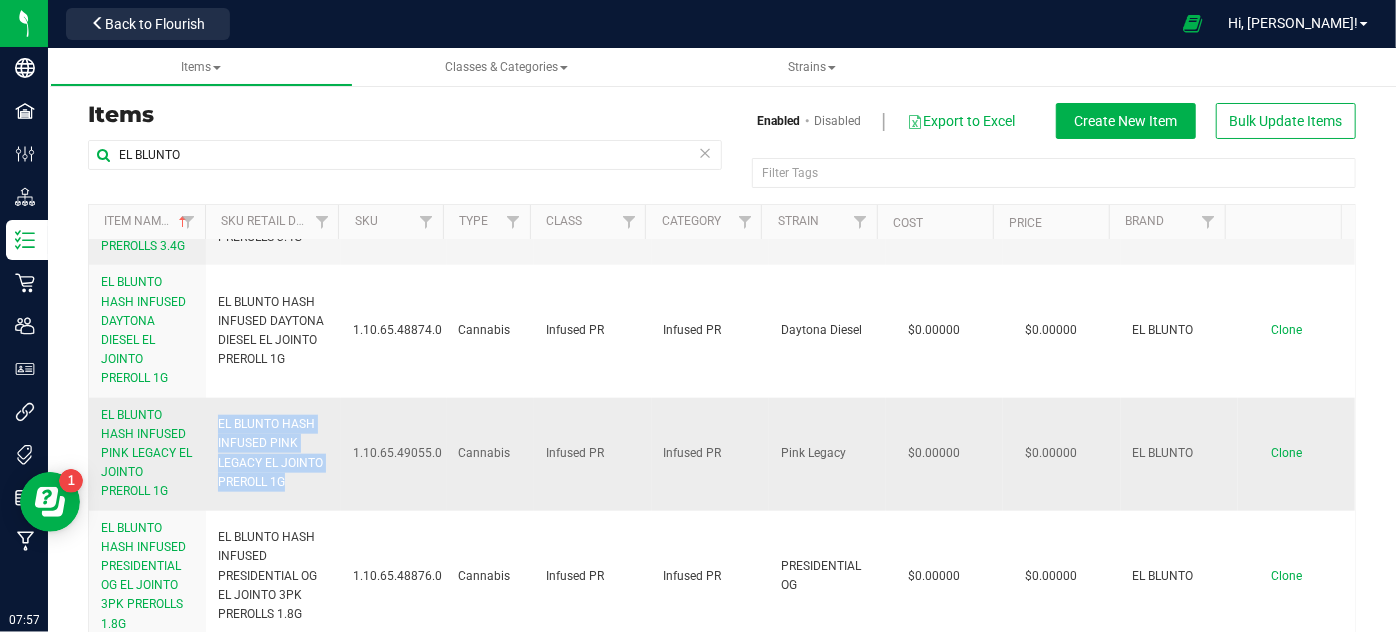 drag, startPoint x: 306, startPoint y: 468, endPoint x: 210, endPoint y: 401, distance: 117.06836 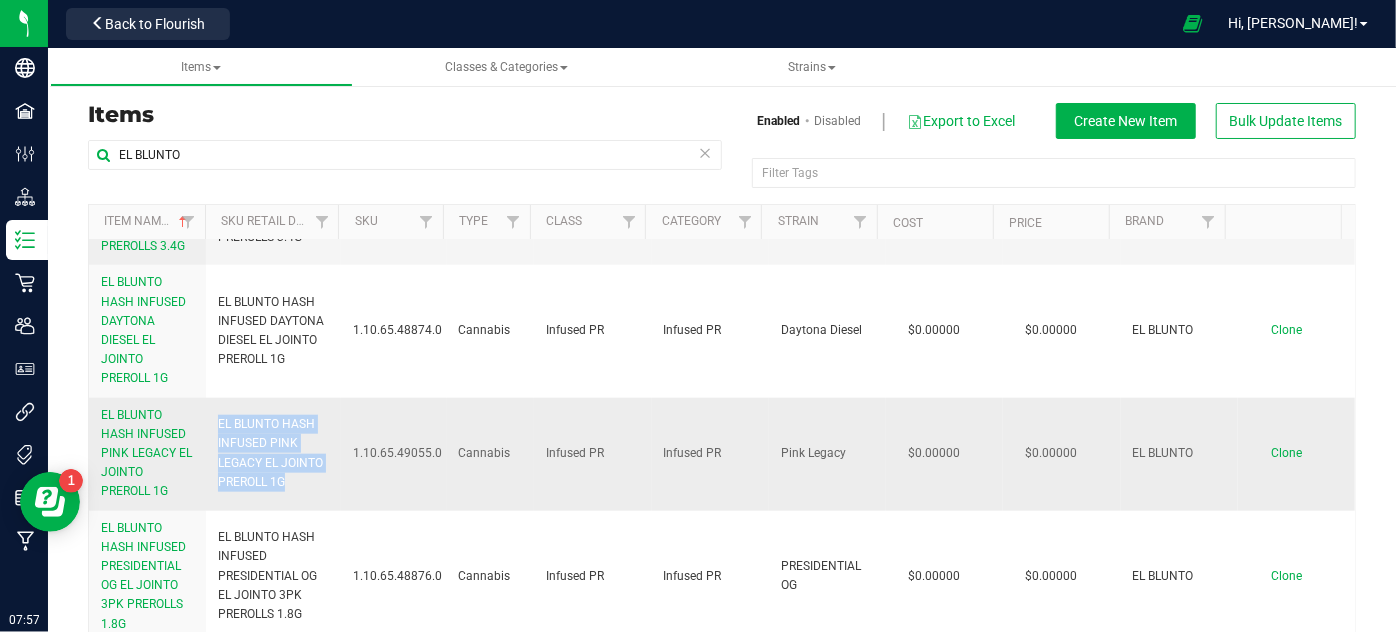 click on "EL BLUNTO HASH INFUSED PINK LEGACY EL JOINTO PREROLL 1G" at bounding box center (273, 454) 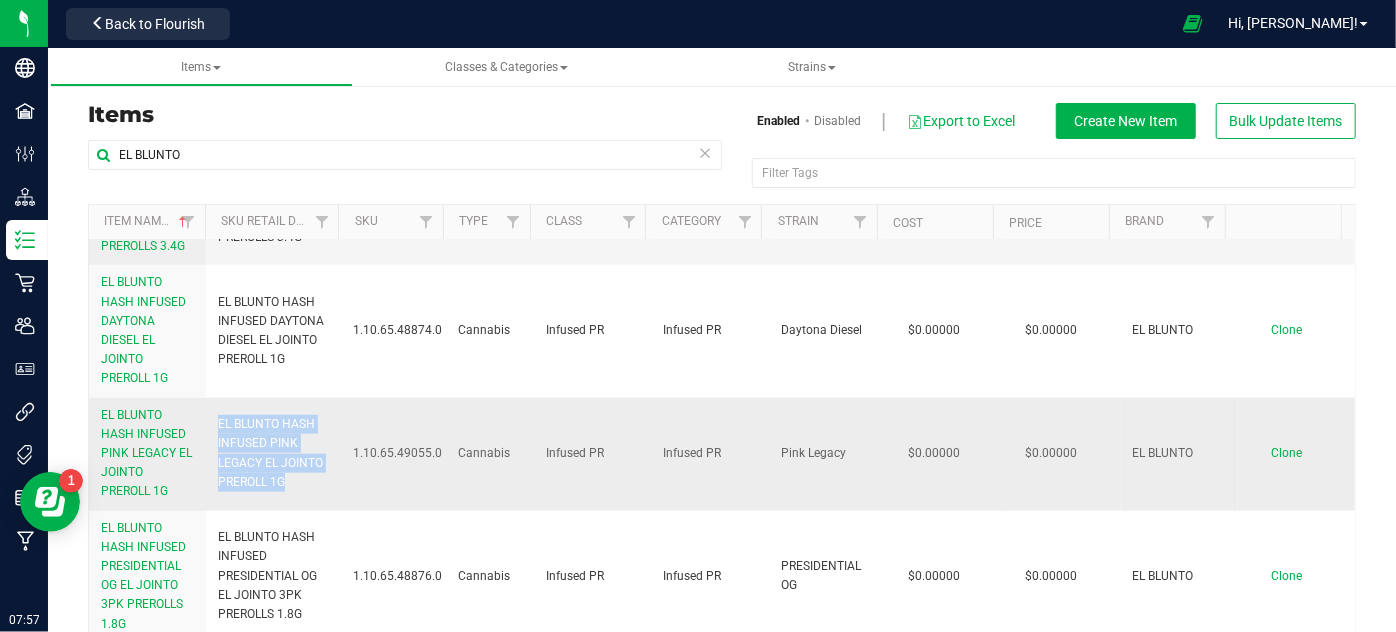 copy on "EL BLUNTO HASH INFUSED PINK LEGACY EL JOINTO PREROLL 1G" 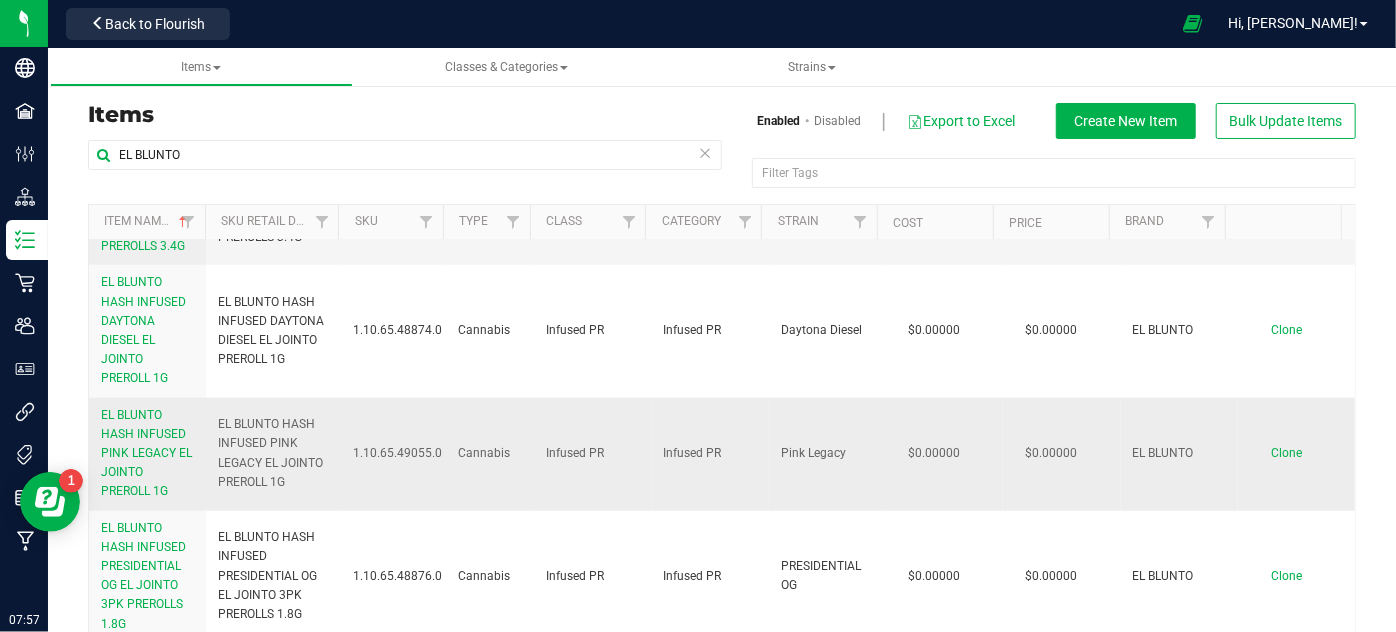 click on "Infused PR" at bounding box center (592, 454) 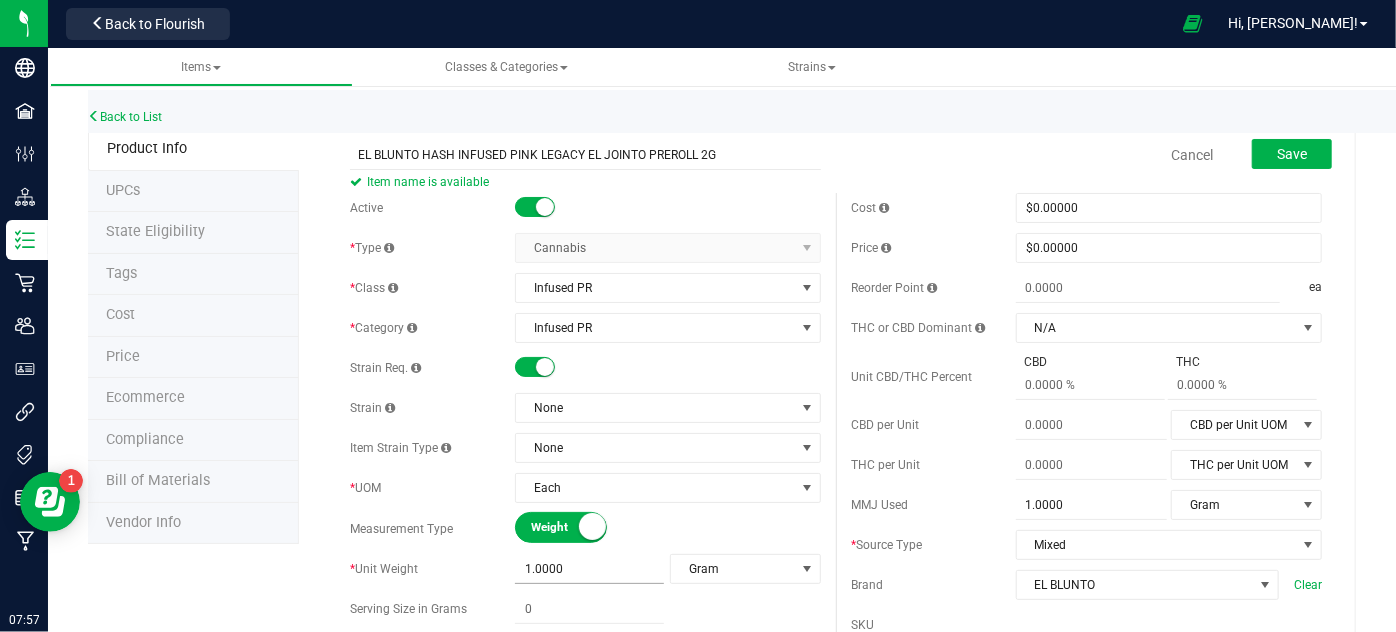 type on "EL BLUNTO HASH INFUSED PINK LEGACY EL JOINTO PREROLL 2G" 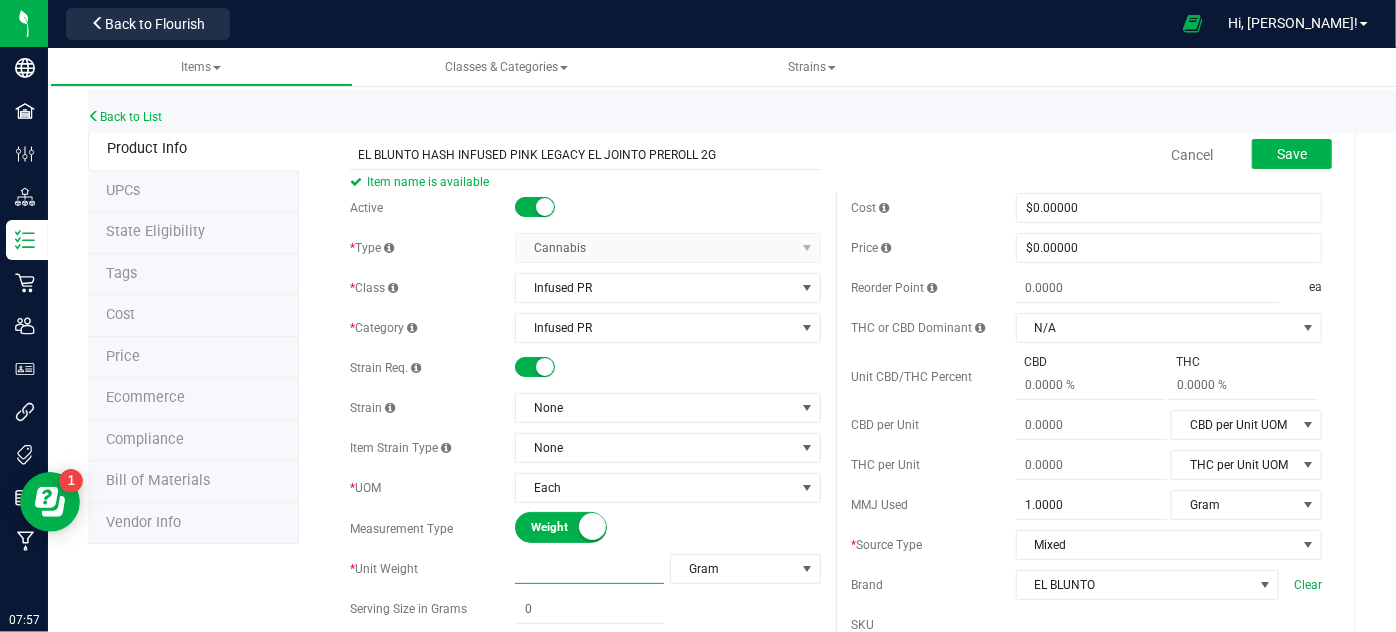 type on "2" 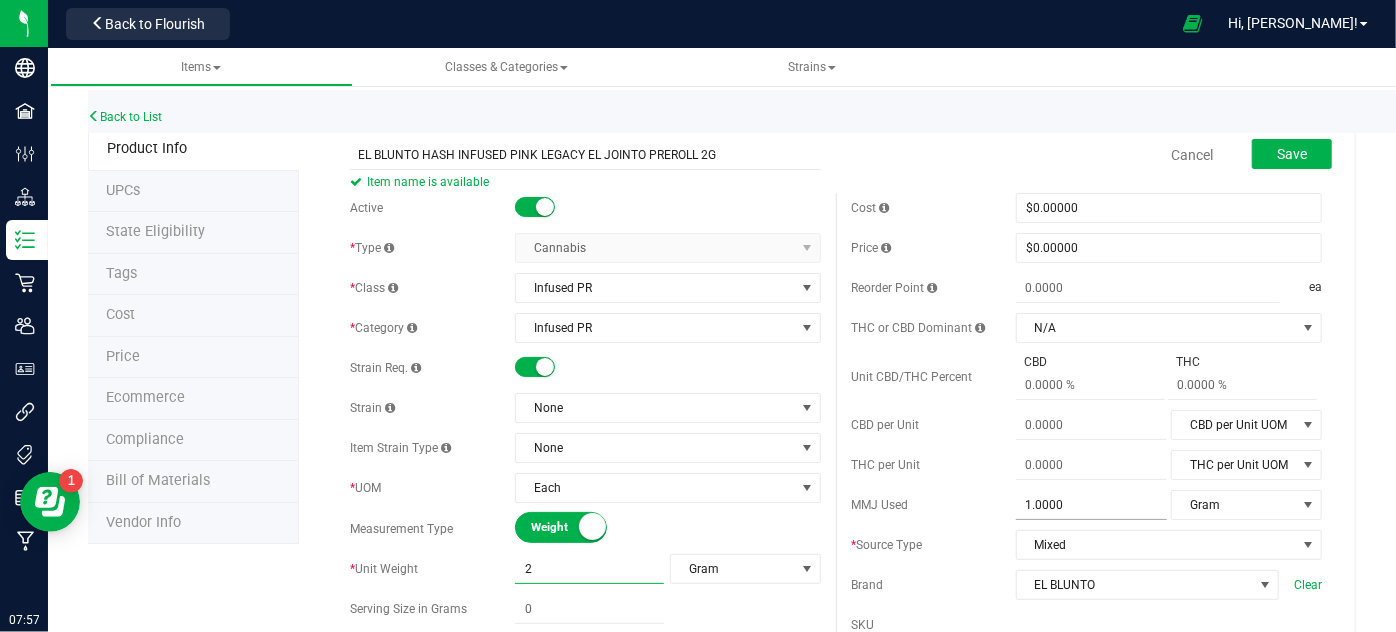 type on "2.0000" 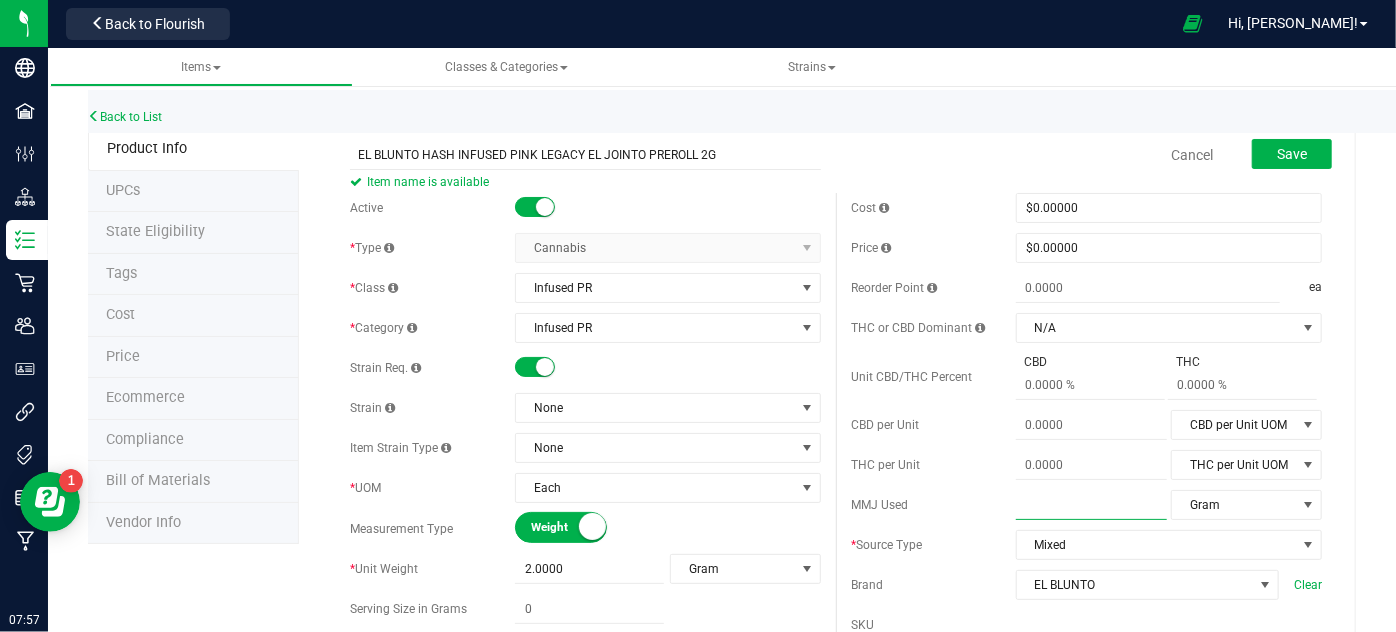 type on "2" 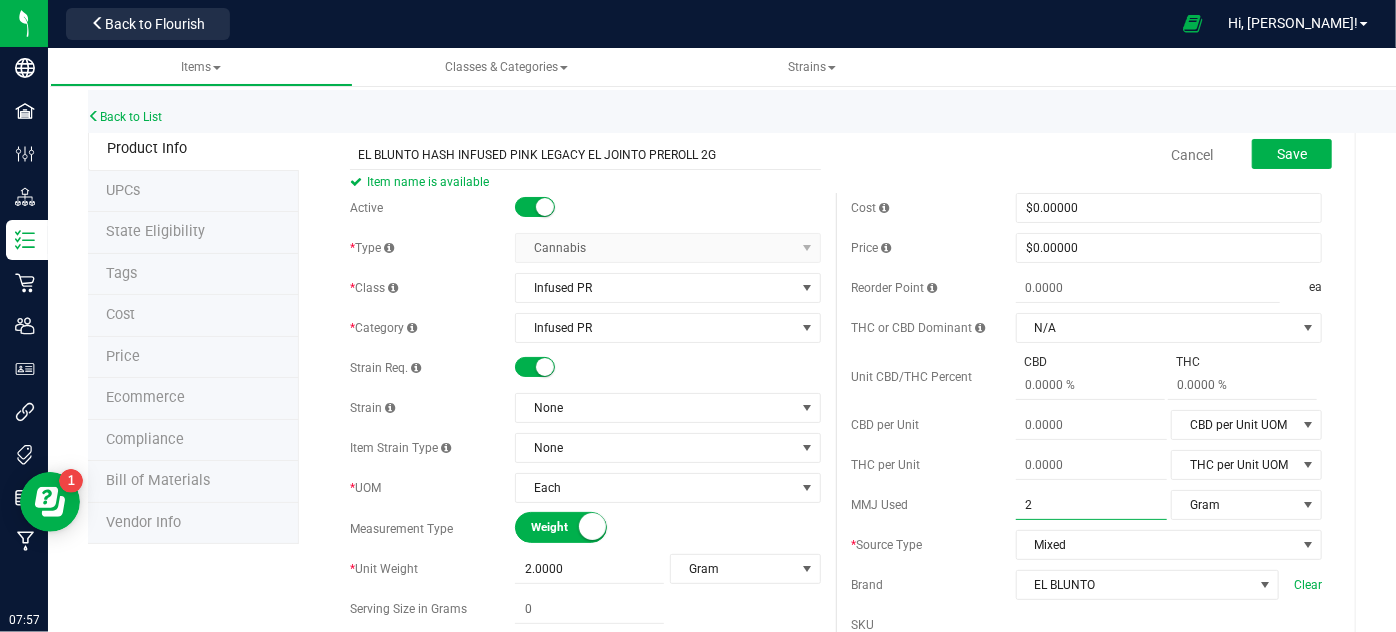 type on "2.0000" 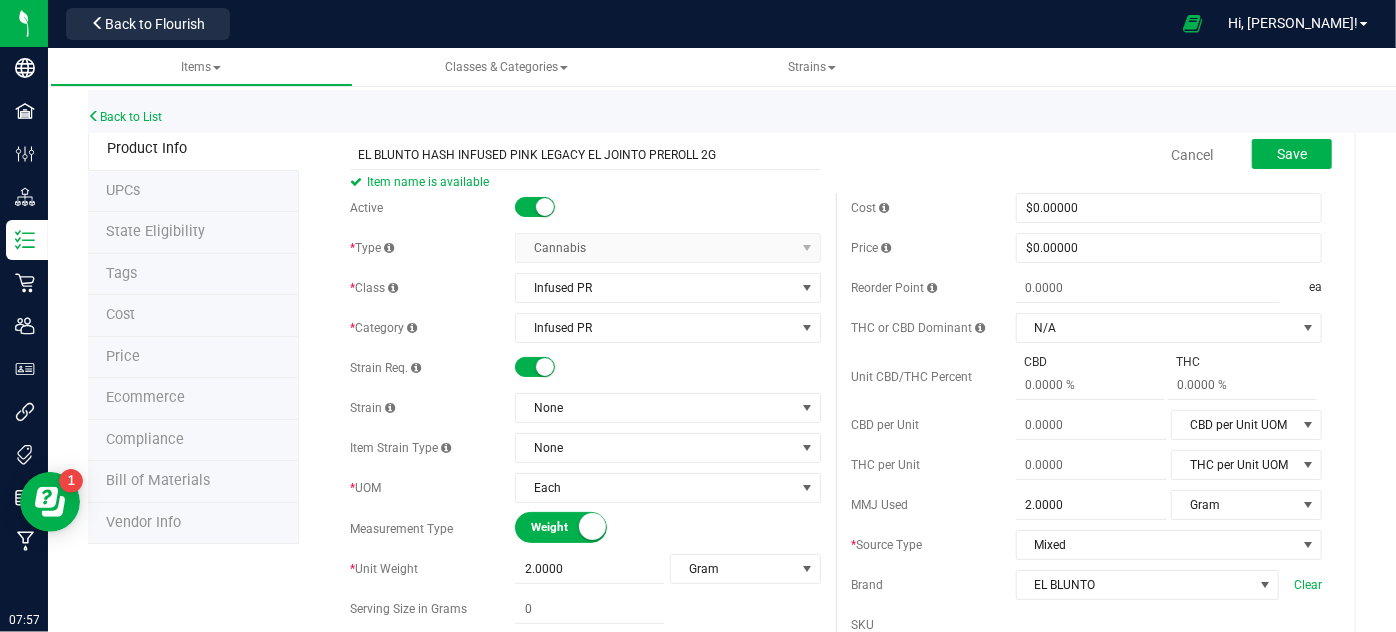click on "MMJ Used
2.0000 2
Gram MMJ Used UOM Fluid Ounce Gallon Gram Kilogram Liter Metric Ton Milligram Milliliter Ounce Pint Pound Quart" at bounding box center [1086, 505] 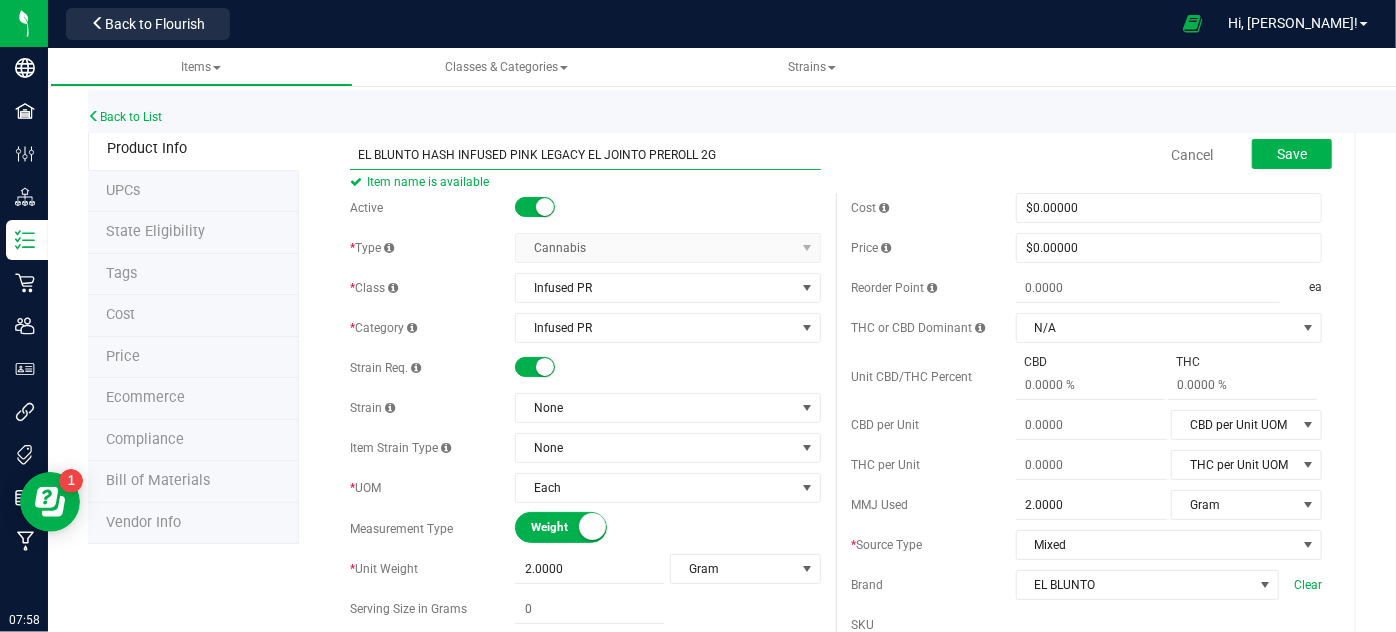 drag, startPoint x: 578, startPoint y: 151, endPoint x: 506, endPoint y: 146, distance: 72.1734 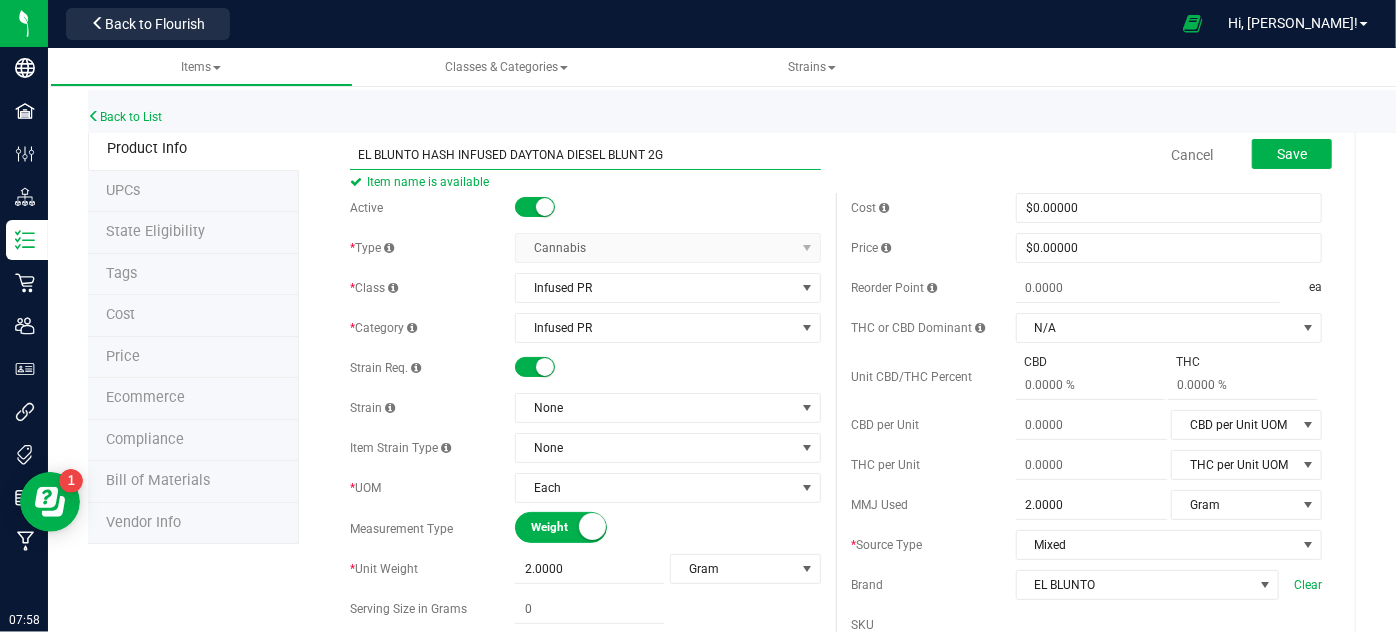 type on "EL BLUNTO HASH INFUSED DAYTONA DIESEL BLUNT 2G" 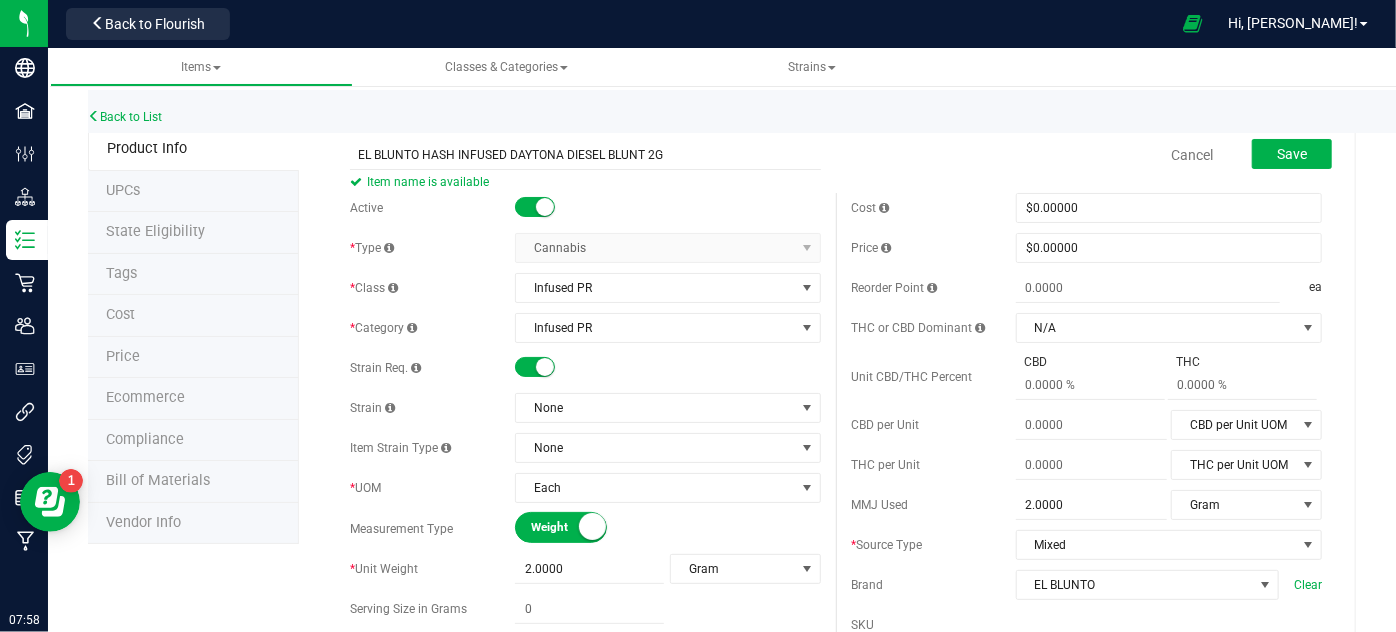 click on "Cost" at bounding box center [870, 208] 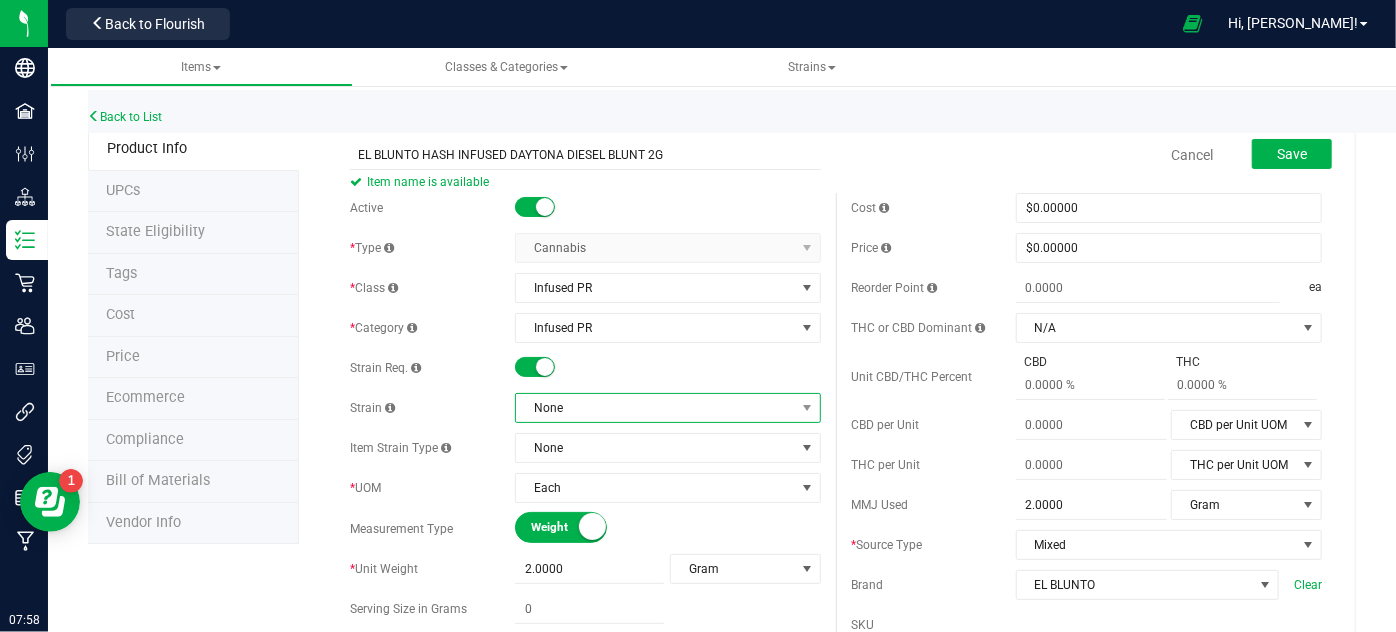 click on "None" at bounding box center [655, 408] 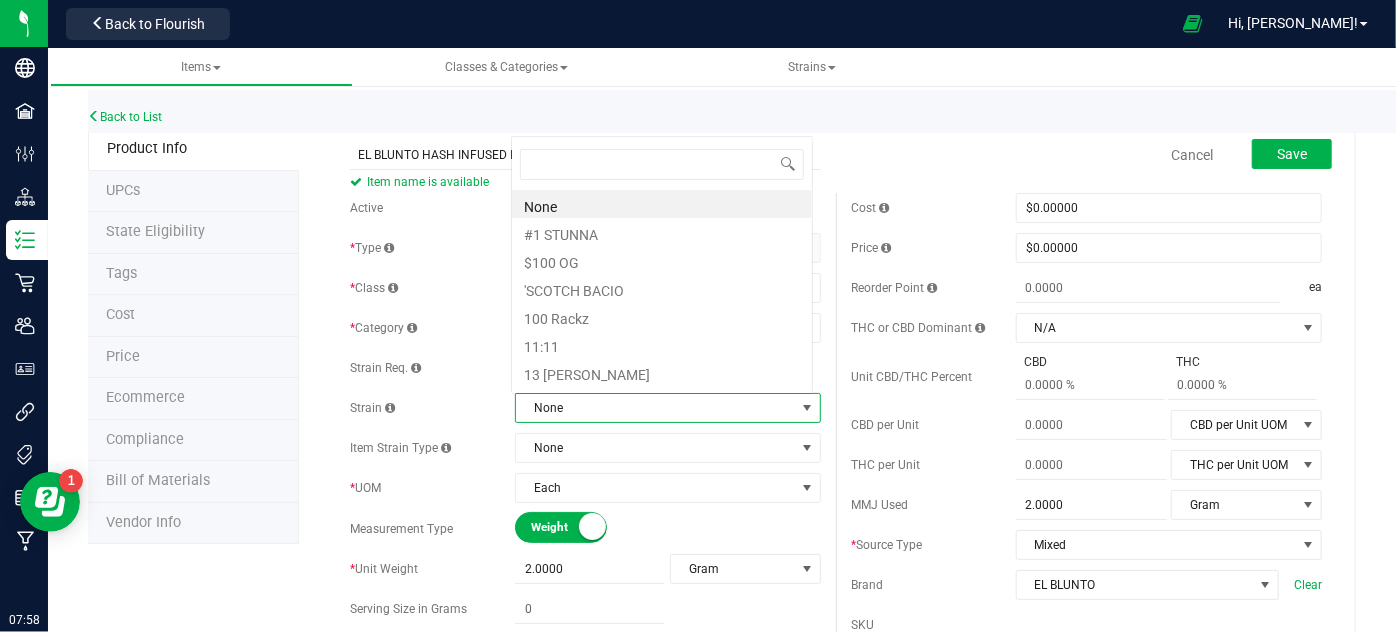 scroll, scrollTop: 0, scrollLeft: 0, axis: both 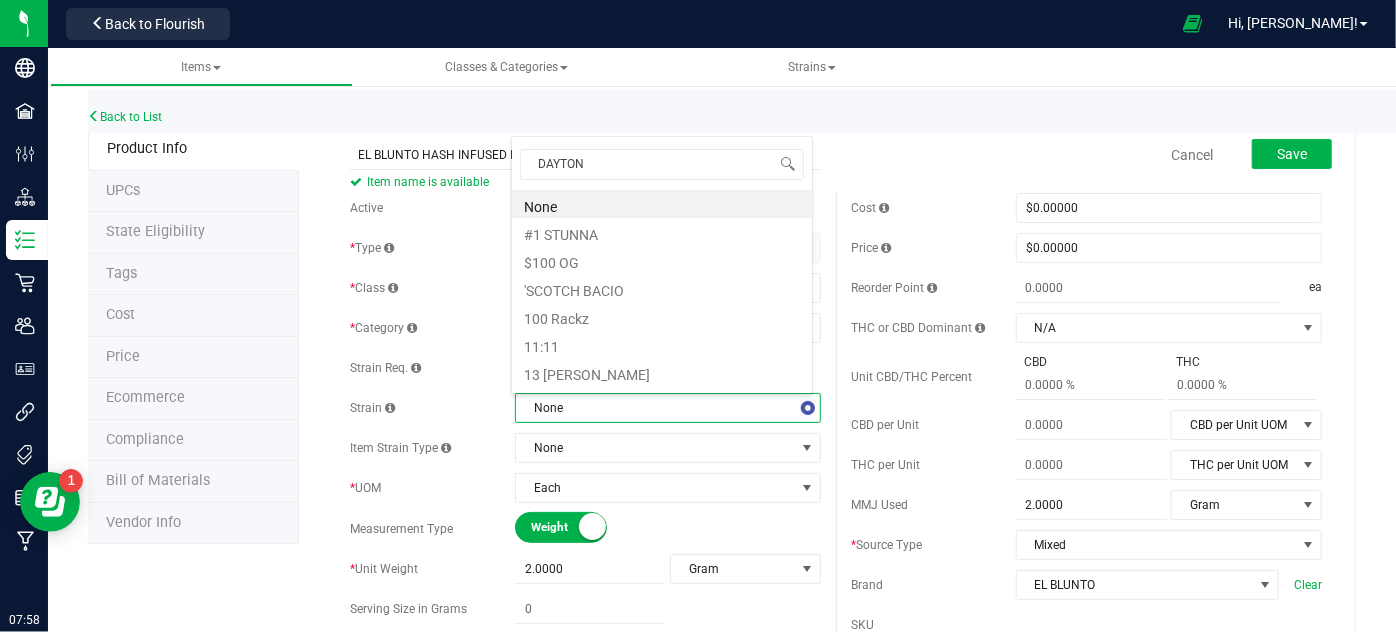 type on "DAYTONA" 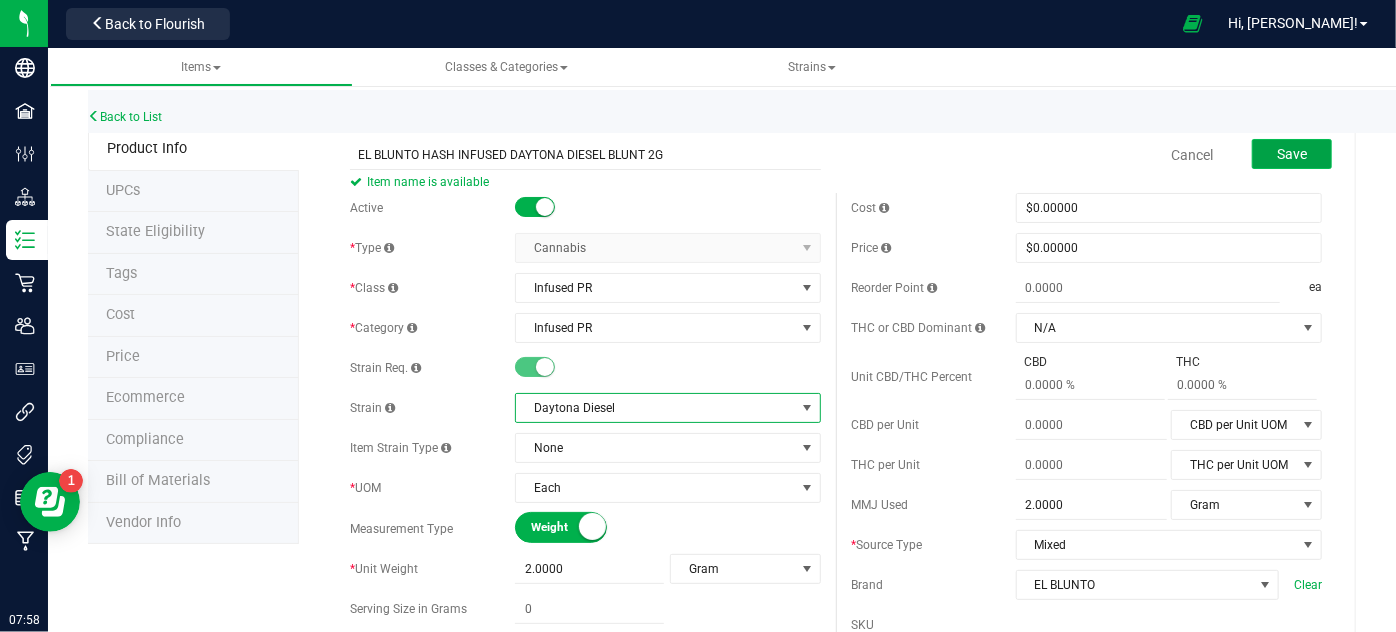 click on "Save" at bounding box center (1292, 154) 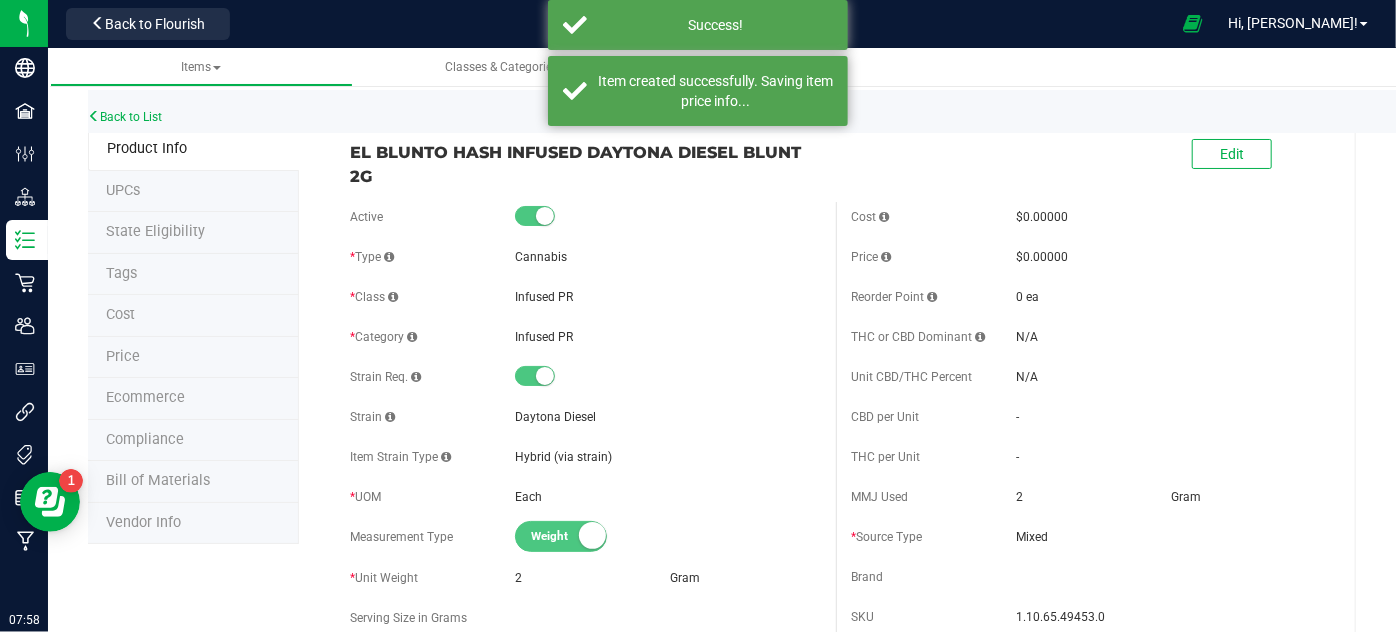 click on "Ecommerce" at bounding box center (193, 399) 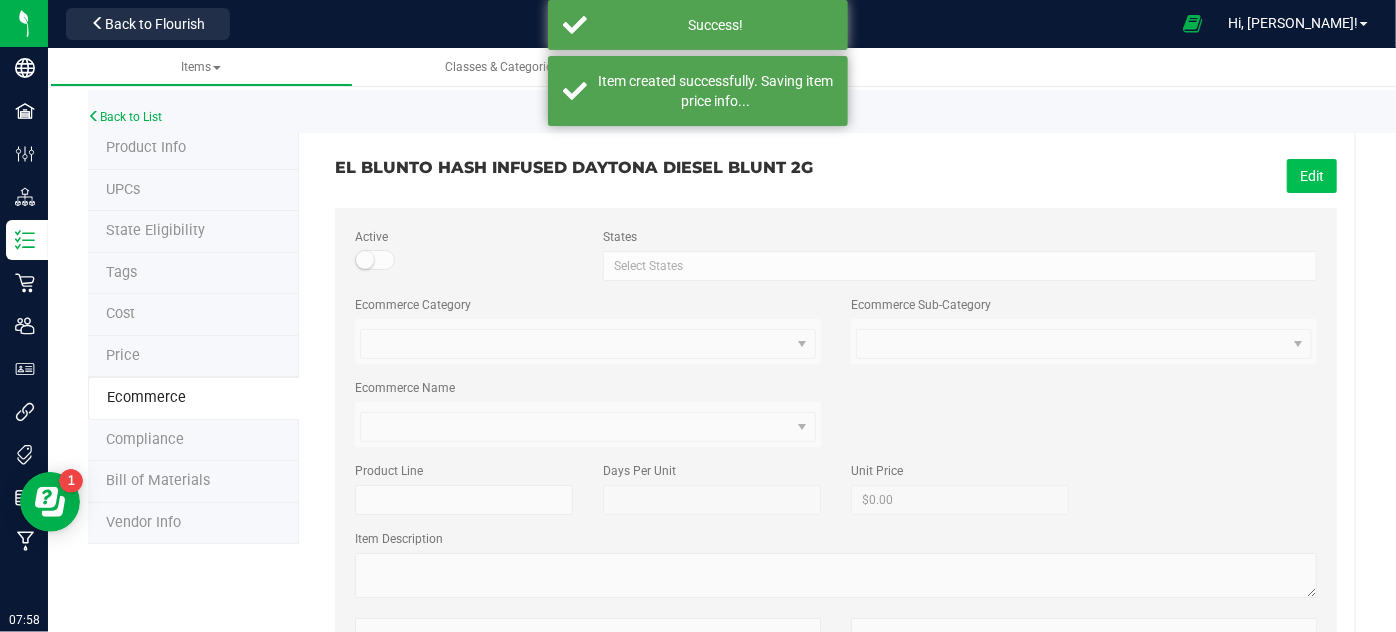 click on "Edit" at bounding box center (1312, 176) 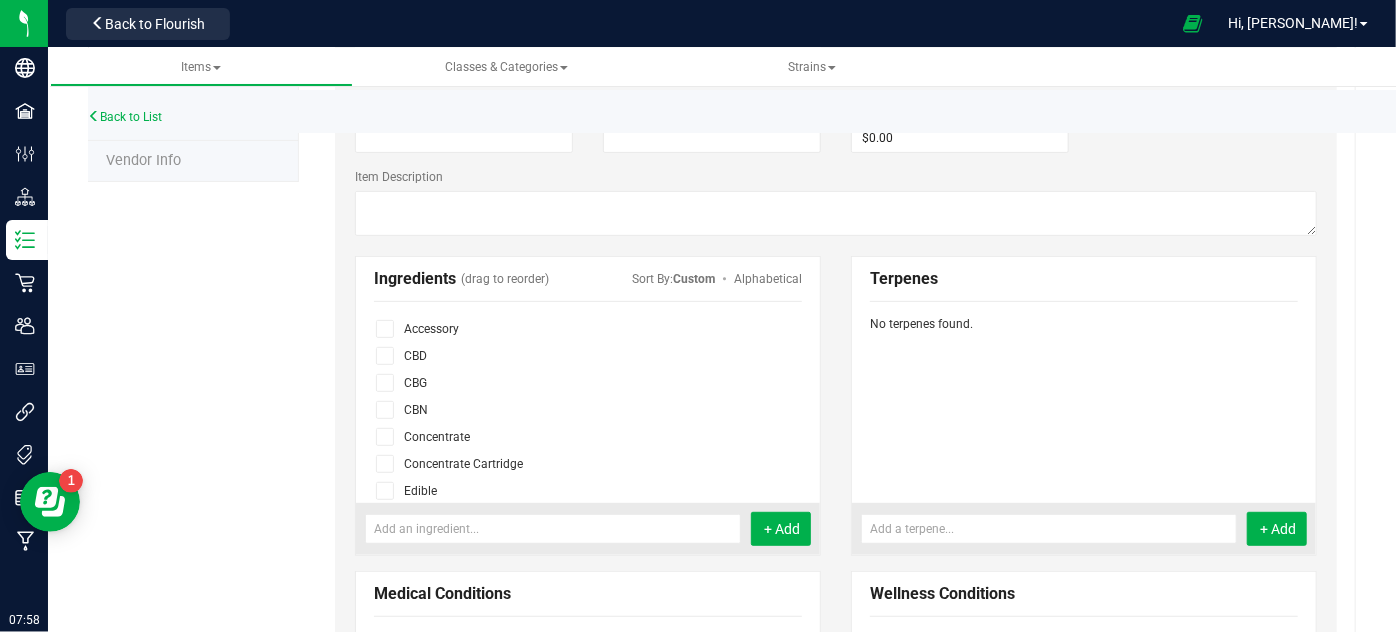scroll, scrollTop: 363, scrollLeft: 0, axis: vertical 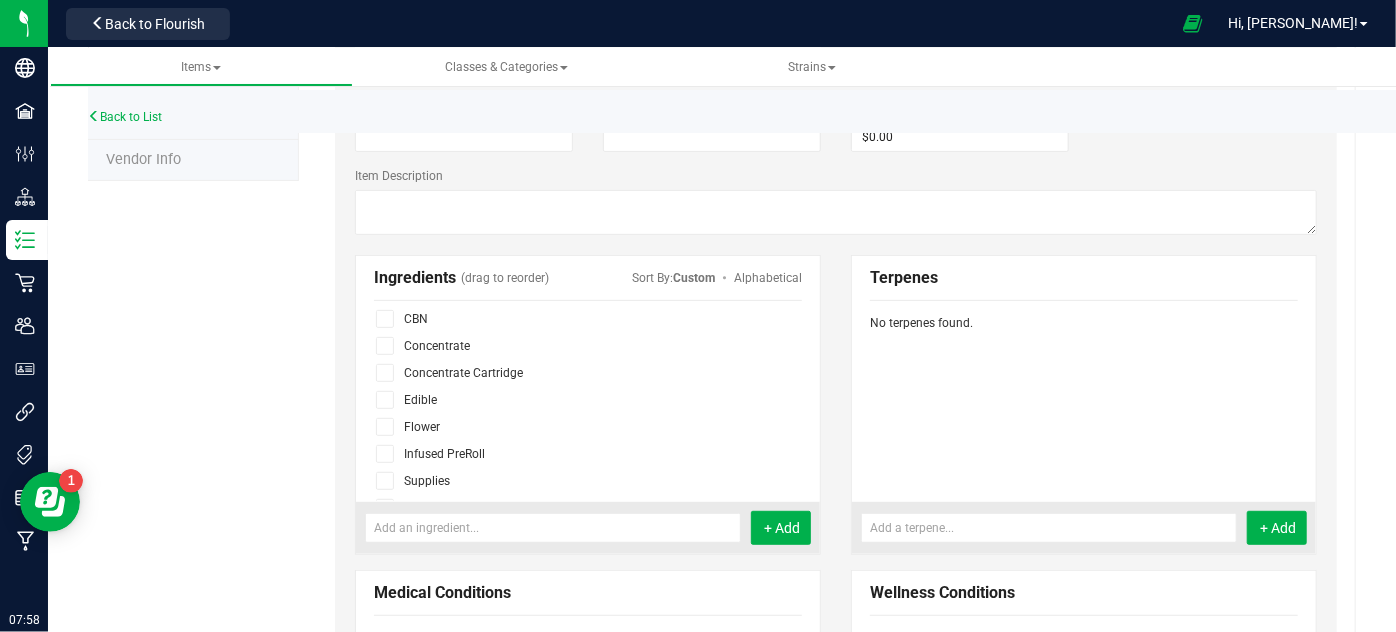 click at bounding box center (384, 454) 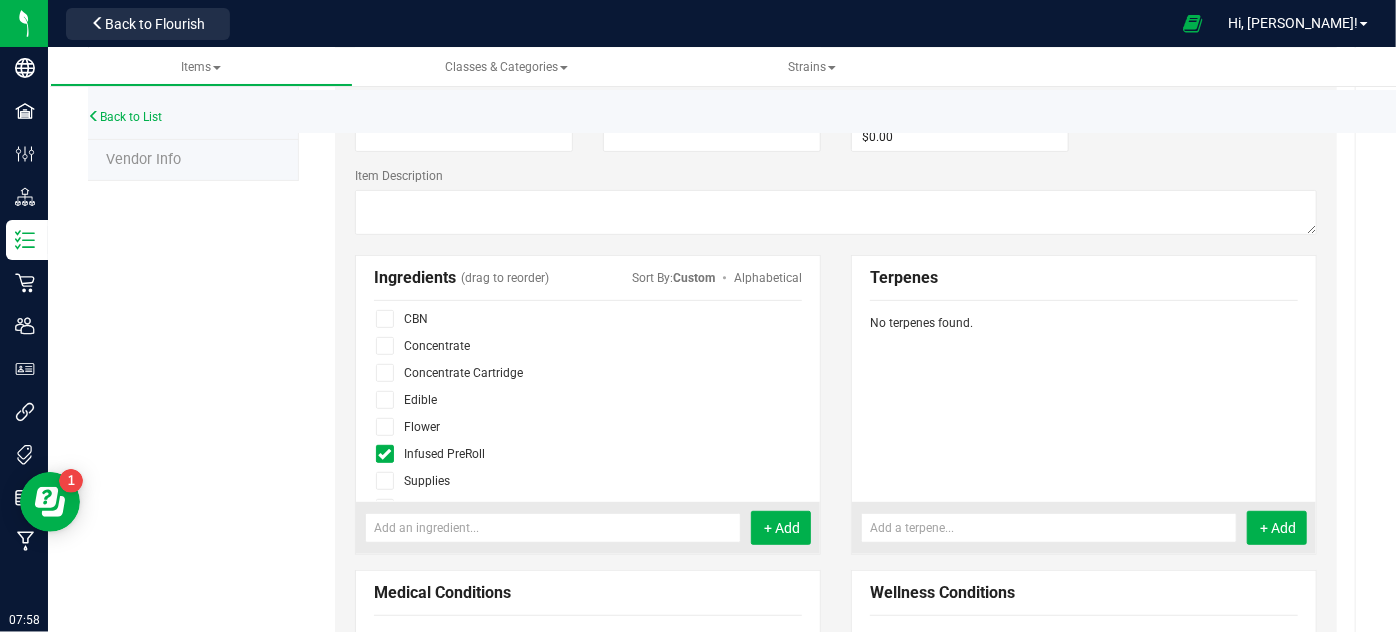 scroll, scrollTop: 0, scrollLeft: 0, axis: both 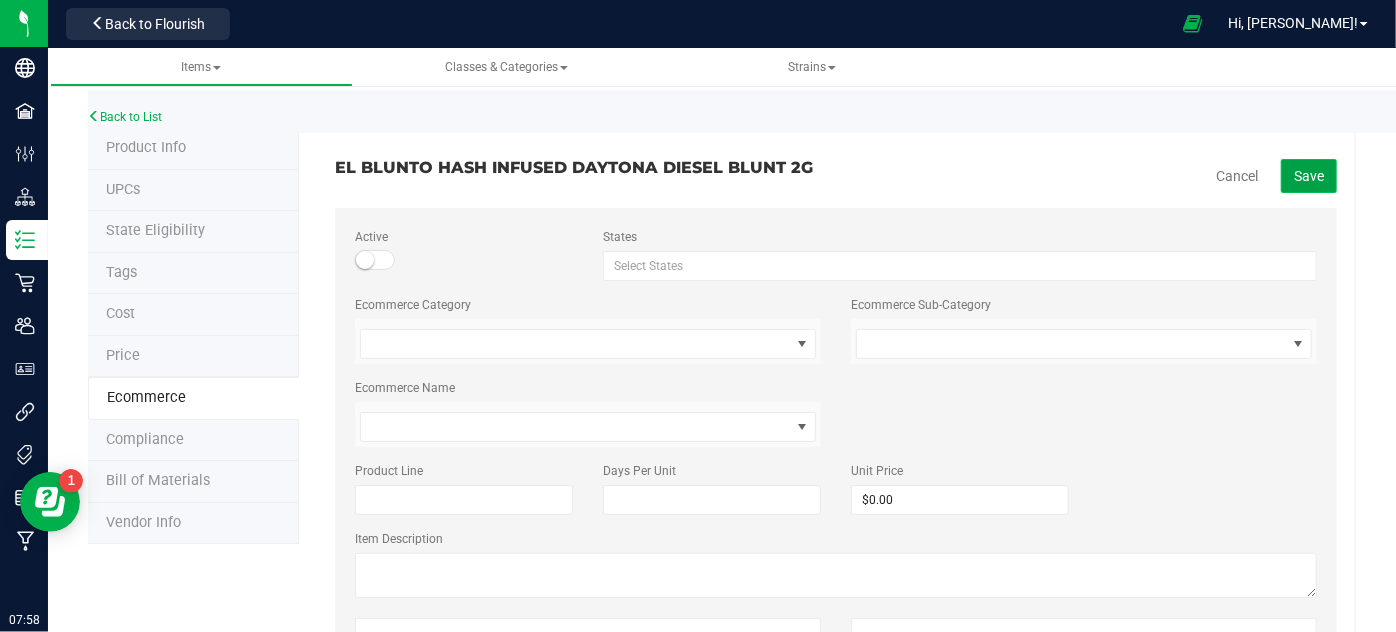 click on "Save" 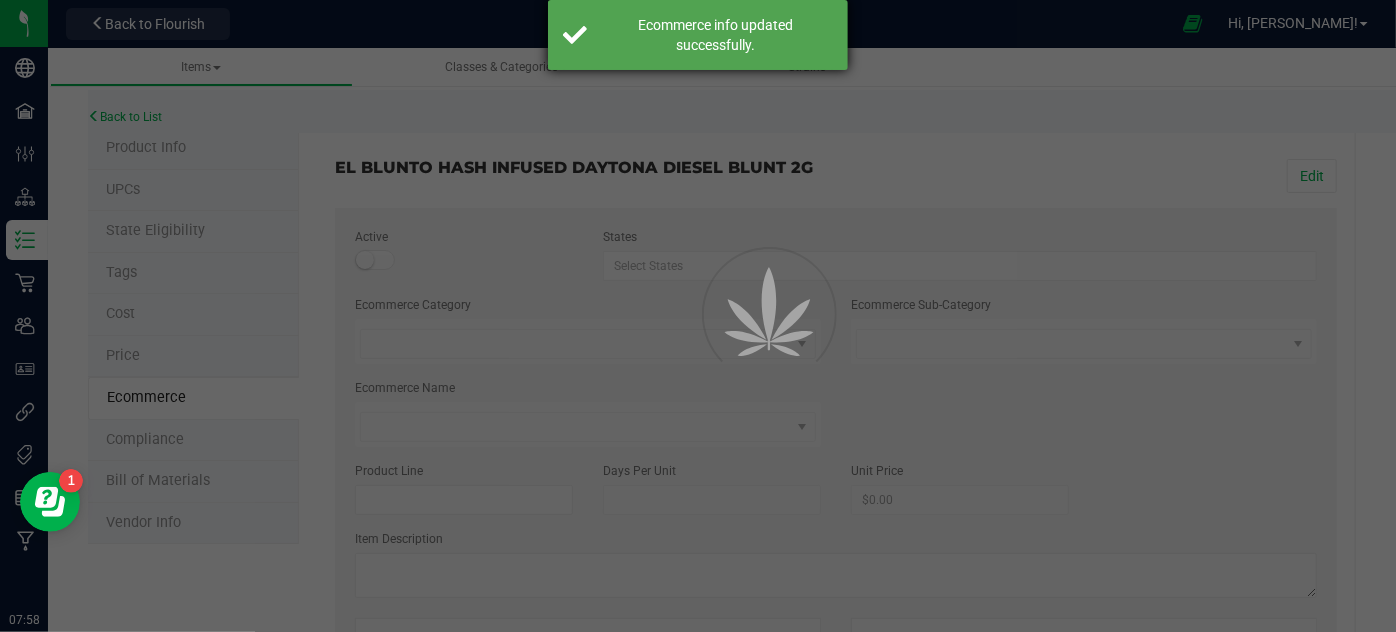 scroll, scrollTop: 67, scrollLeft: 0, axis: vertical 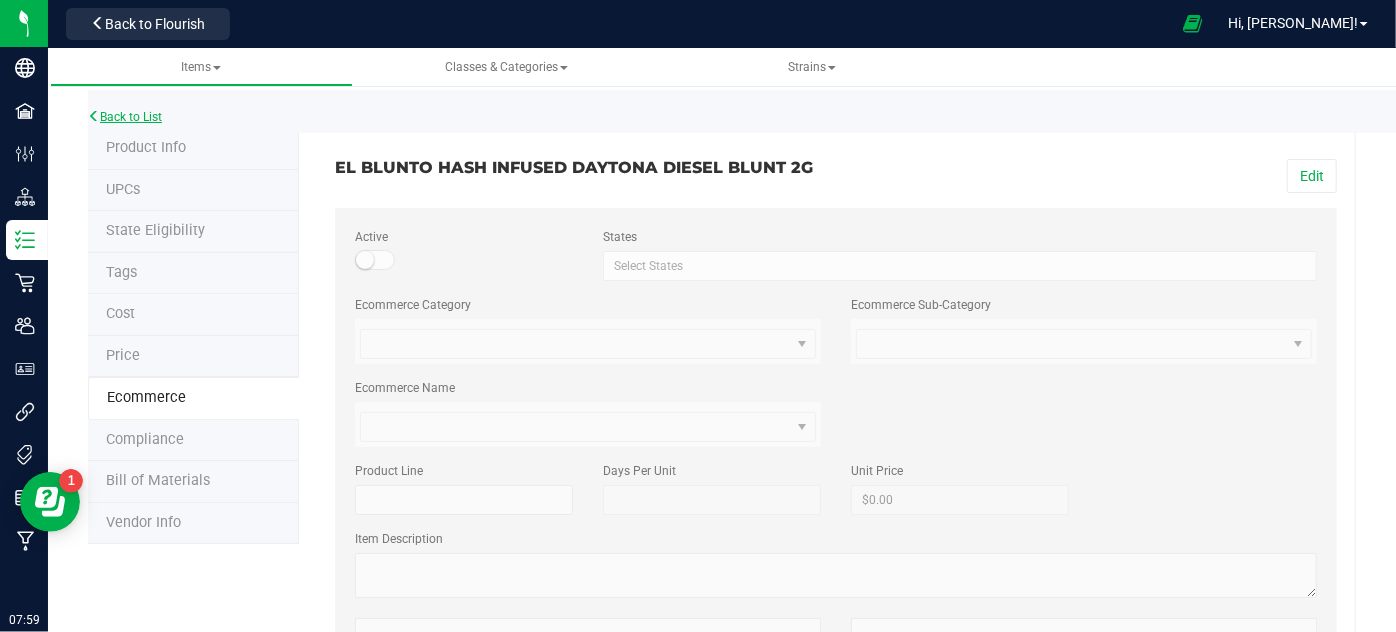 click on "Back to List" at bounding box center [125, 117] 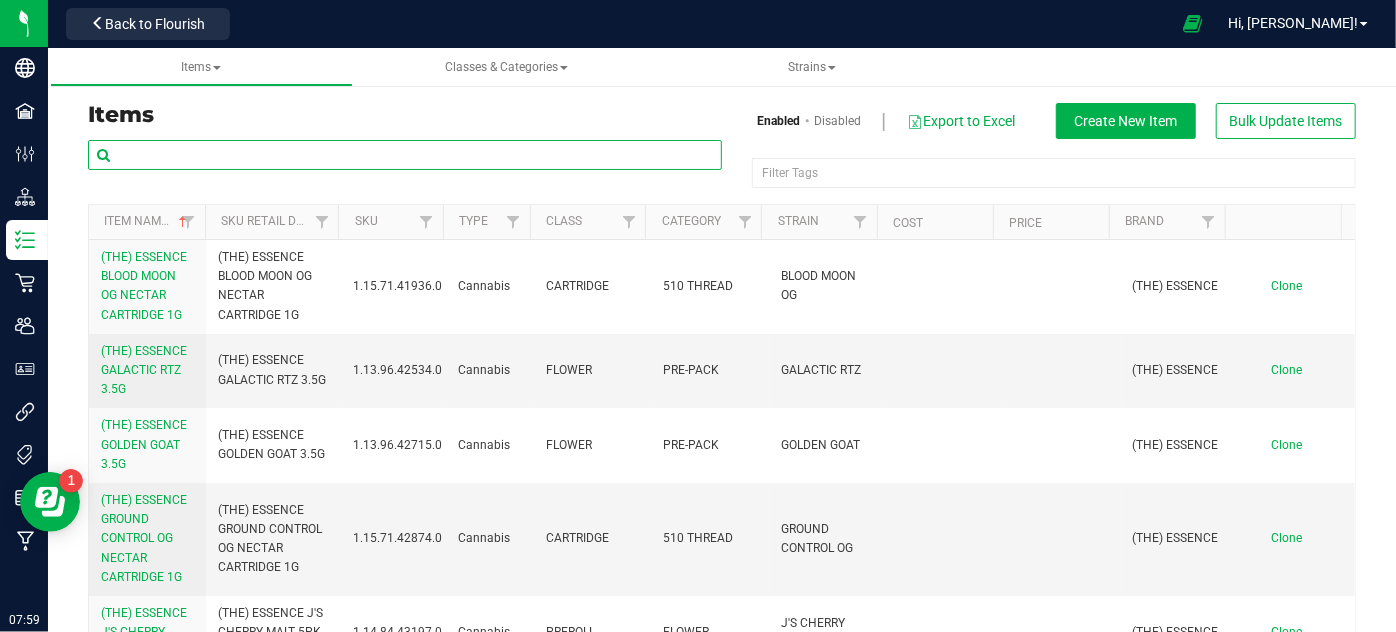 click at bounding box center (405, 155) 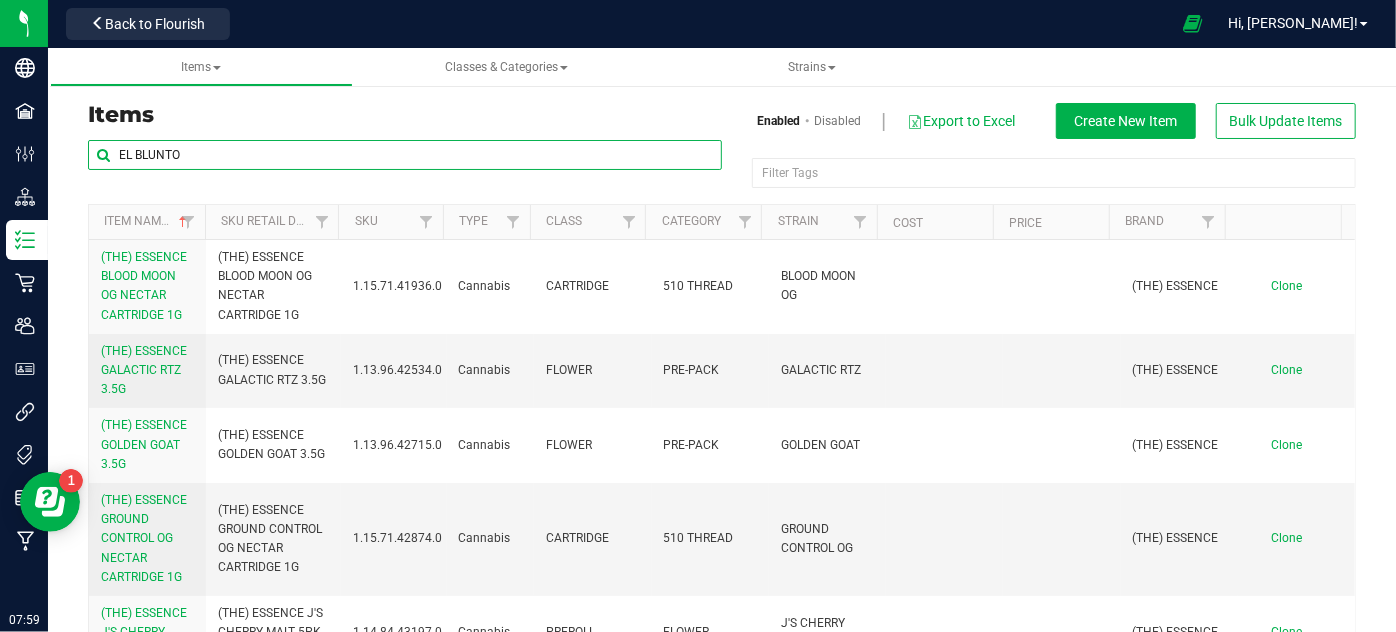 type on "EL BLUNTO" 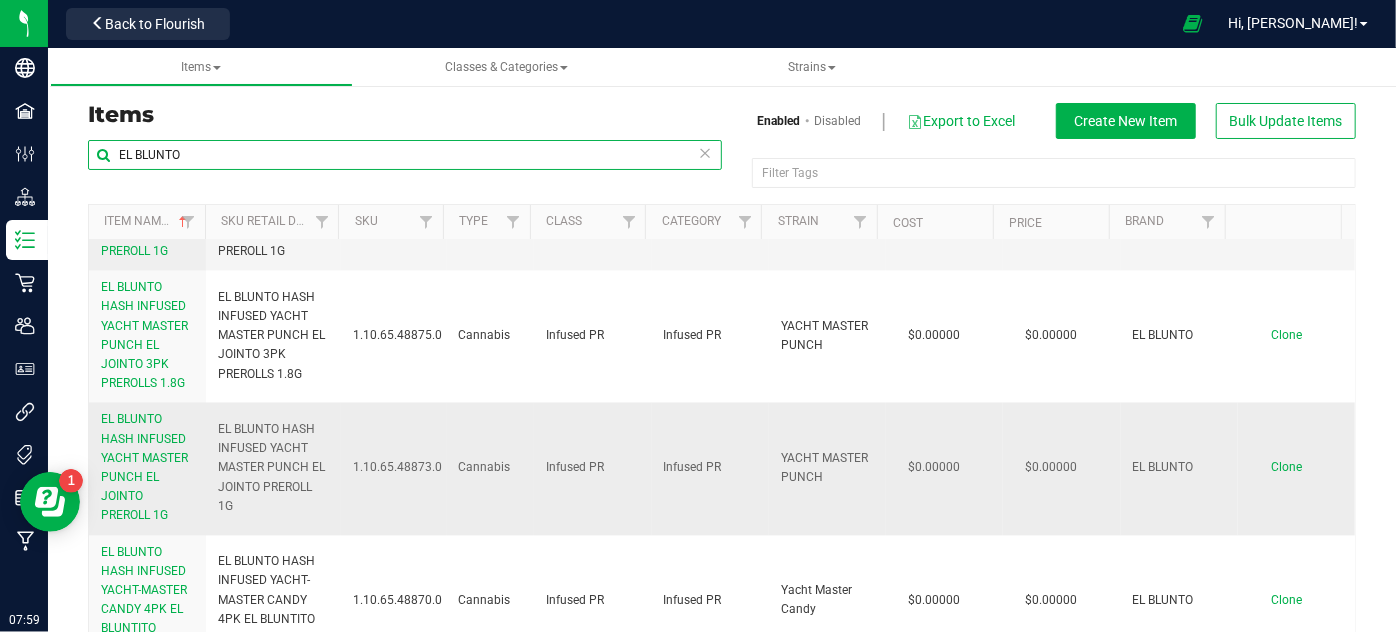 scroll, scrollTop: 2050, scrollLeft: 0, axis: vertical 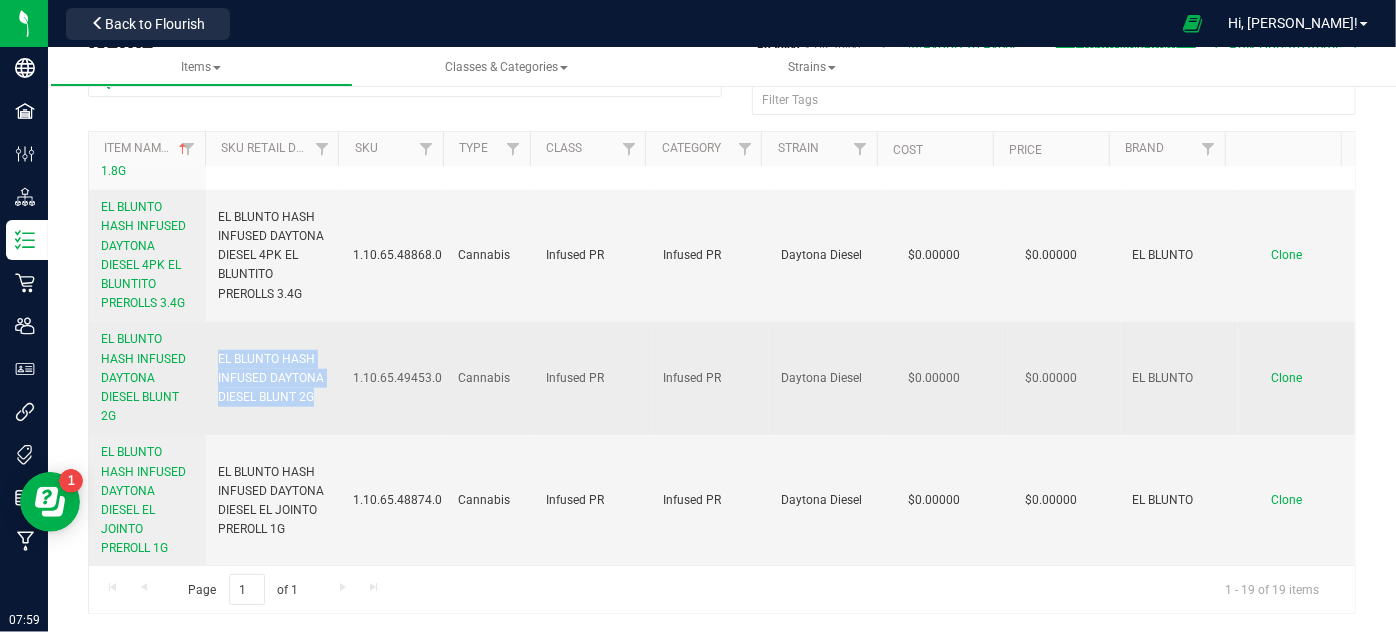 drag, startPoint x: 317, startPoint y: 377, endPoint x: 210, endPoint y: 333, distance: 115.69356 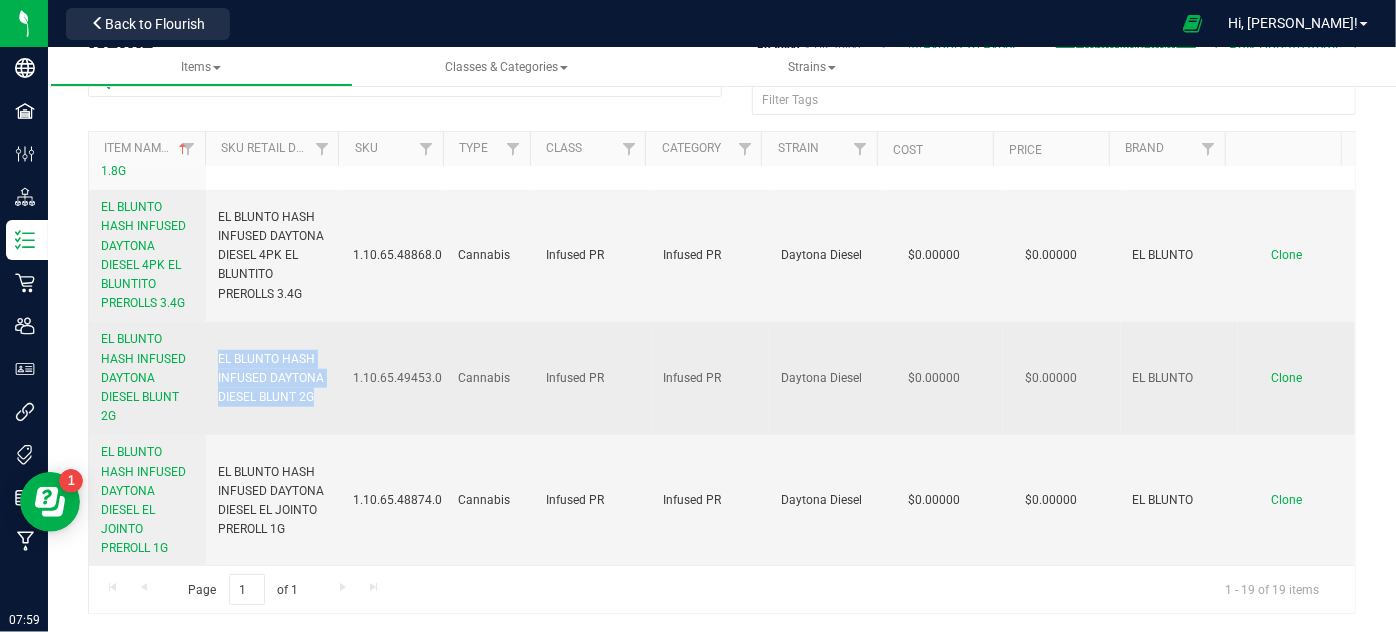 click on "EL BLUNTO HASH INFUSED DAYTONA DIESEL BLUNT 2G" at bounding box center (273, 378) 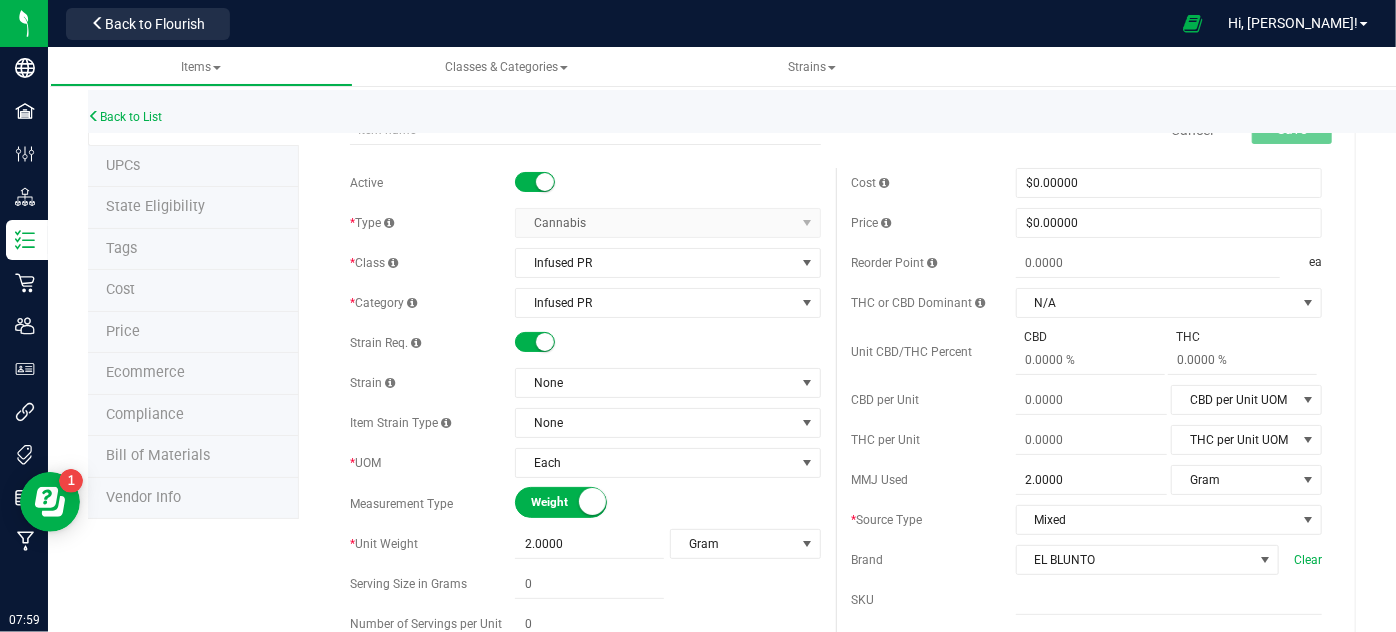 scroll, scrollTop: 0, scrollLeft: 0, axis: both 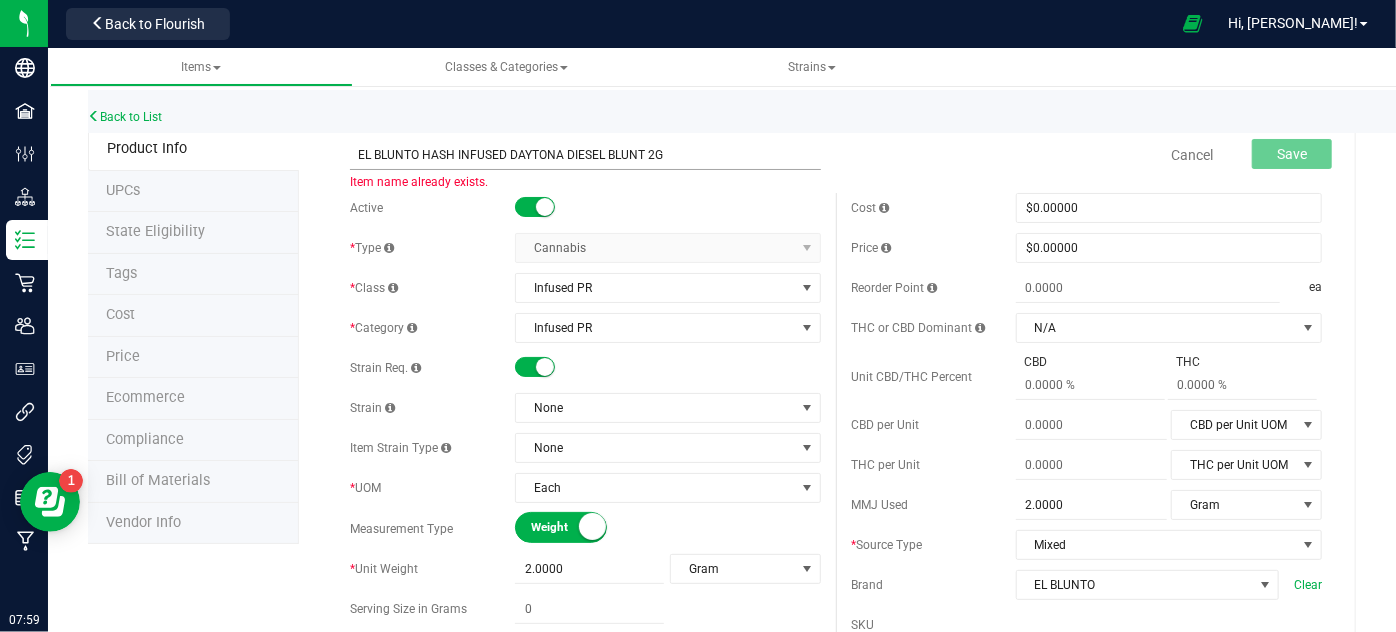 click on "EL BLUNTO HASH INFUSED DAYTONA DIESEL BLUNT 2G" at bounding box center (585, 155) 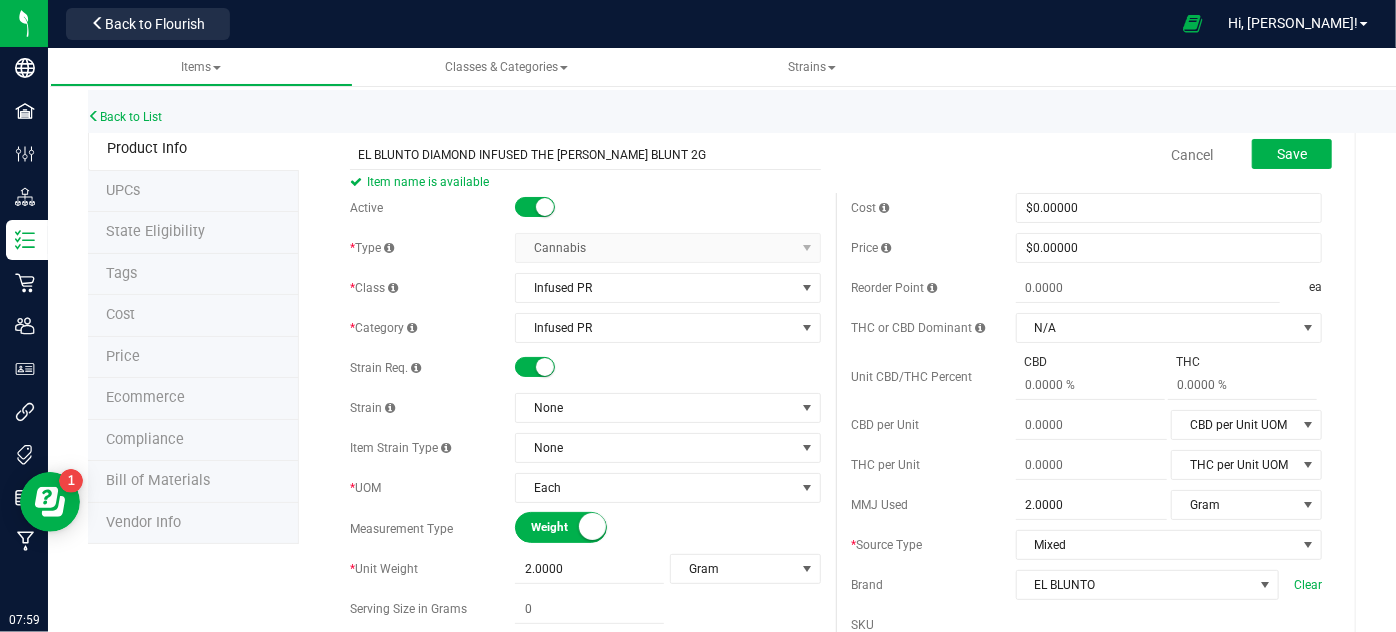 type on "EL BLUNTO DIAMOND INFUSED THE [PERSON_NAME] BLUNT 2G" 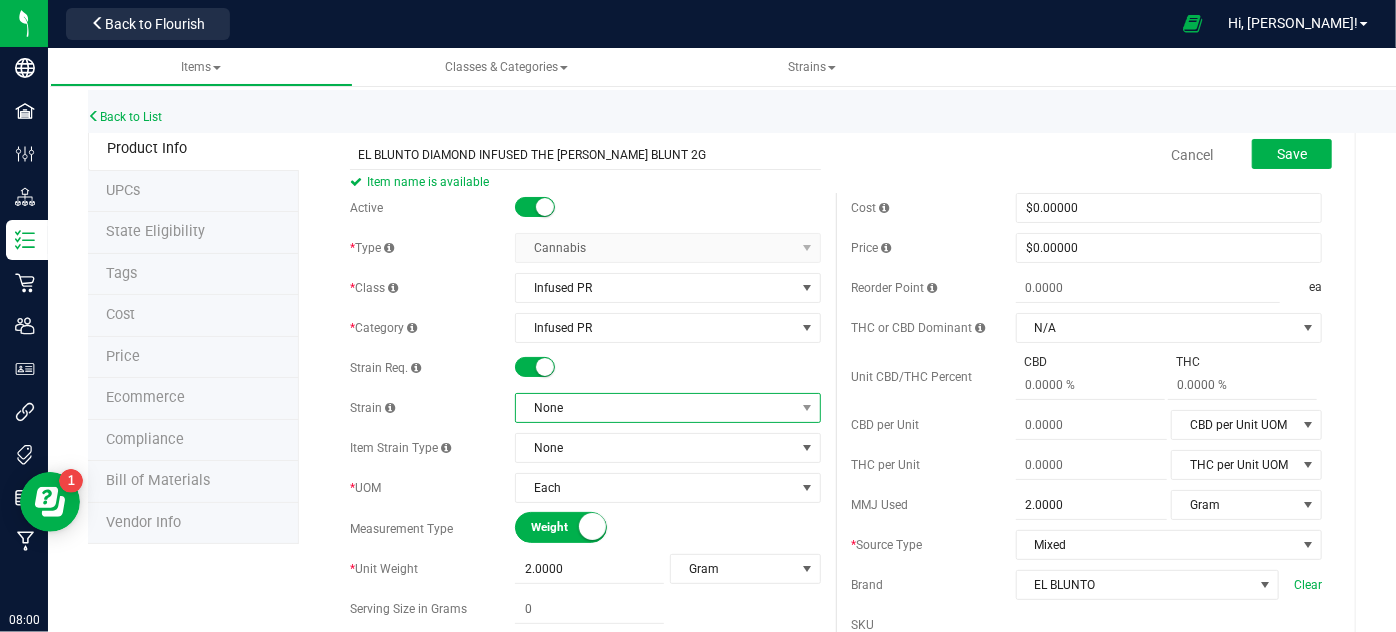 click on "None" at bounding box center (655, 408) 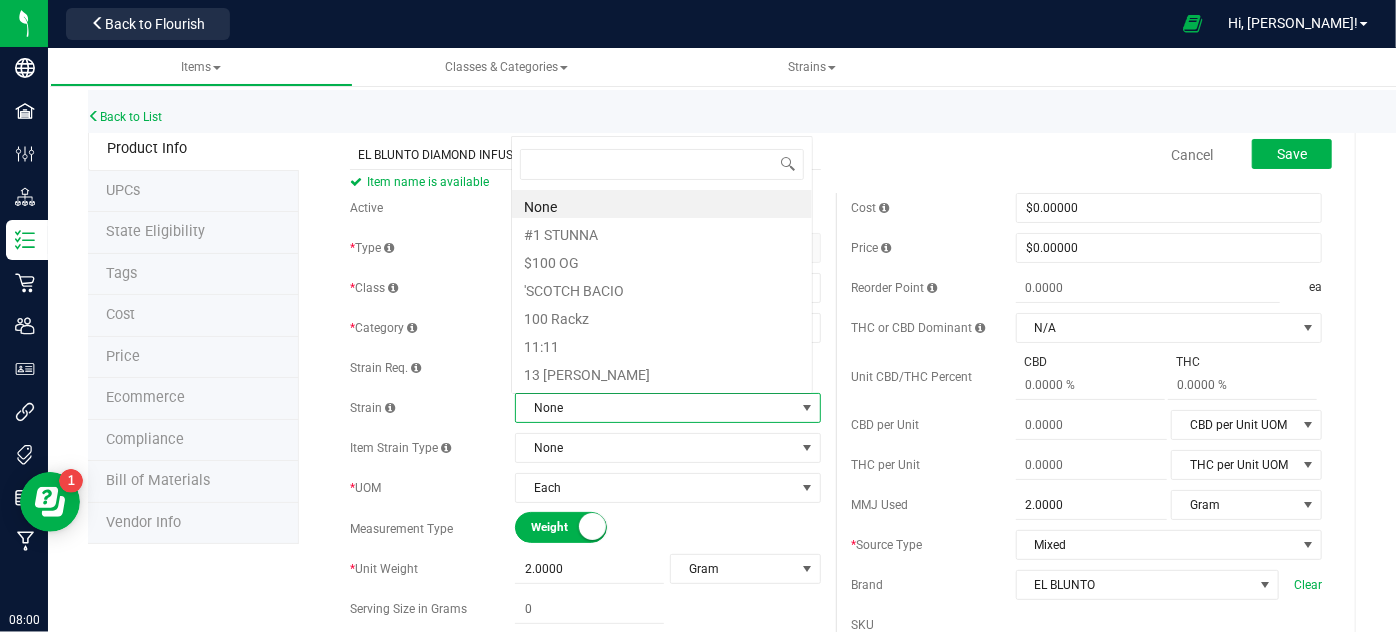 scroll, scrollTop: 0, scrollLeft: 0, axis: both 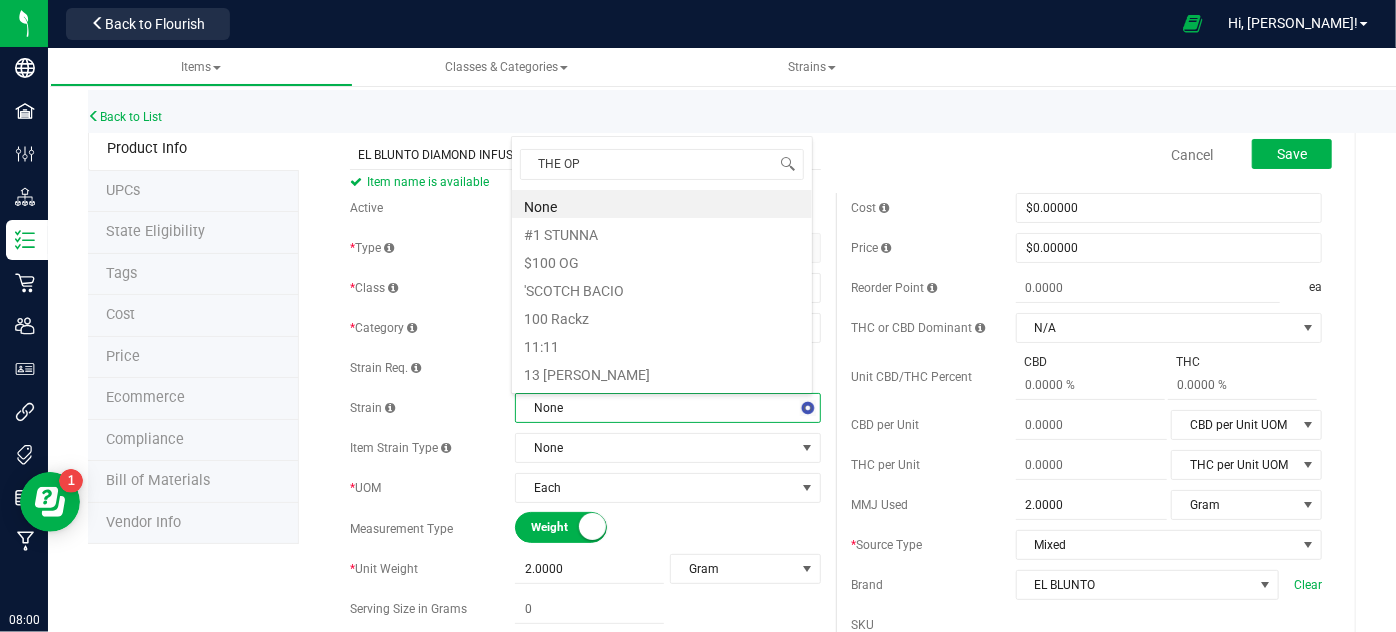 type on "THE OPP" 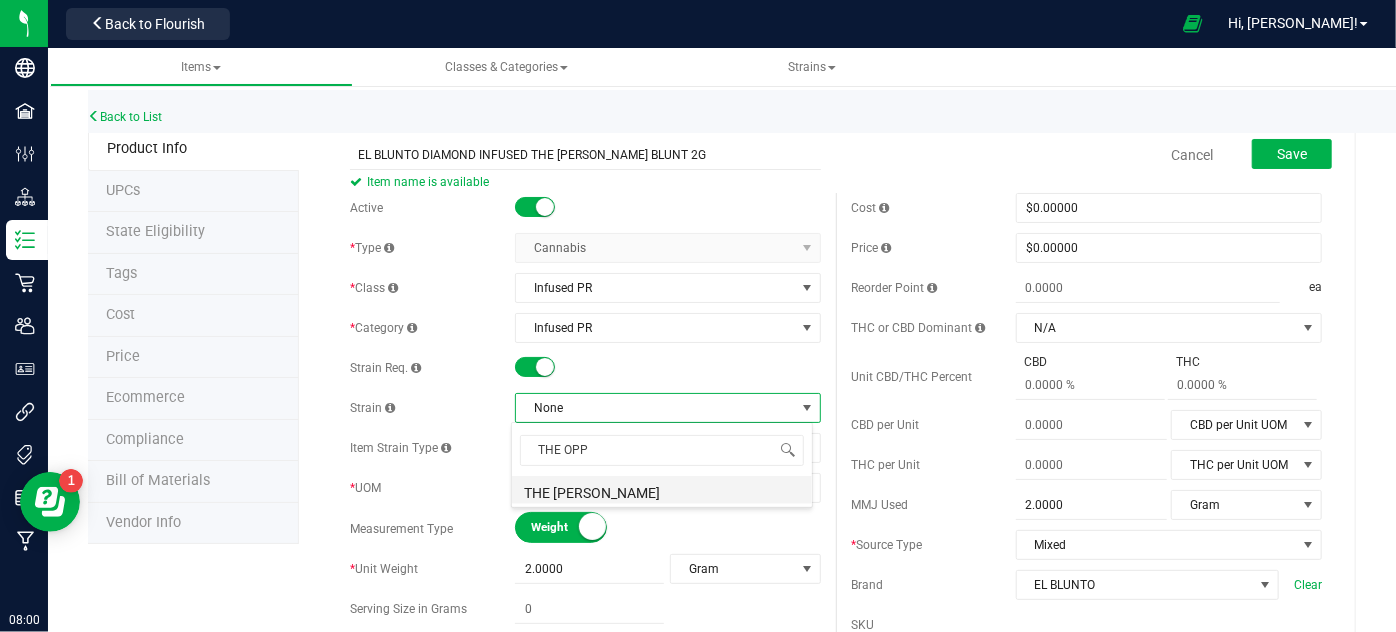 click on "THE [PERSON_NAME]" at bounding box center (662, 490) 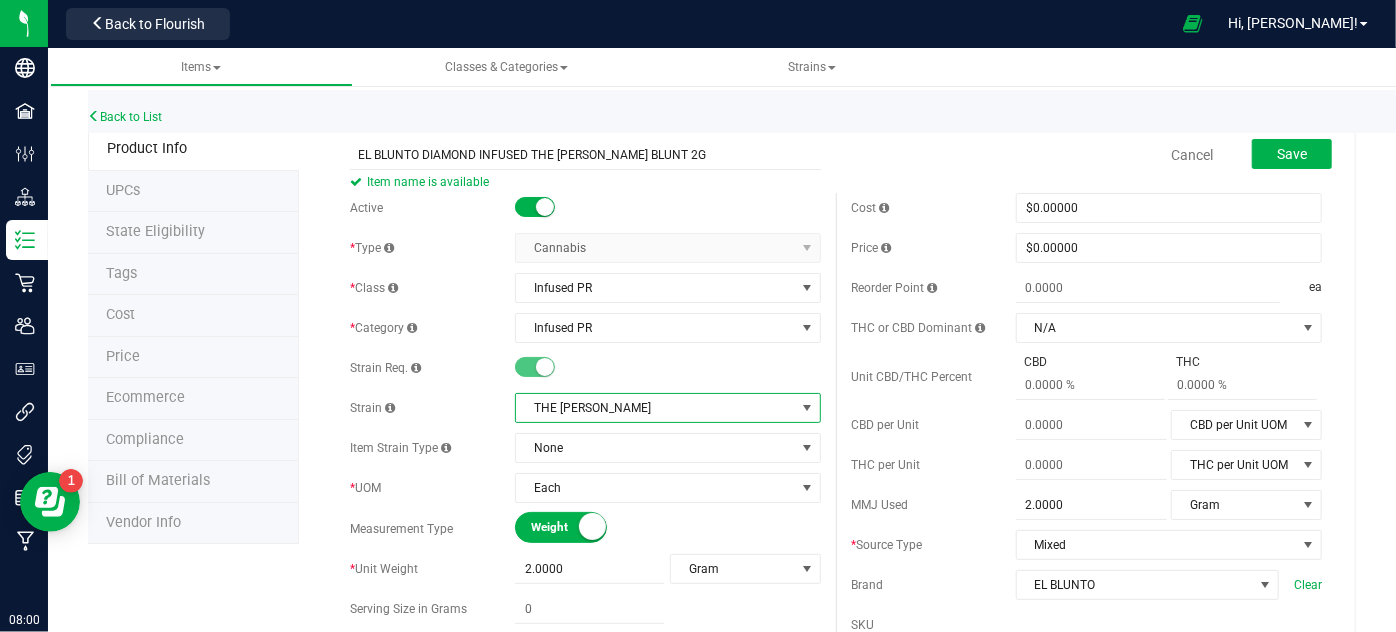 drag, startPoint x: 876, startPoint y: 348, endPoint x: 914, endPoint y: 299, distance: 62.008064 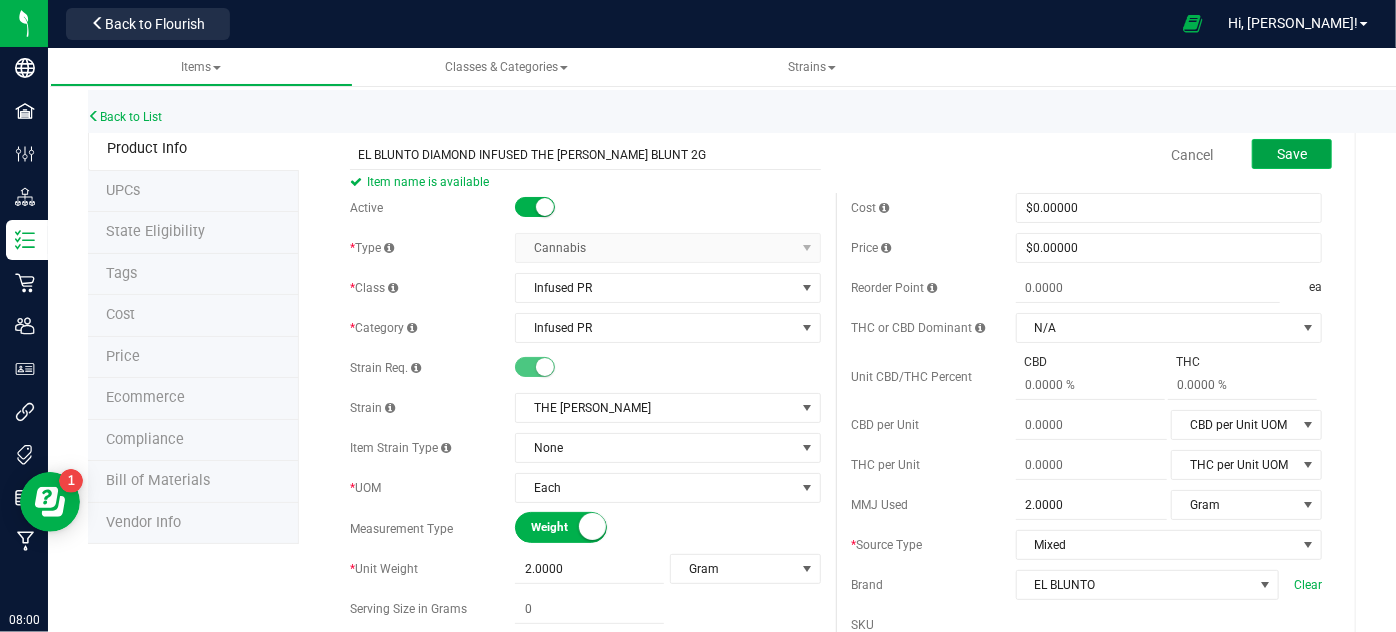 click on "Save" at bounding box center [1292, 154] 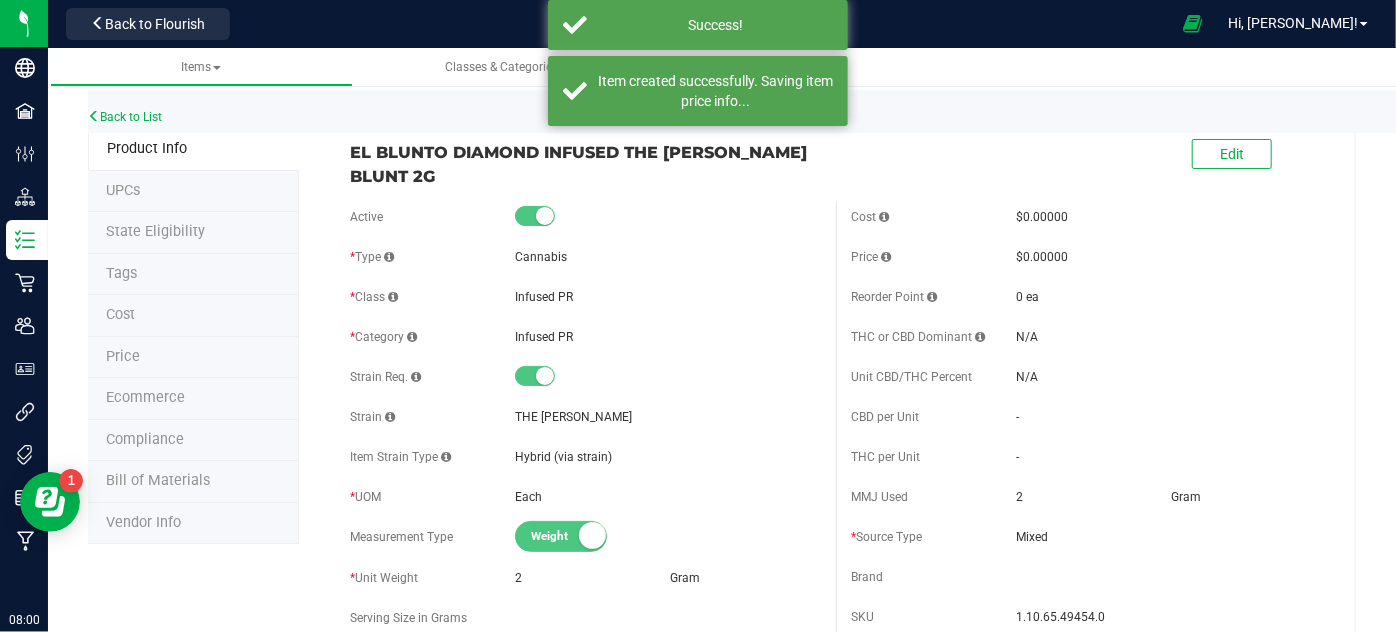 click on "Ecommerce" at bounding box center [145, 397] 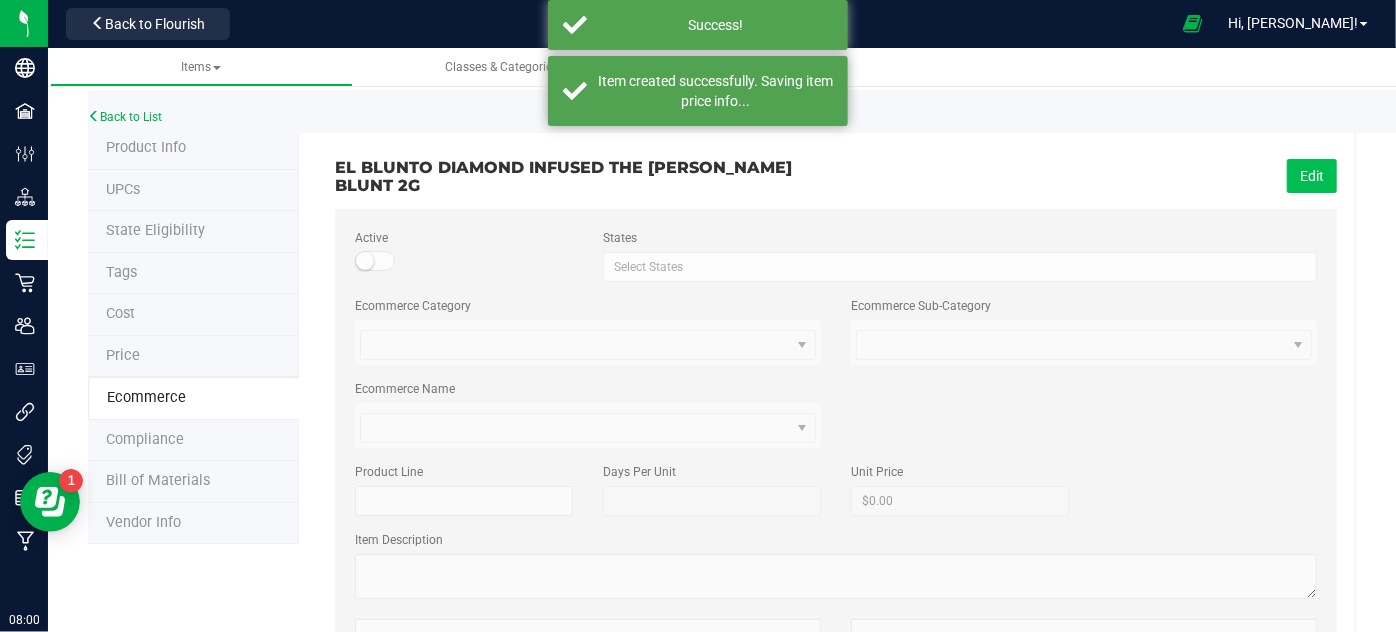 click on "Edit" at bounding box center (1312, 176) 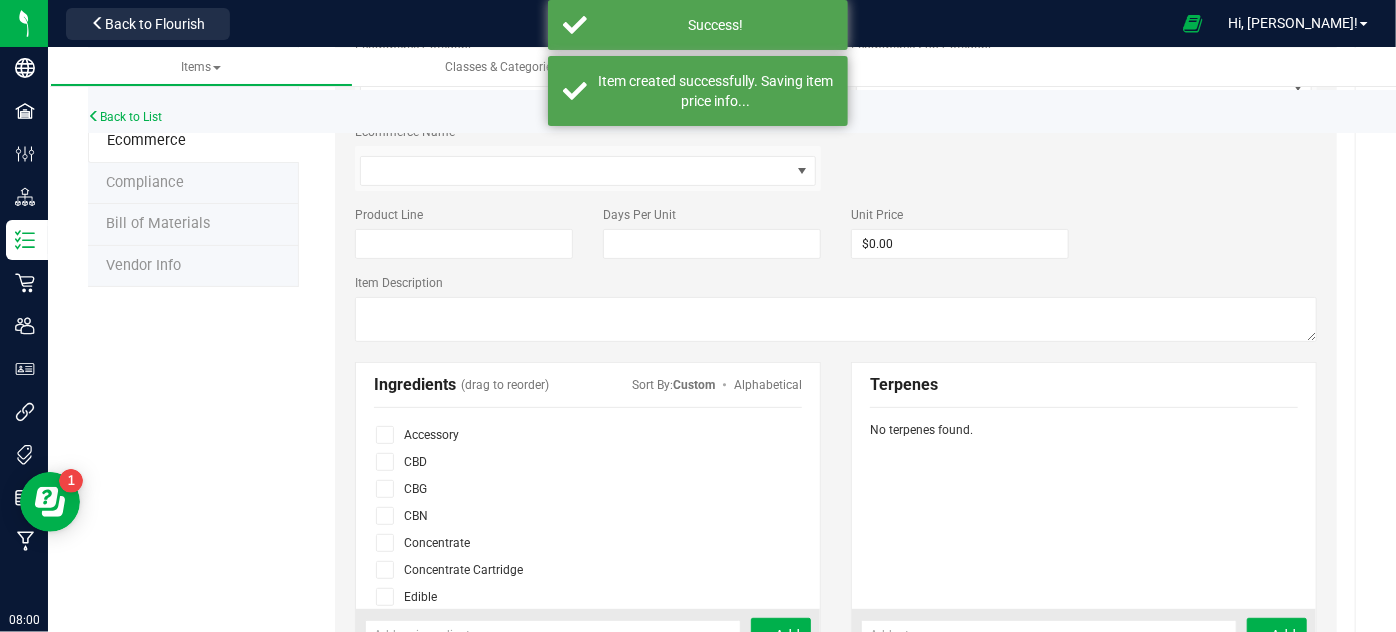 scroll, scrollTop: 272, scrollLeft: 0, axis: vertical 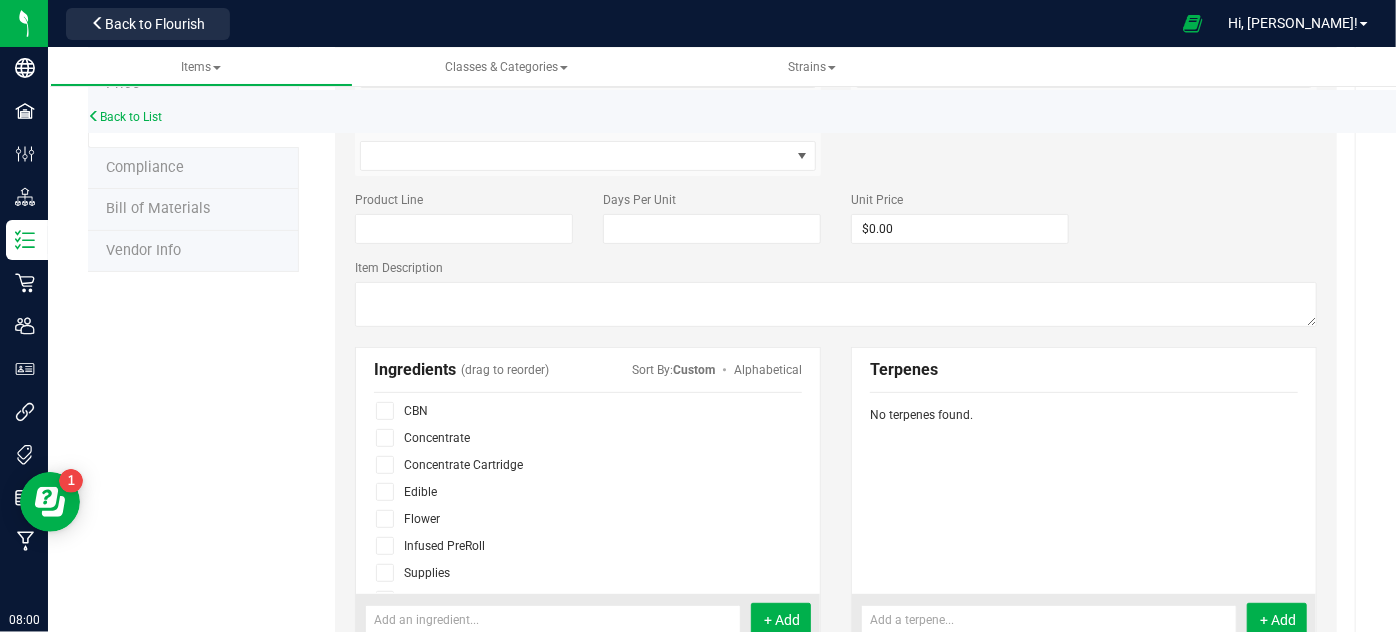 click at bounding box center [389, 545] 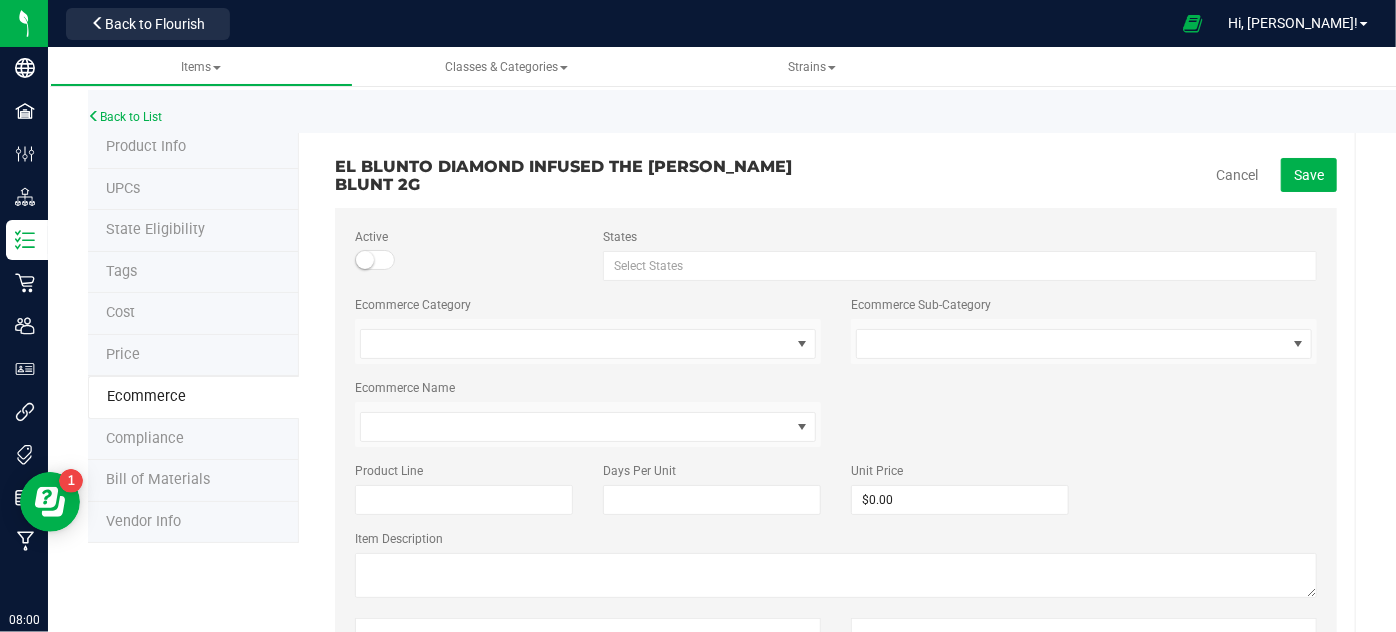 scroll, scrollTop: 0, scrollLeft: 0, axis: both 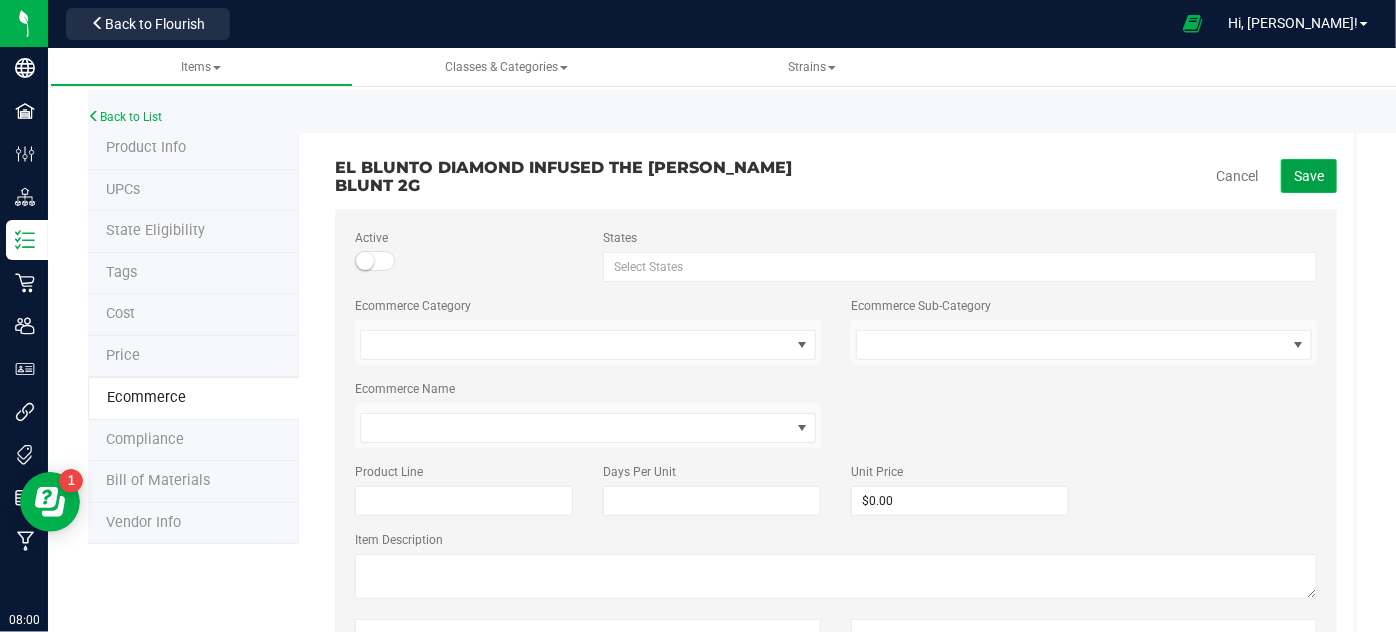 click on "Save" 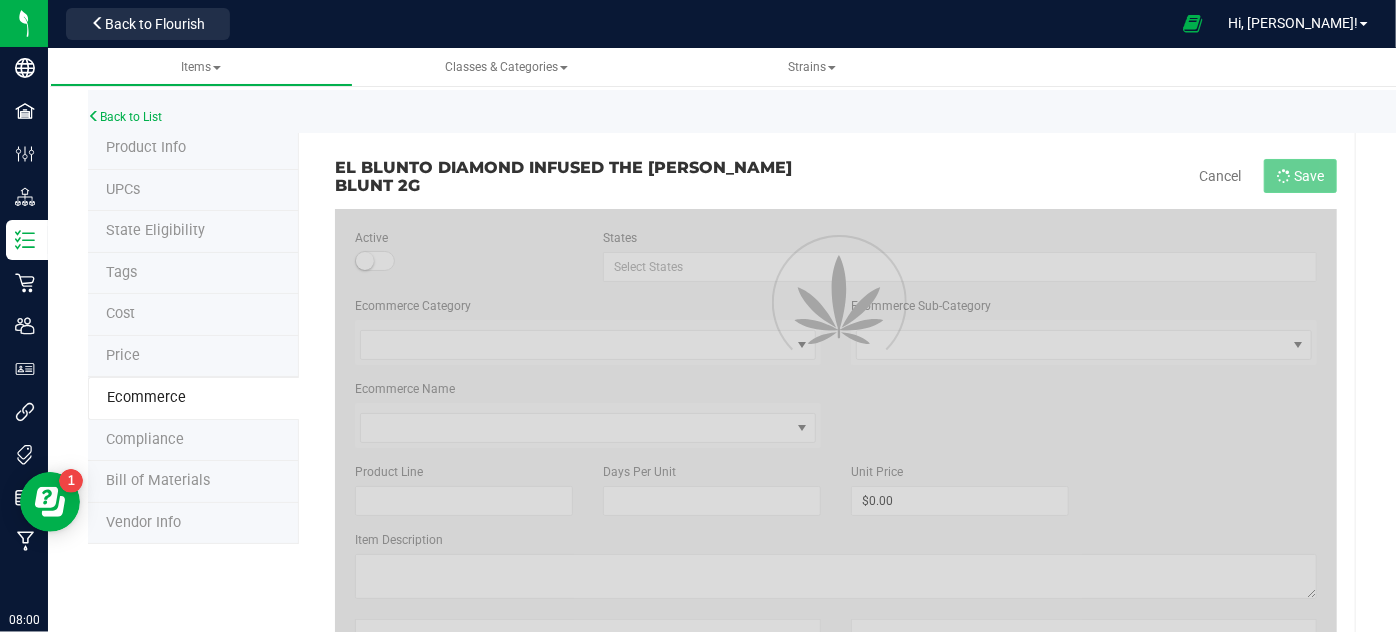 scroll, scrollTop: 67, scrollLeft: 0, axis: vertical 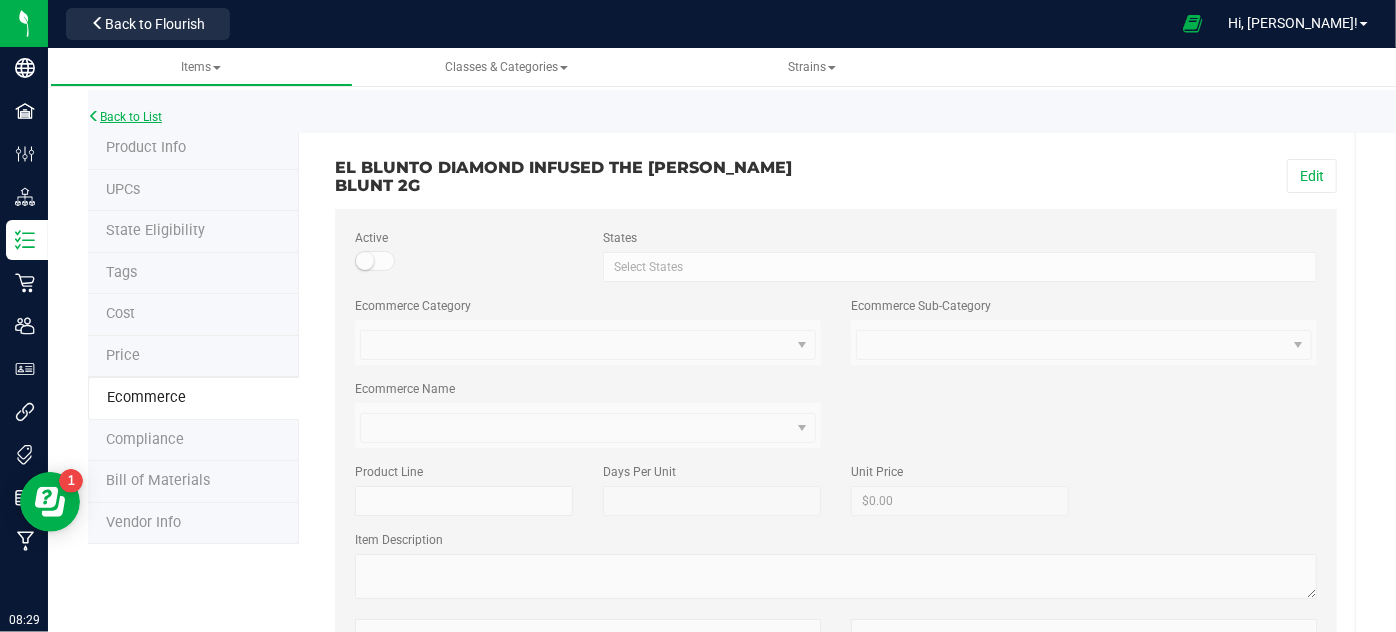 click on "Back to List" at bounding box center [125, 117] 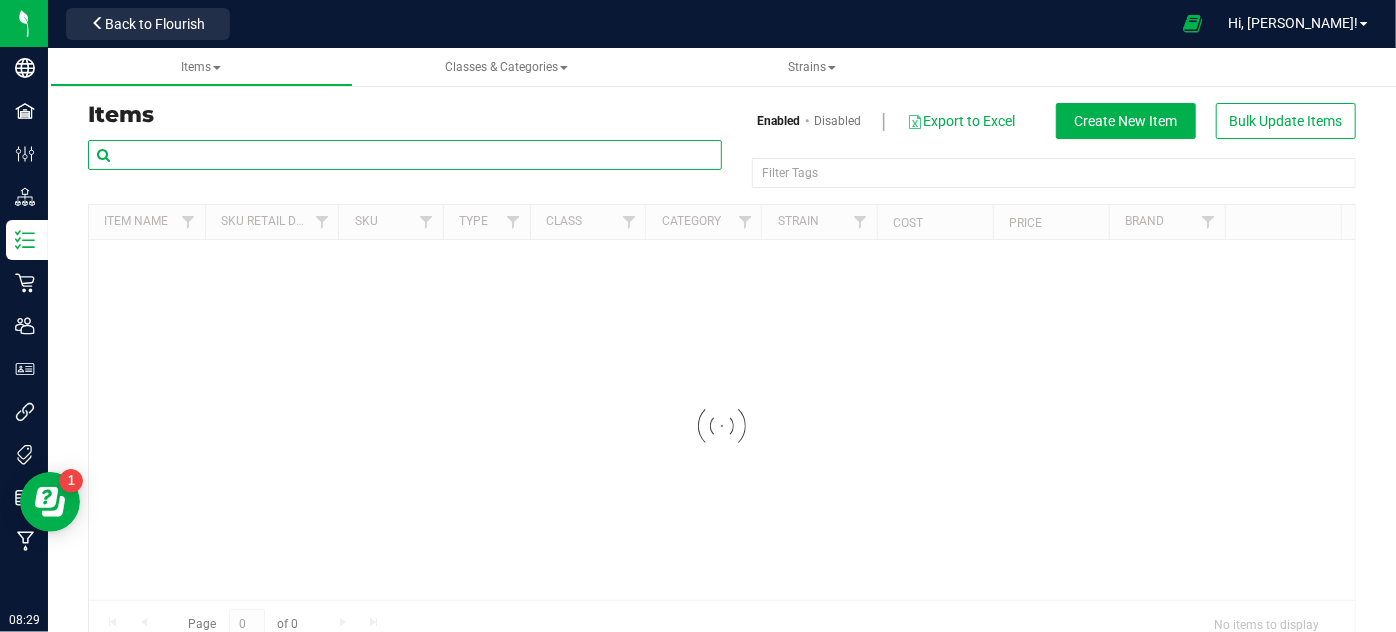 click at bounding box center [405, 155] 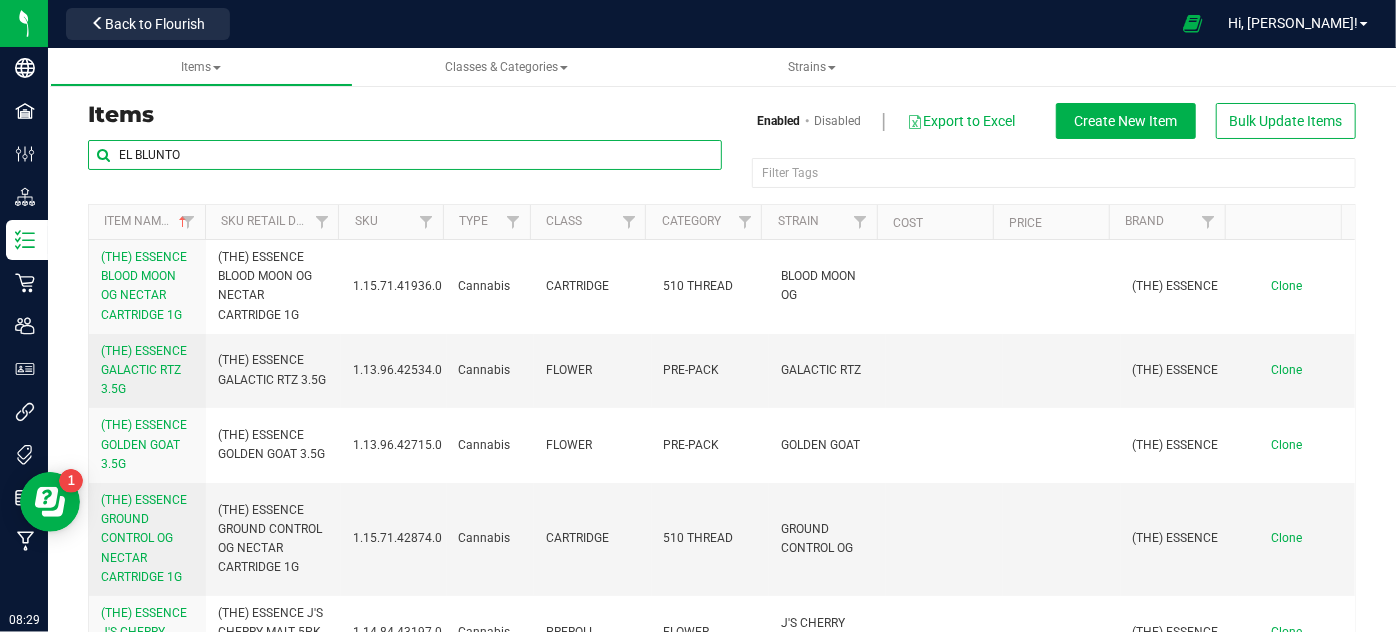 type on "EL BLUNTO" 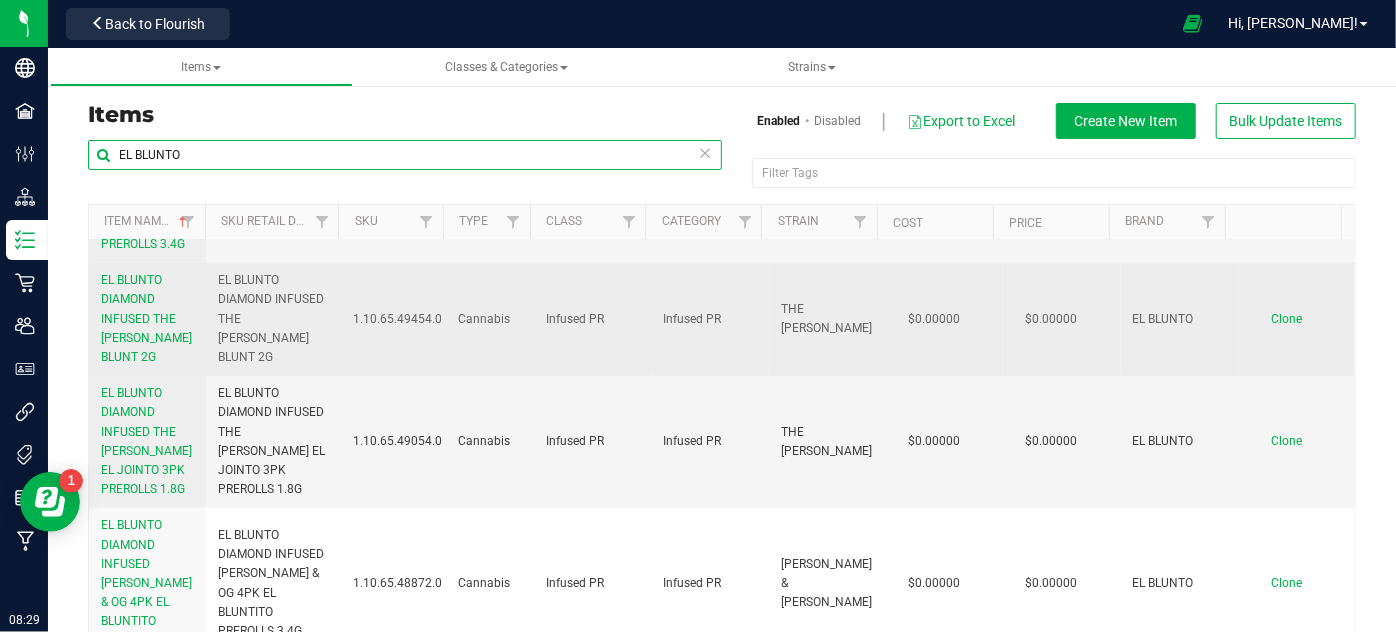 scroll, scrollTop: 545, scrollLeft: 0, axis: vertical 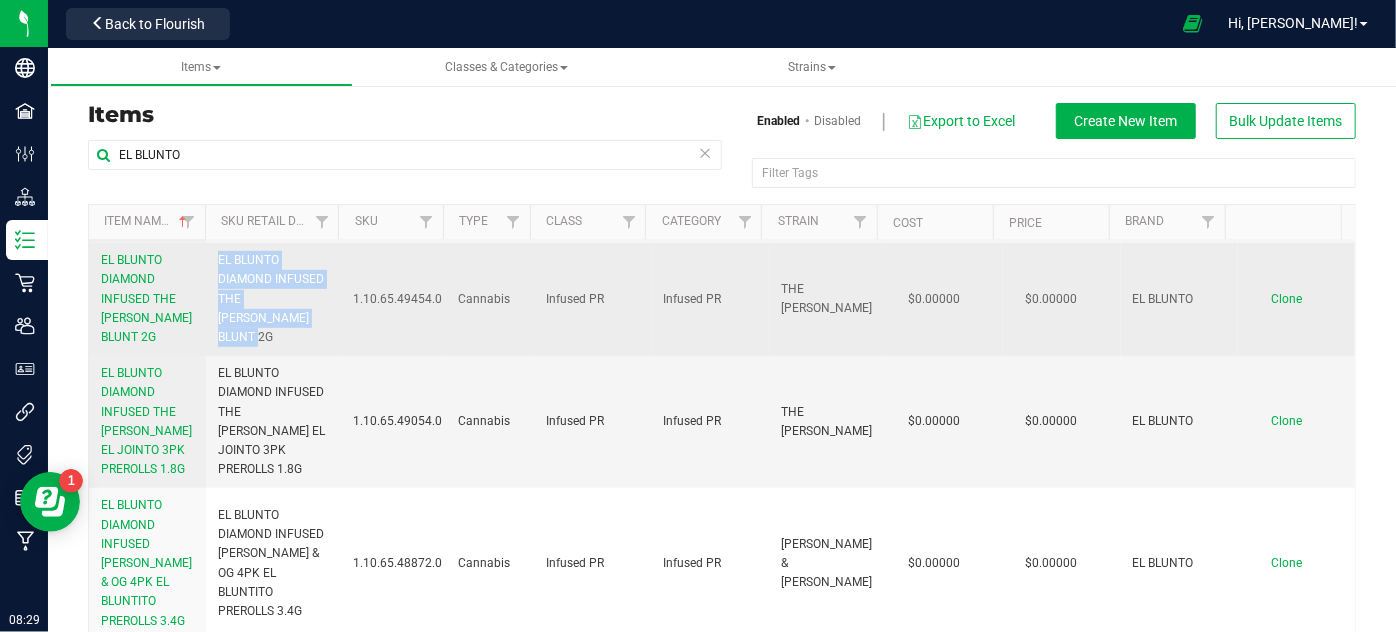drag, startPoint x: 284, startPoint y: 330, endPoint x: 216, endPoint y: 272, distance: 89.37561 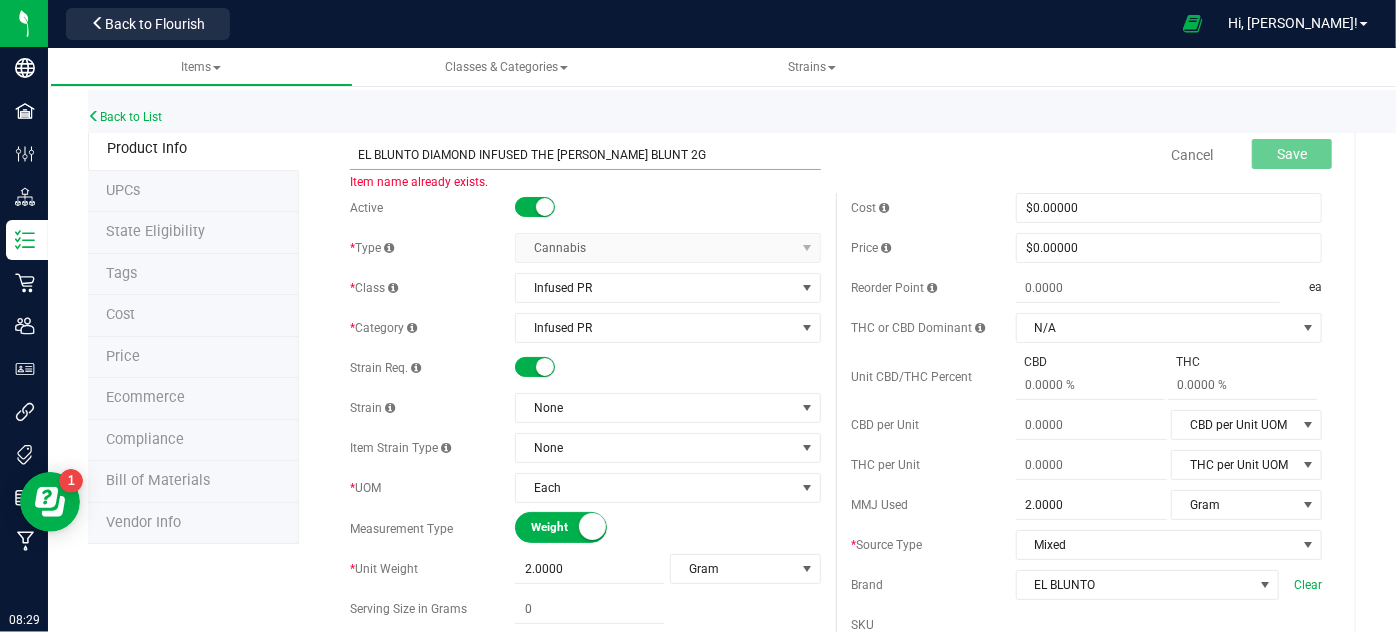 drag, startPoint x: 634, startPoint y: 160, endPoint x: 527, endPoint y: 151, distance: 107.37784 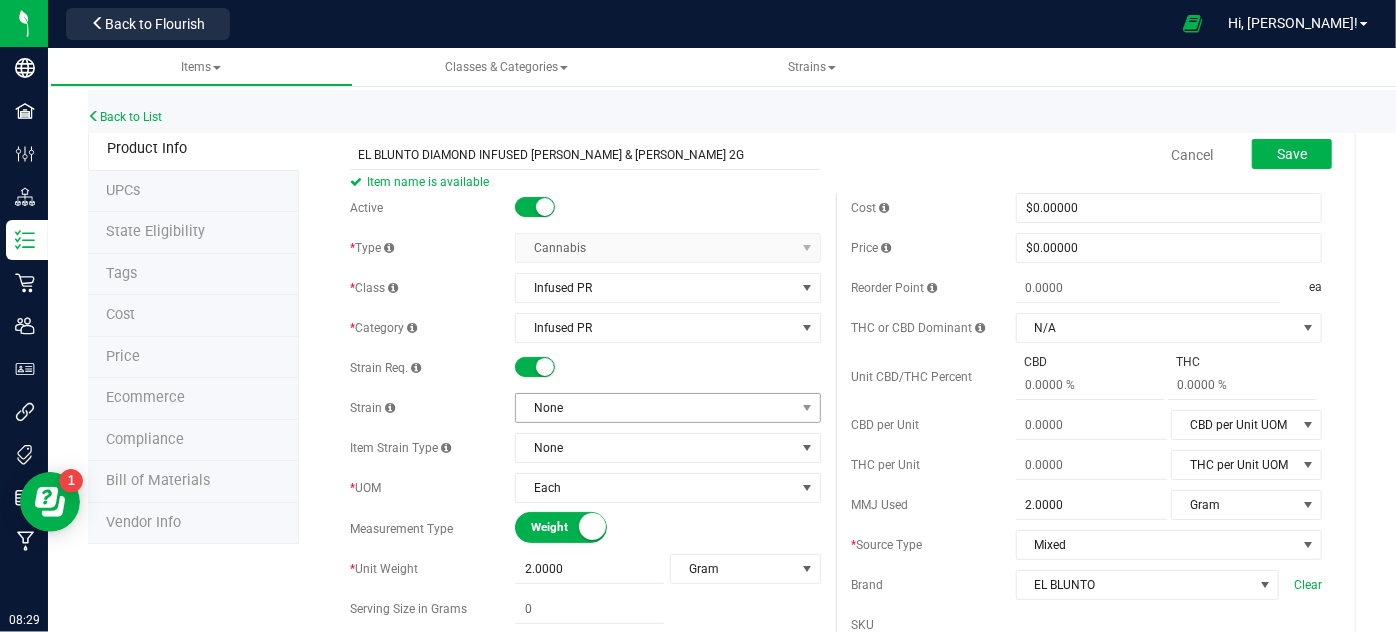 type on "EL BLUNTO DIAMOND INFUSED [PERSON_NAME] & [PERSON_NAME] 2G" 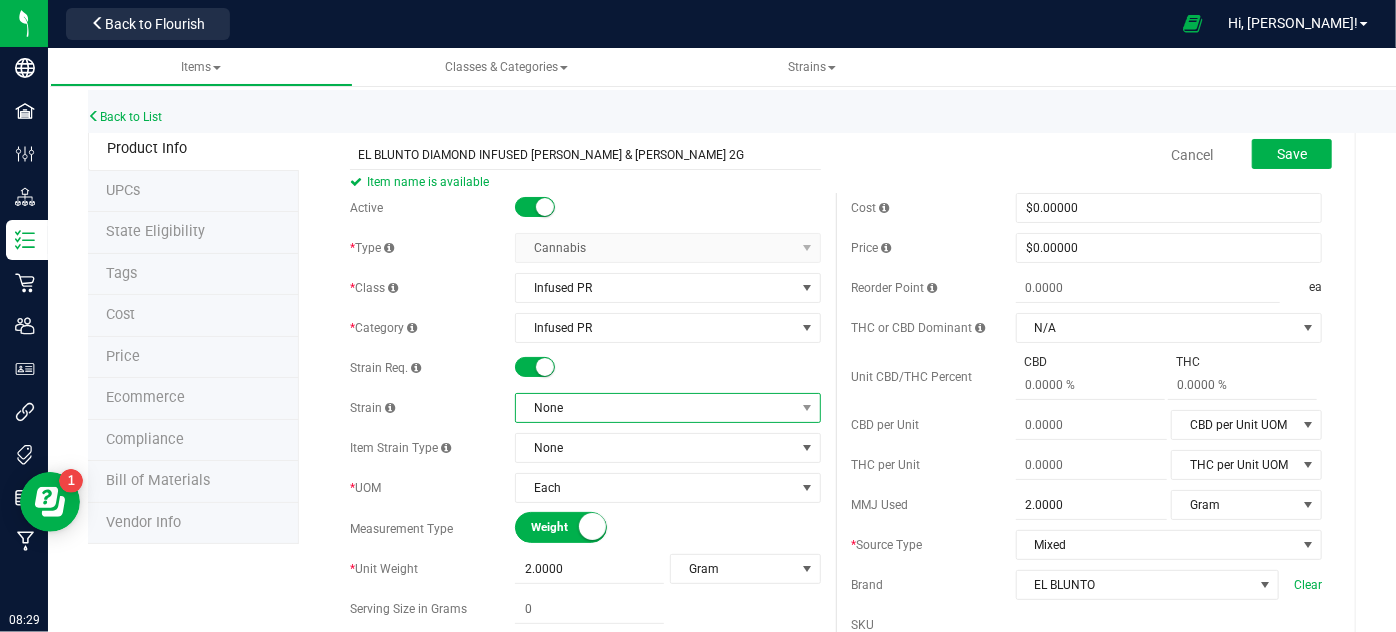 click on "None" at bounding box center (655, 408) 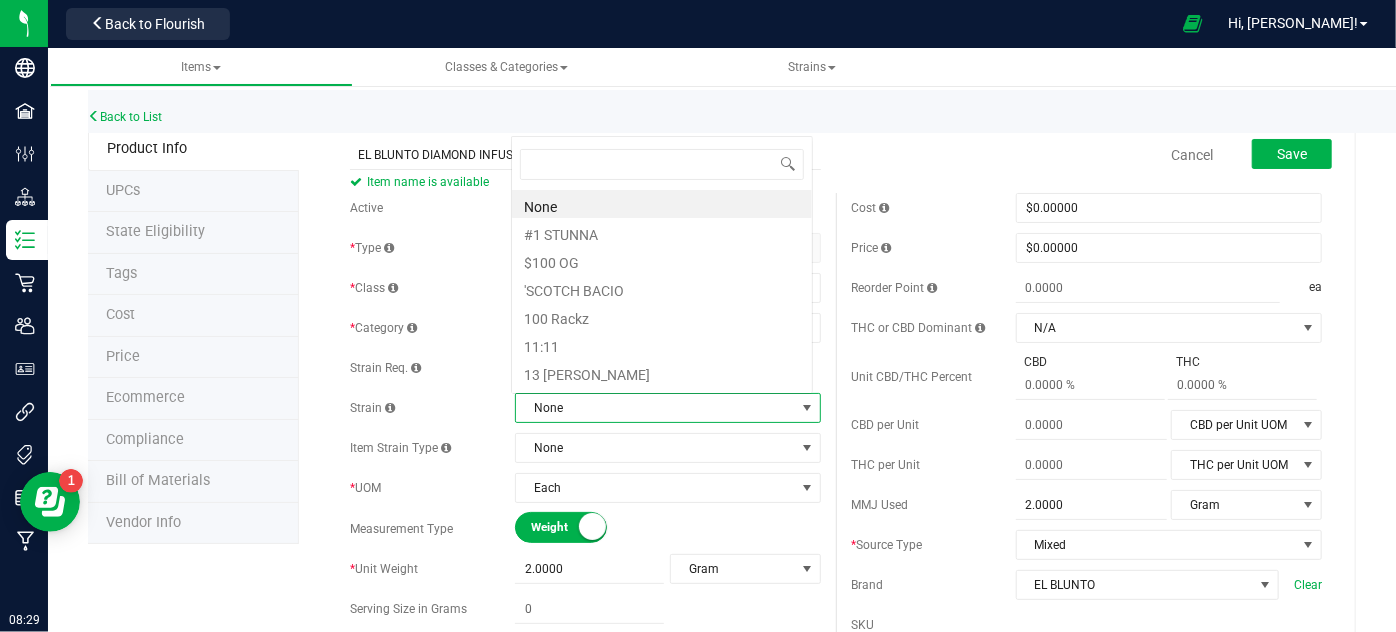 scroll, scrollTop: 0, scrollLeft: 0, axis: both 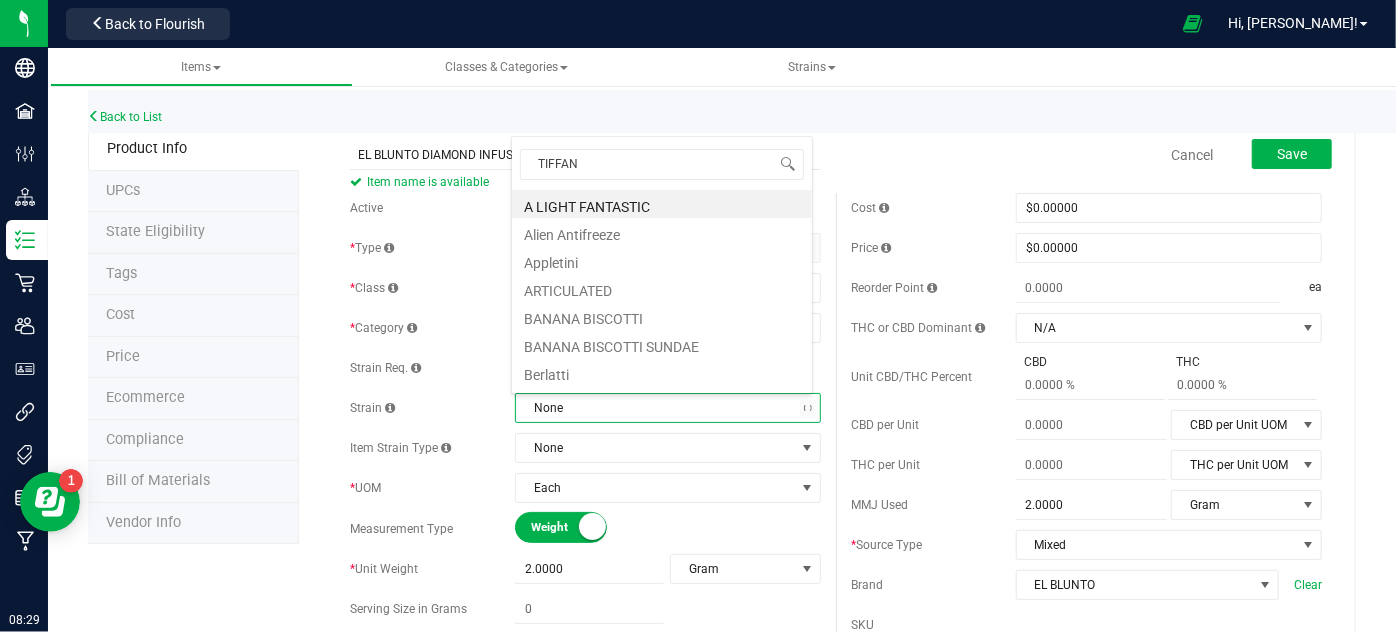 type on "[PERSON_NAME]" 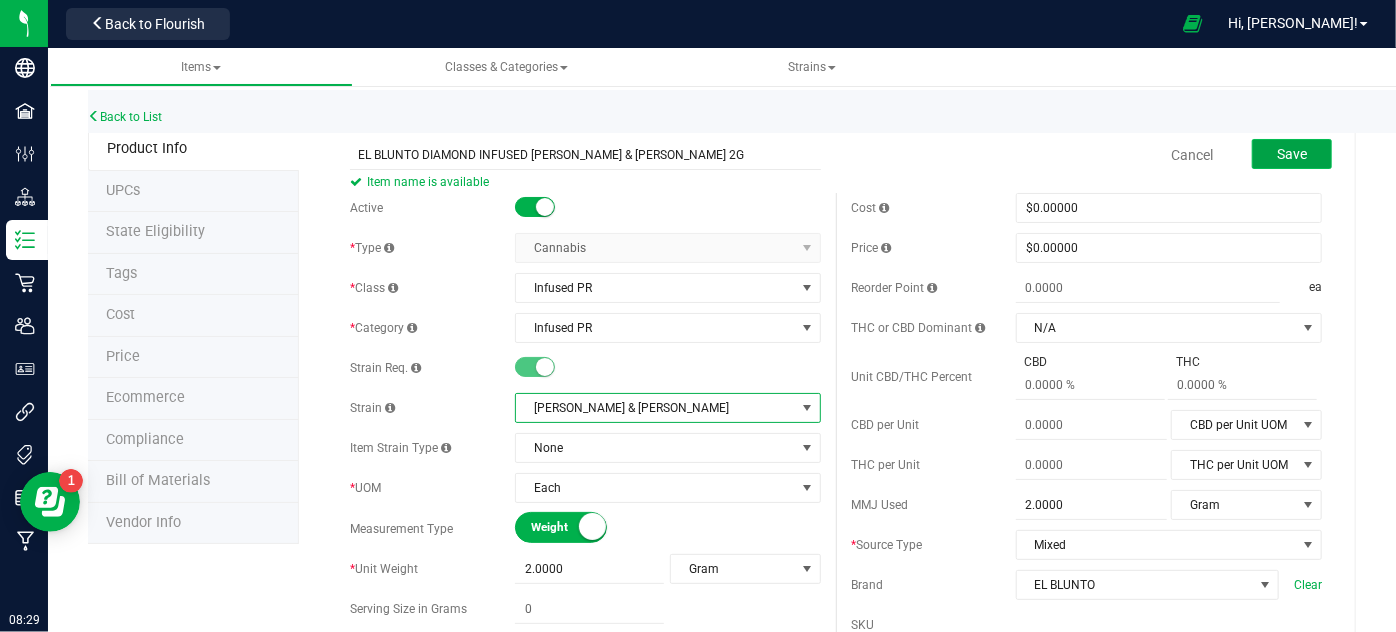 click on "Save" at bounding box center (1292, 154) 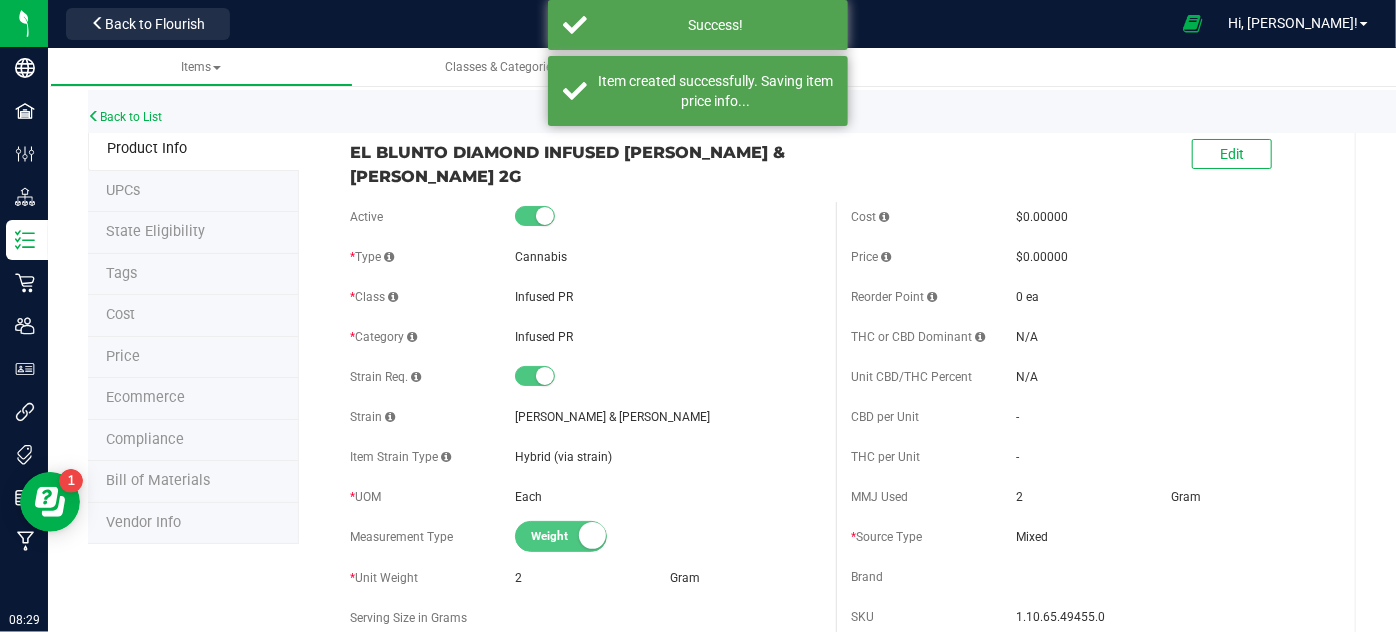 click on "Ecommerce" at bounding box center [193, 399] 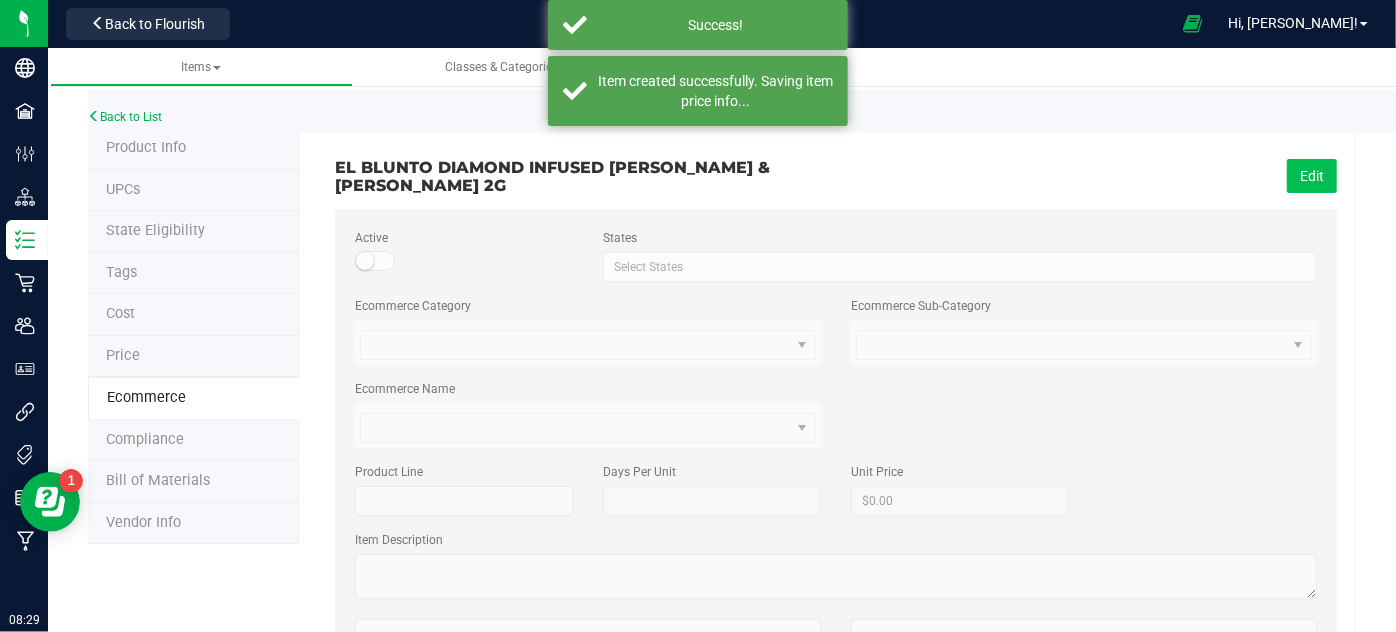 click on "Edit" at bounding box center (1312, 176) 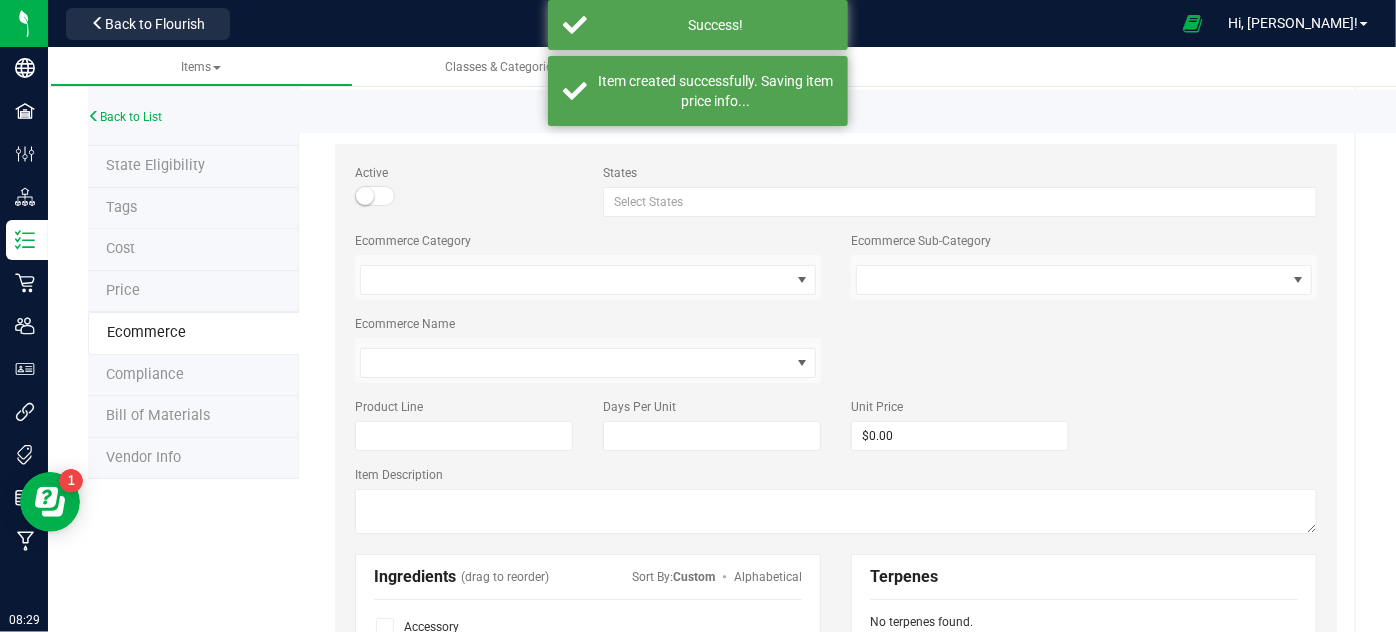 scroll, scrollTop: 363, scrollLeft: 0, axis: vertical 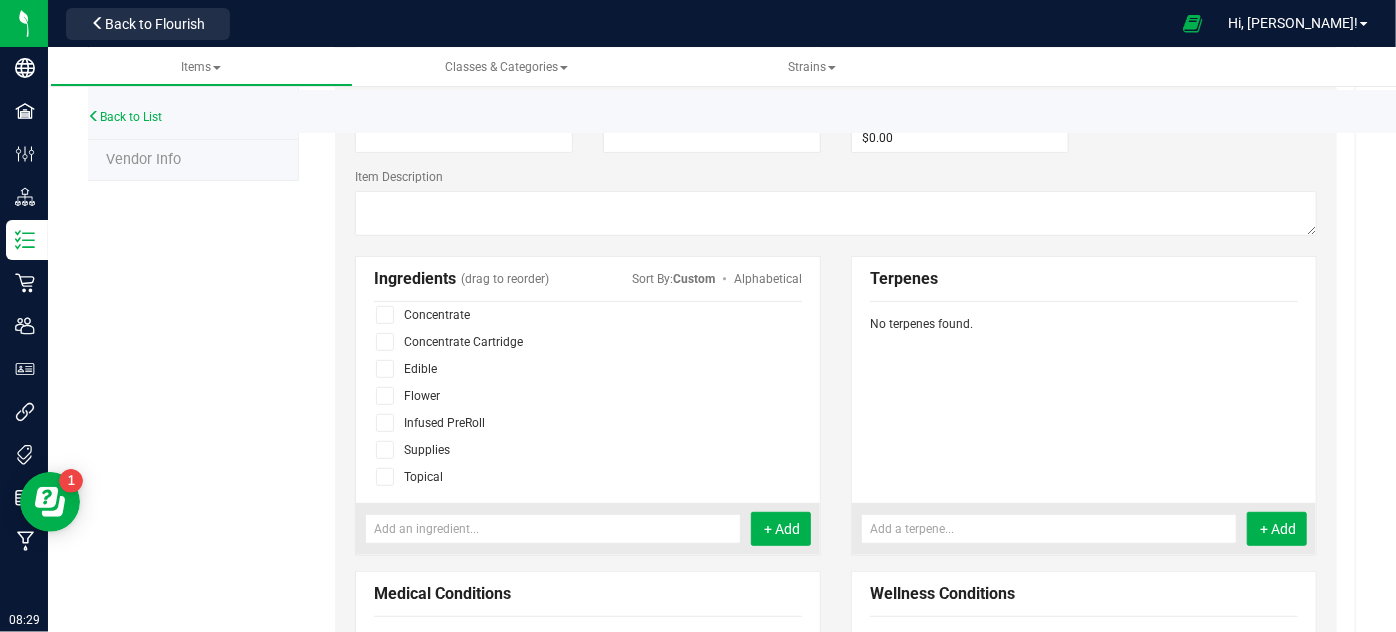 click at bounding box center (384, 423) 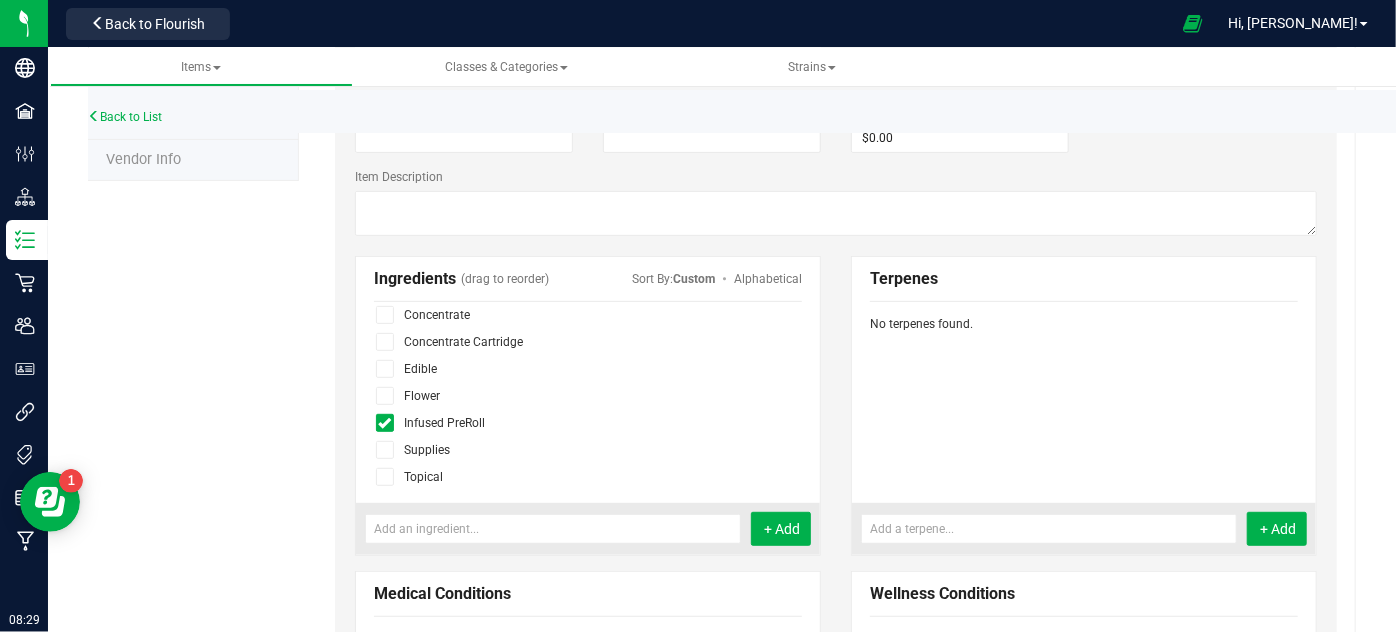 scroll, scrollTop: 0, scrollLeft: 0, axis: both 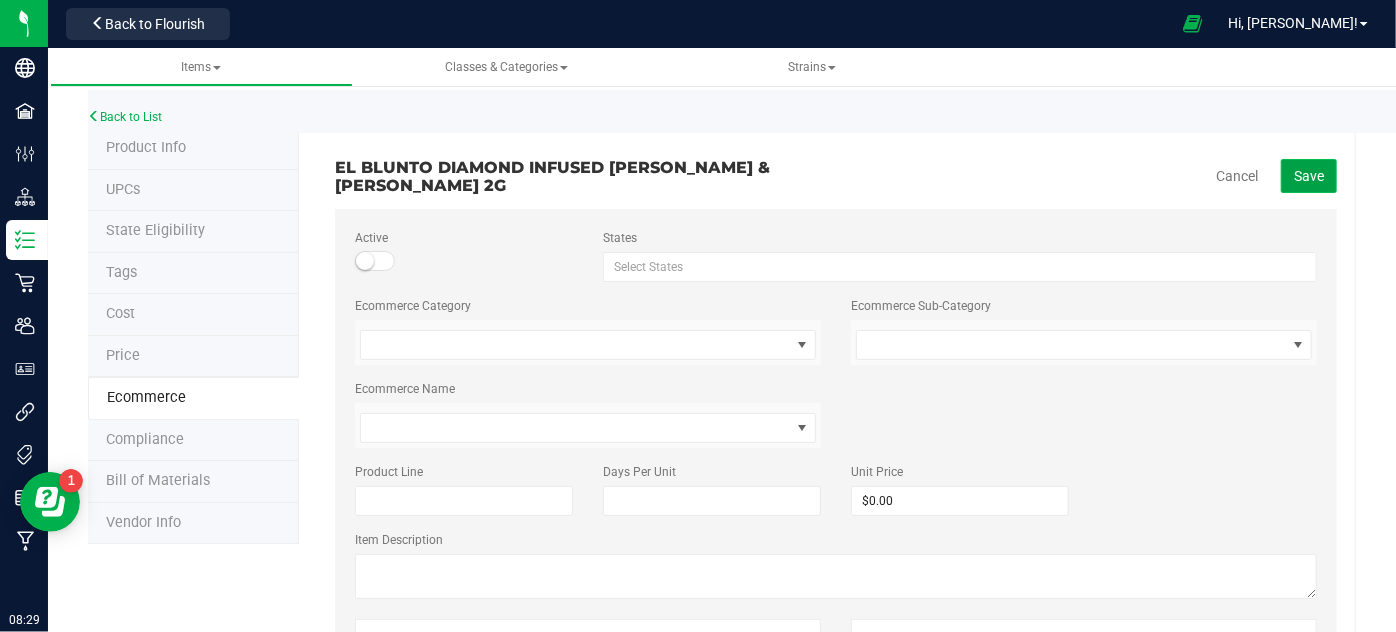click on "Save" 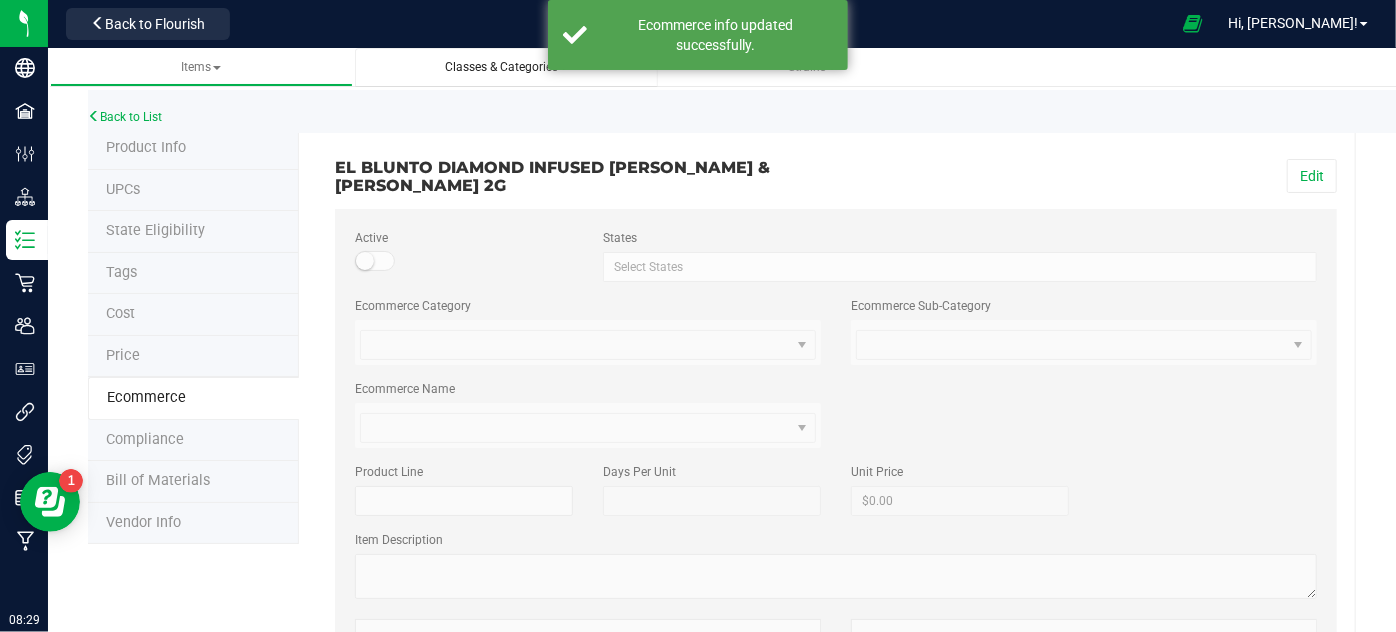 scroll, scrollTop: 67, scrollLeft: 0, axis: vertical 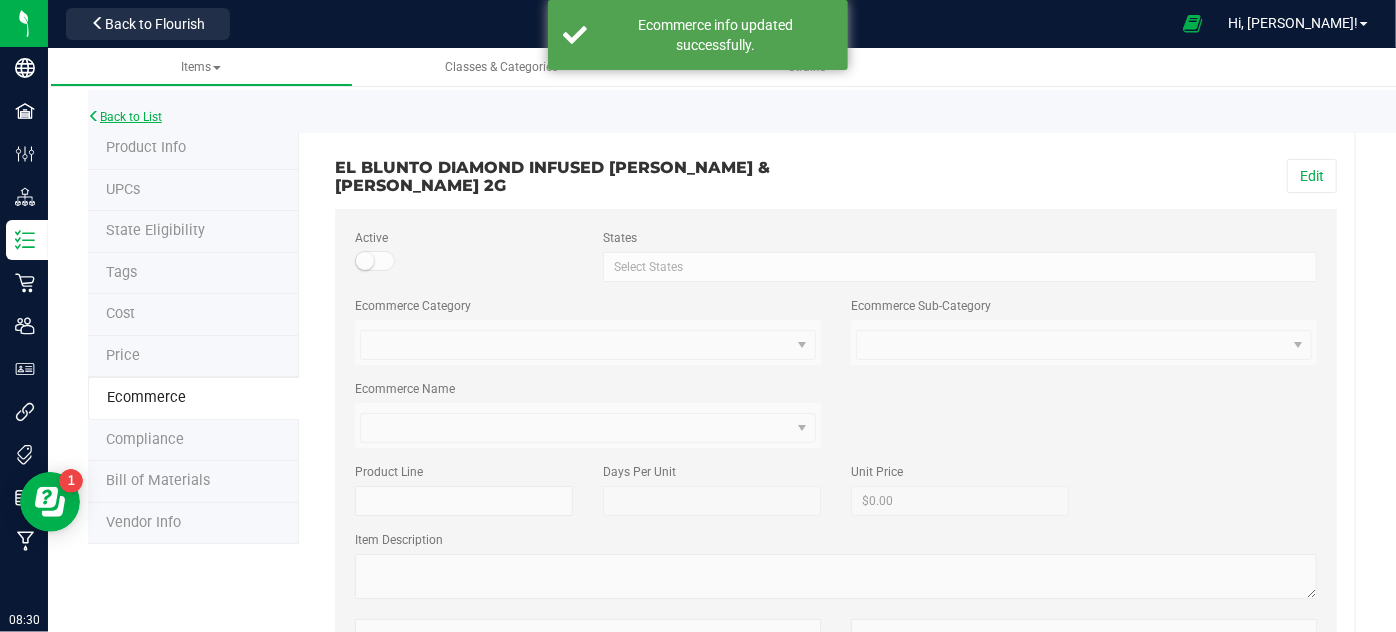 click on "Back to List" at bounding box center [125, 117] 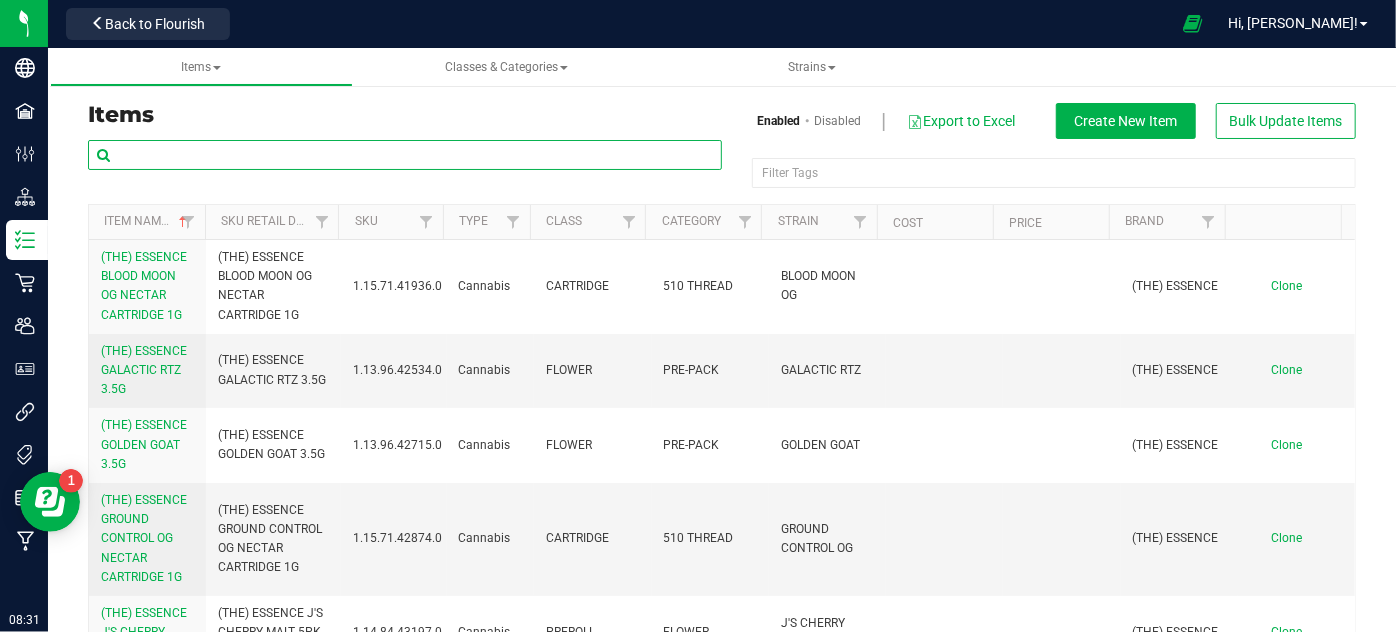 click at bounding box center (405, 155) 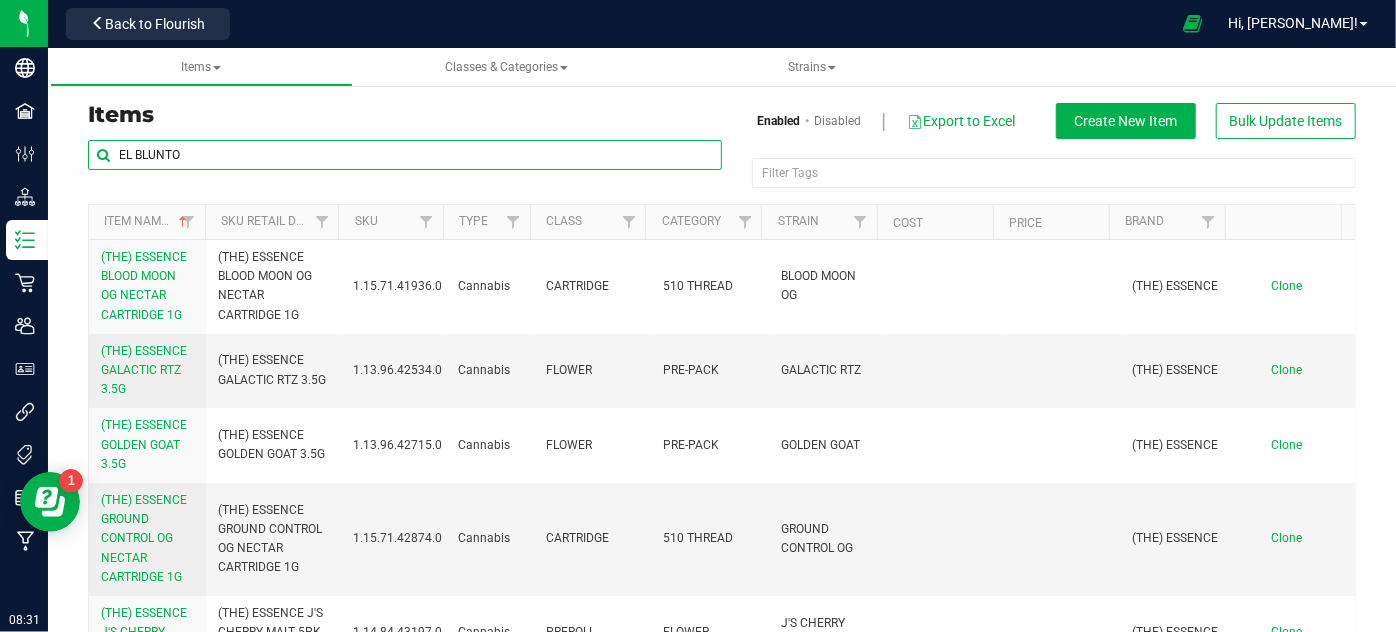 type on "EL BLUNTO" 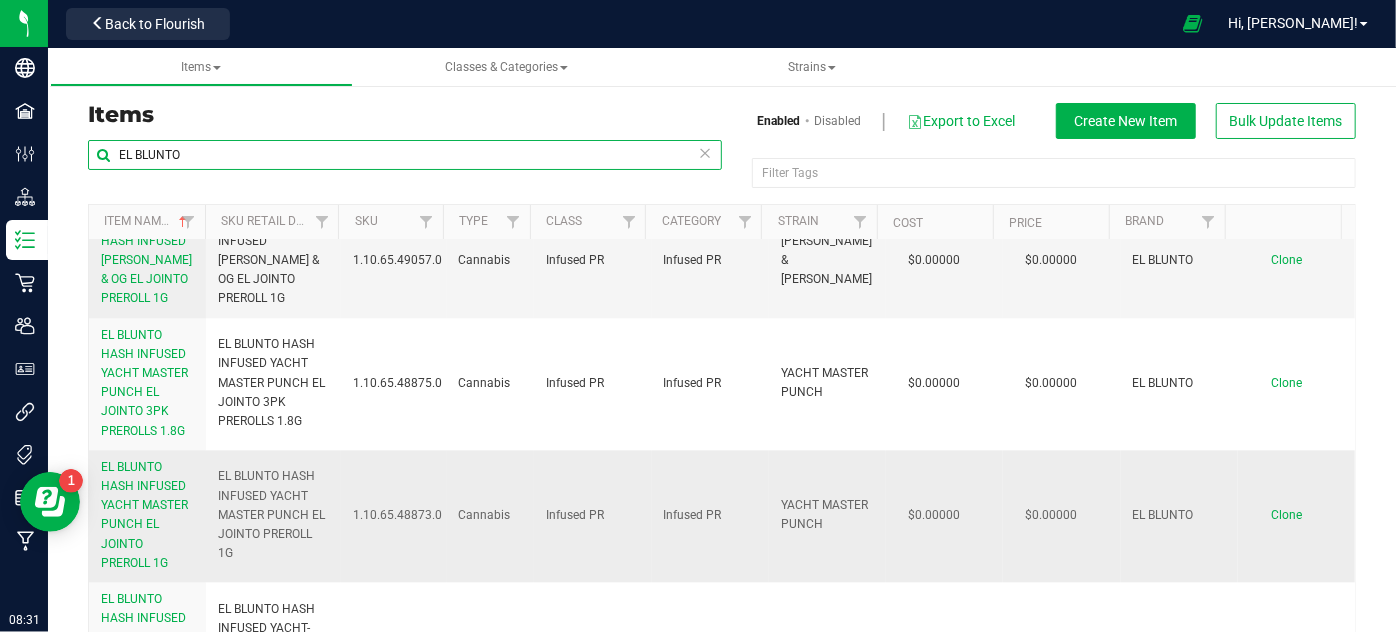 scroll, scrollTop: 2276, scrollLeft: 0, axis: vertical 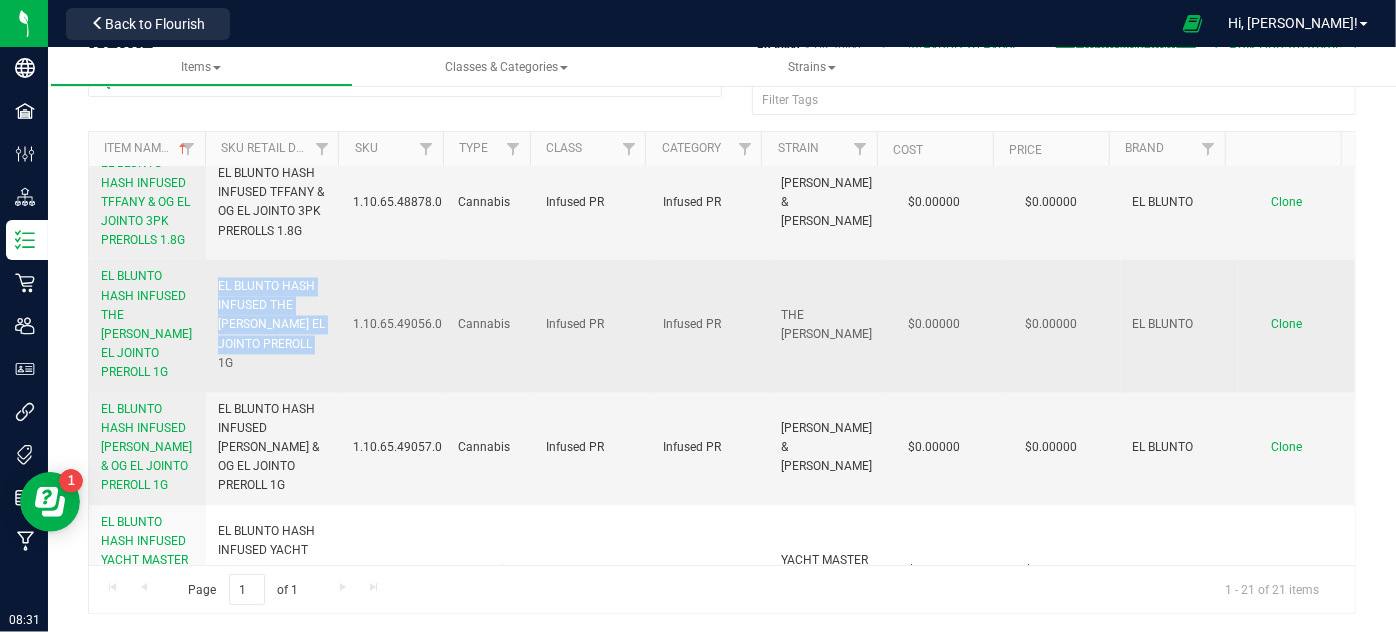 drag, startPoint x: 248, startPoint y: 296, endPoint x: 212, endPoint y: 233, distance: 72.56032 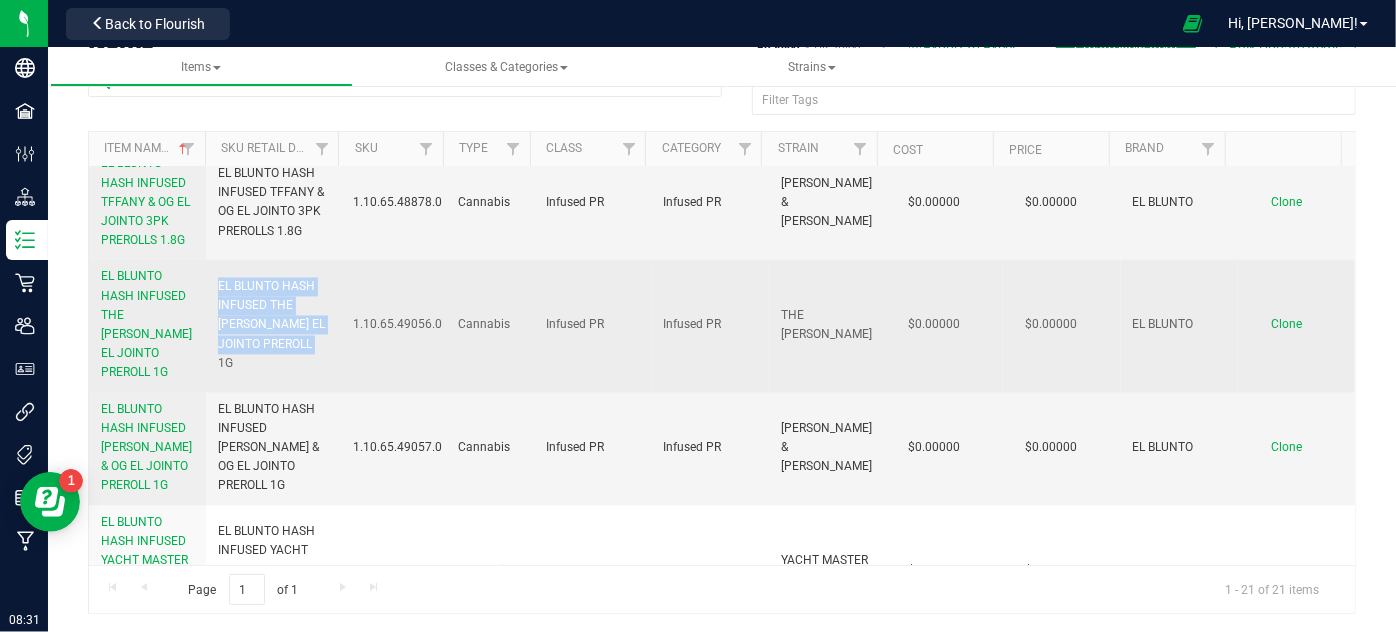 click on "EL BLUNTO HASH INFUSED THE [PERSON_NAME] EL JOINTO PREROLL 1G" at bounding box center [273, 326] 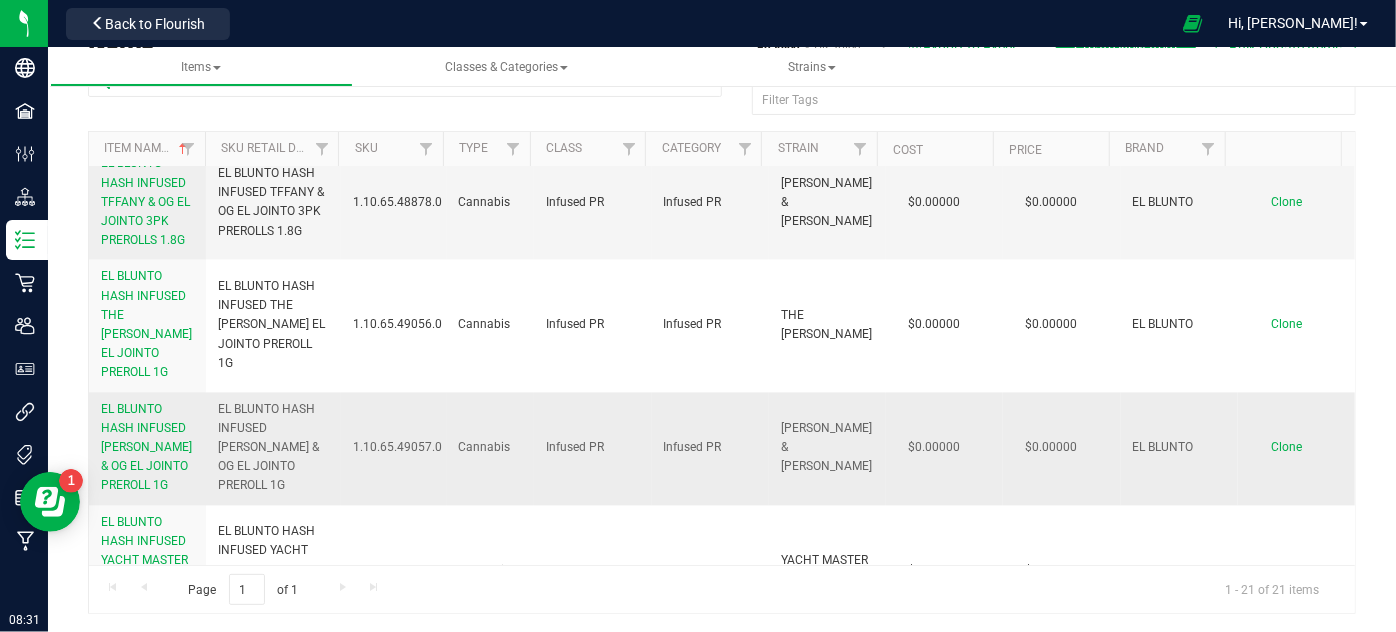 click on "$0.00000" at bounding box center (944, 449) 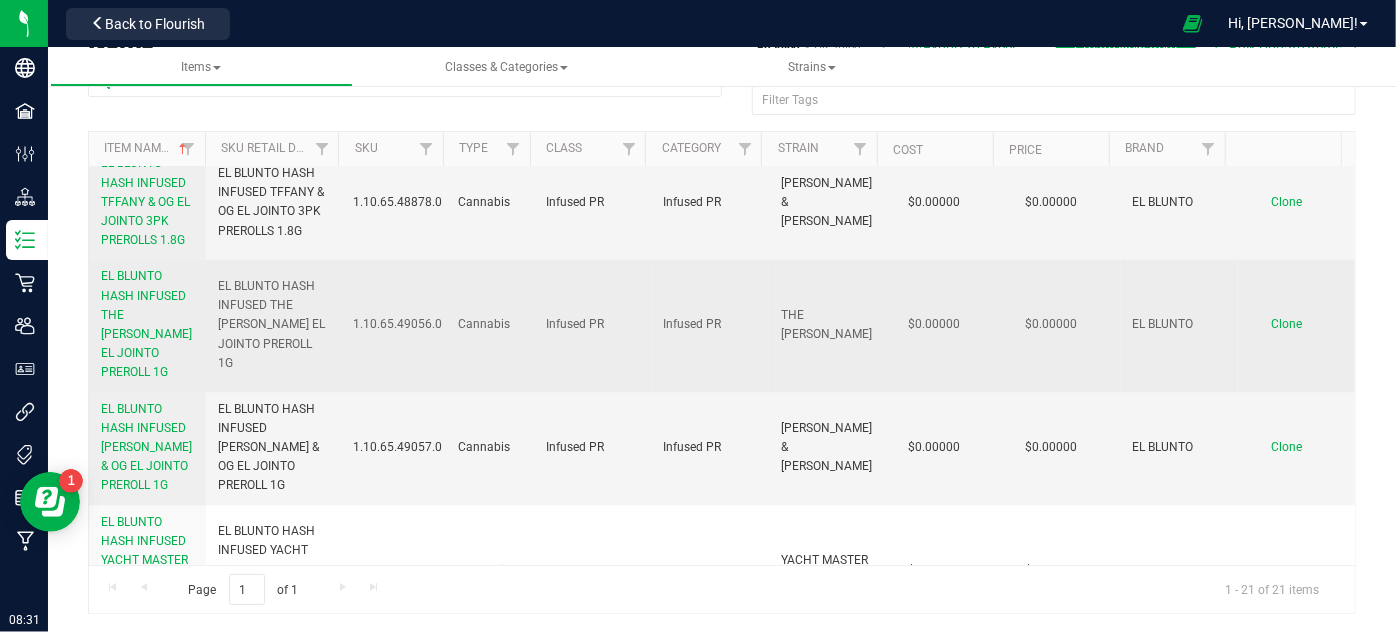 click on "Clone" at bounding box center [1286, 325] 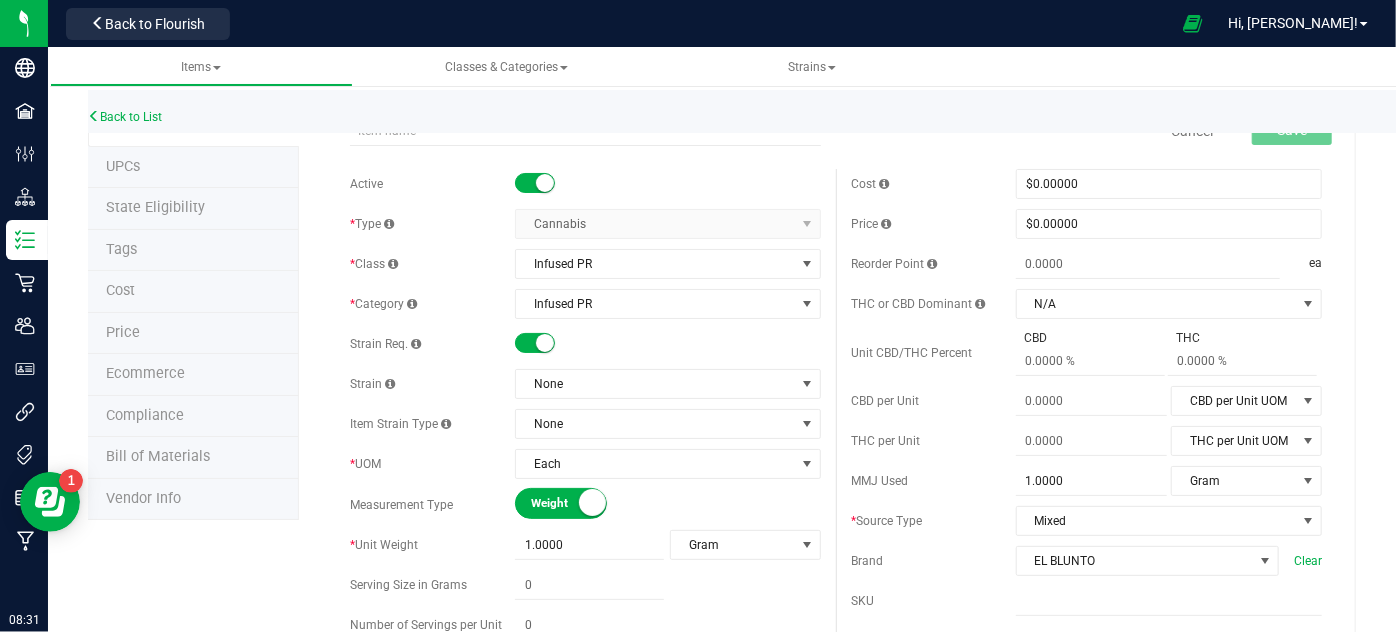 scroll, scrollTop: 0, scrollLeft: 0, axis: both 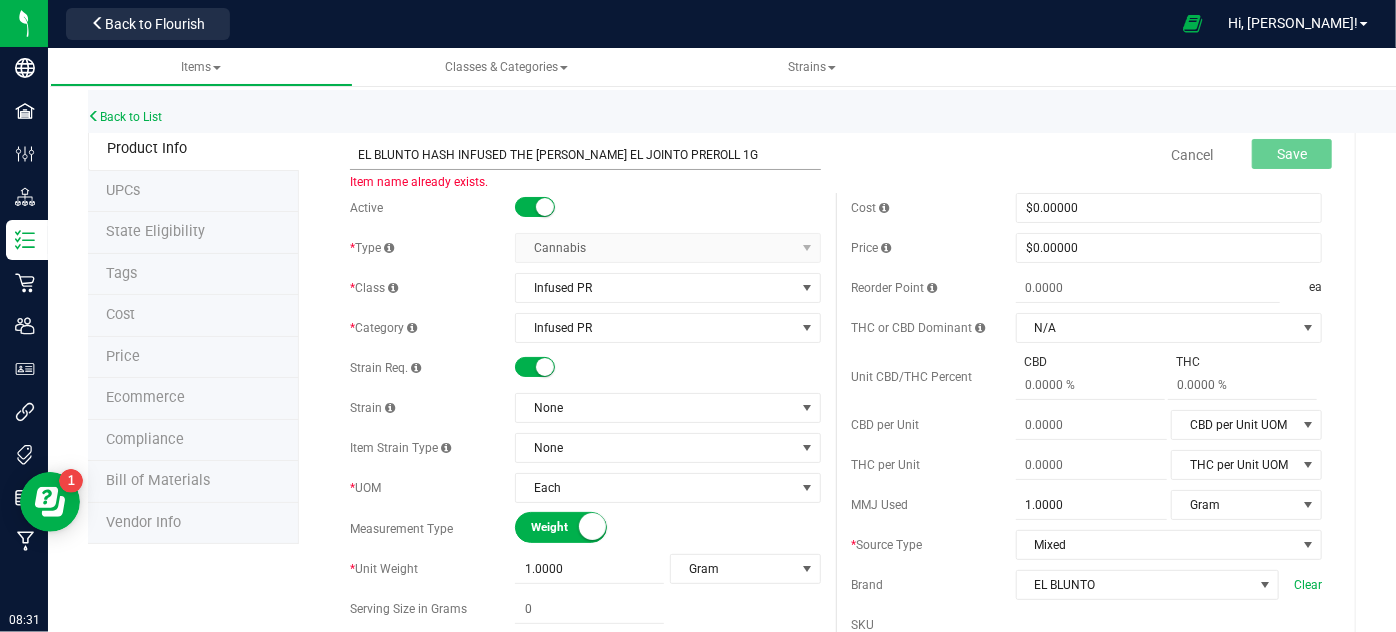 click on "EL BLUNTO HASH INFUSED THE [PERSON_NAME] EL JOINTO PREROLL 1G" at bounding box center [585, 155] 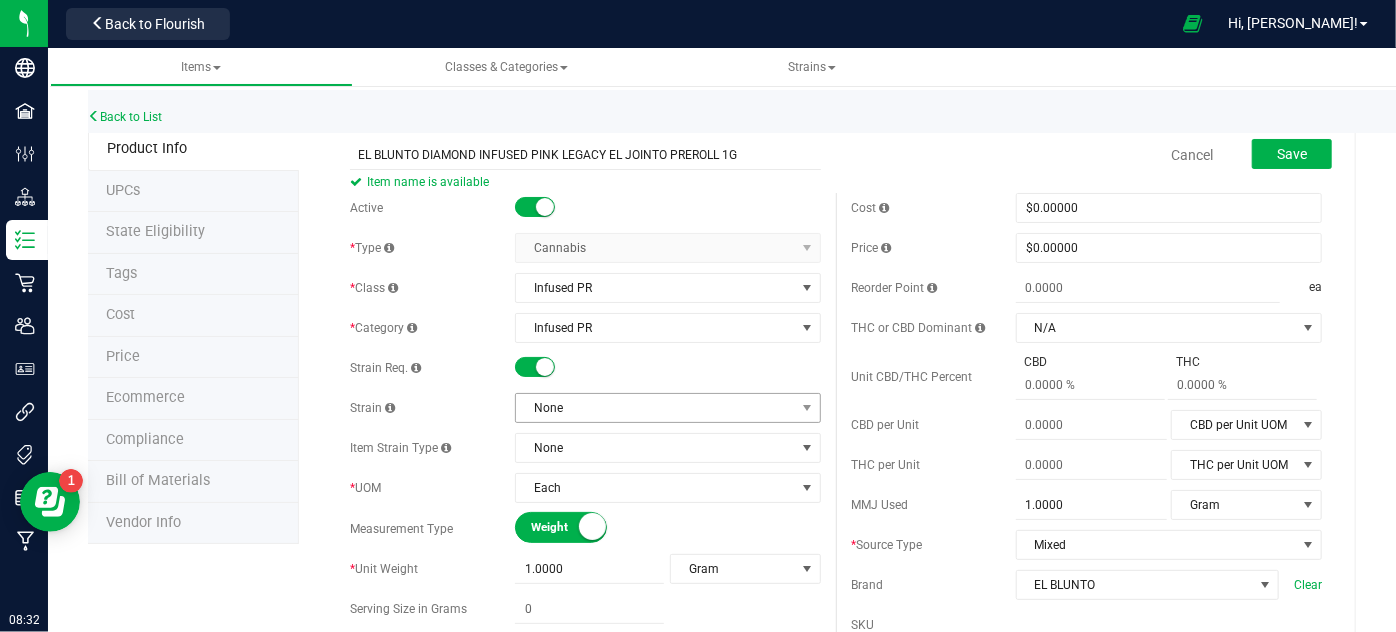 type on "EL BLUNTO DIAMOND INFUSED PINK LEGACY EL JOINTO PREROLL 1G" 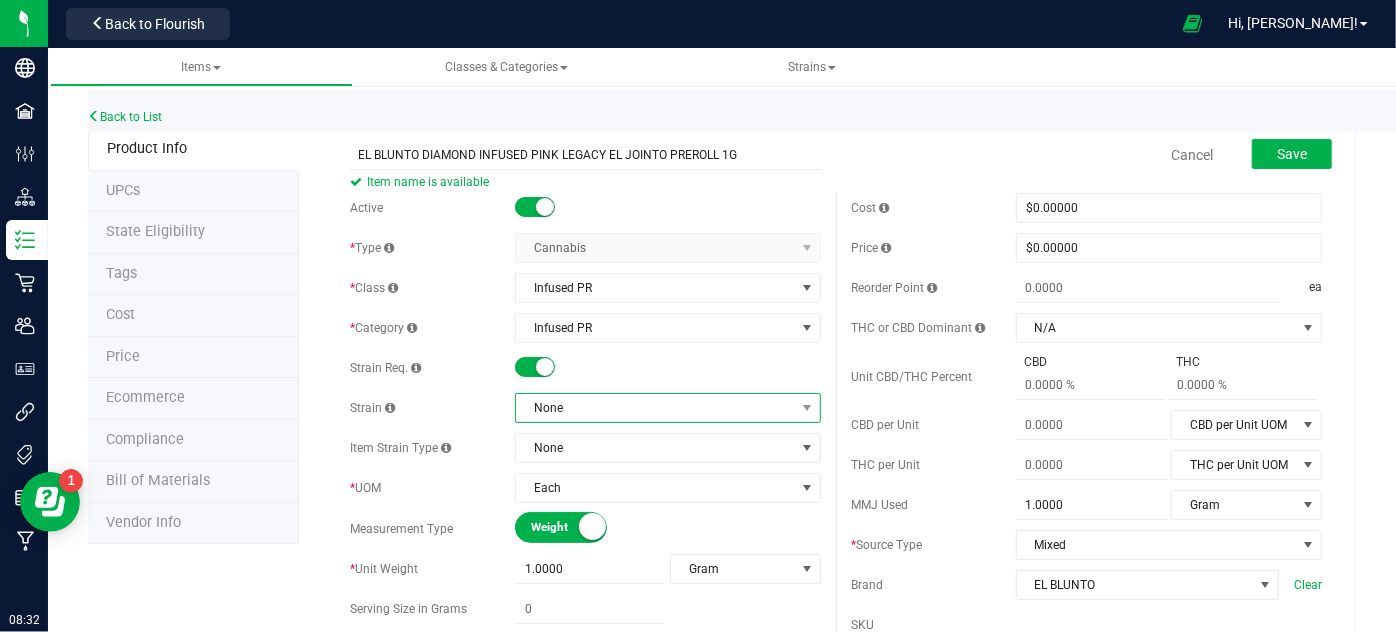 click on "None" at bounding box center [655, 408] 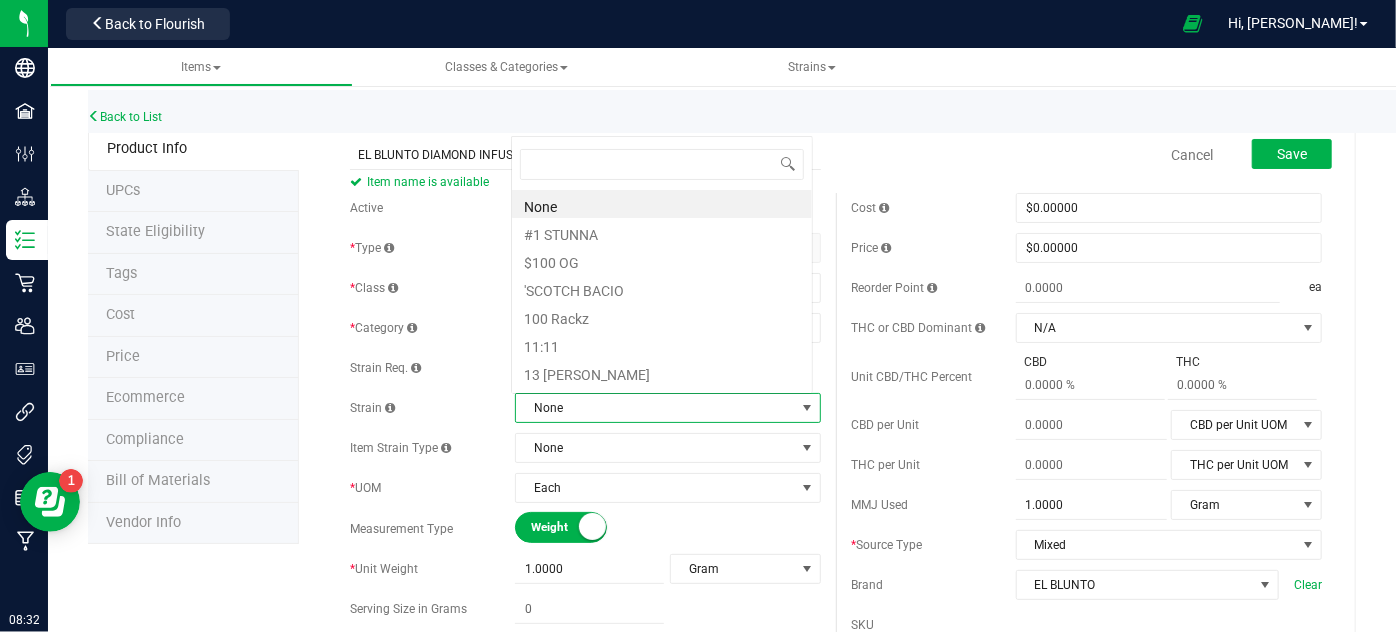 scroll, scrollTop: 0, scrollLeft: 0, axis: both 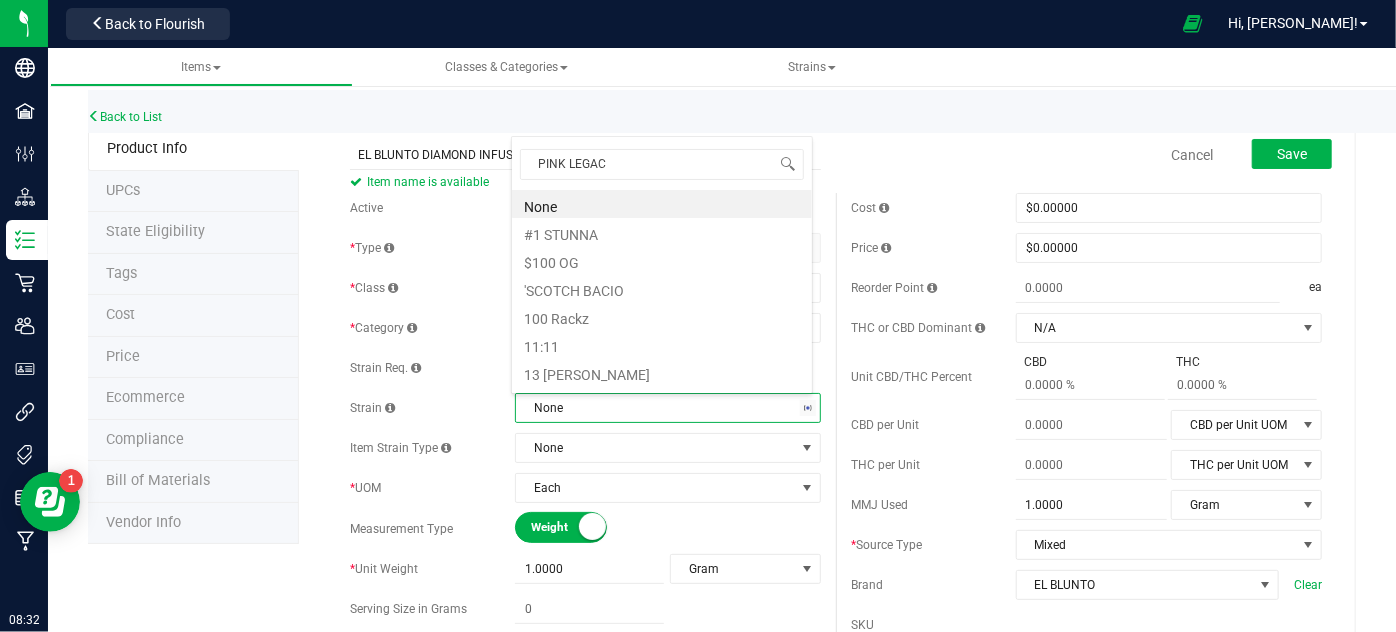 type on "PINK LEGACY" 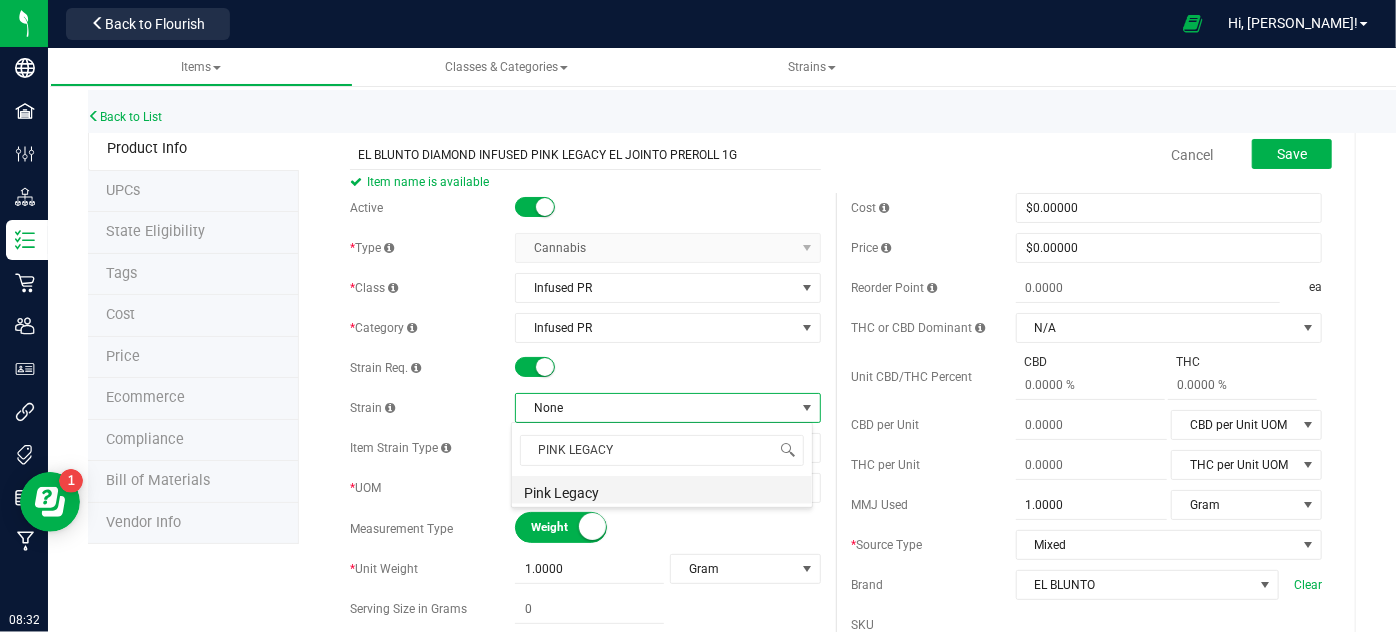 click on "Pink Legacy" at bounding box center [662, 490] 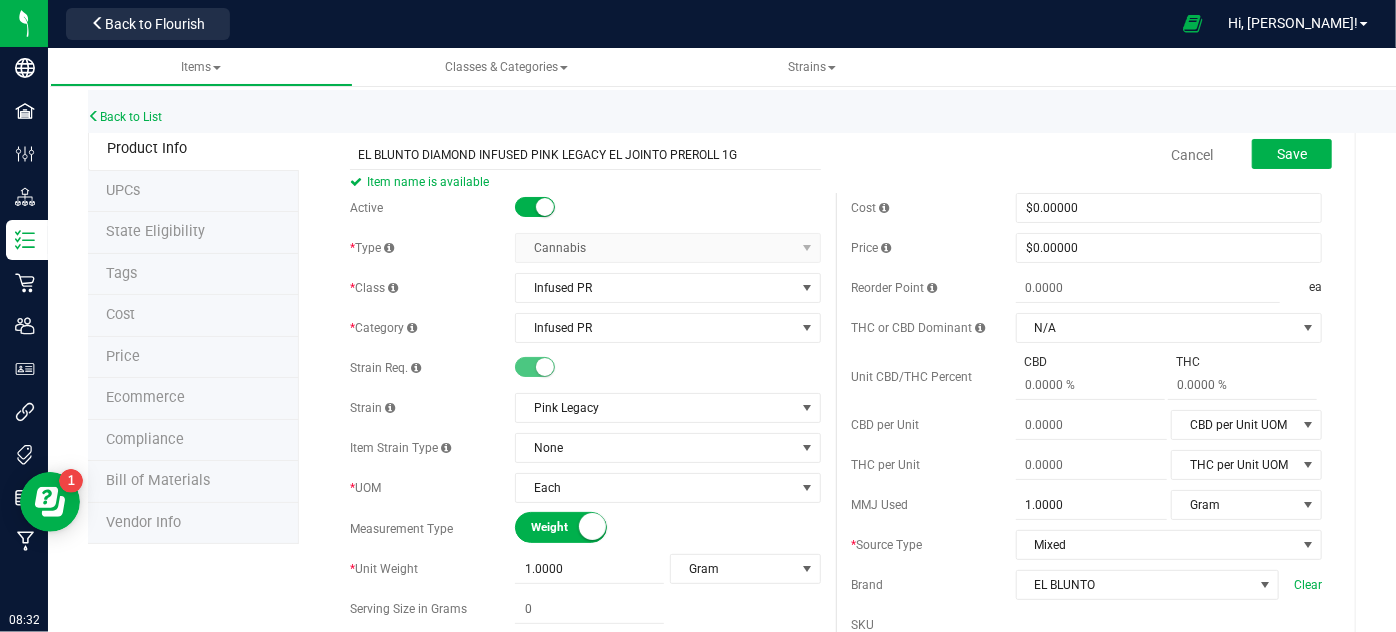 click on "Cost
$0.00000 0
Price
$0.00000 0
Reorder Point
ea
THC or CBD Dominant" at bounding box center (1086, 587) 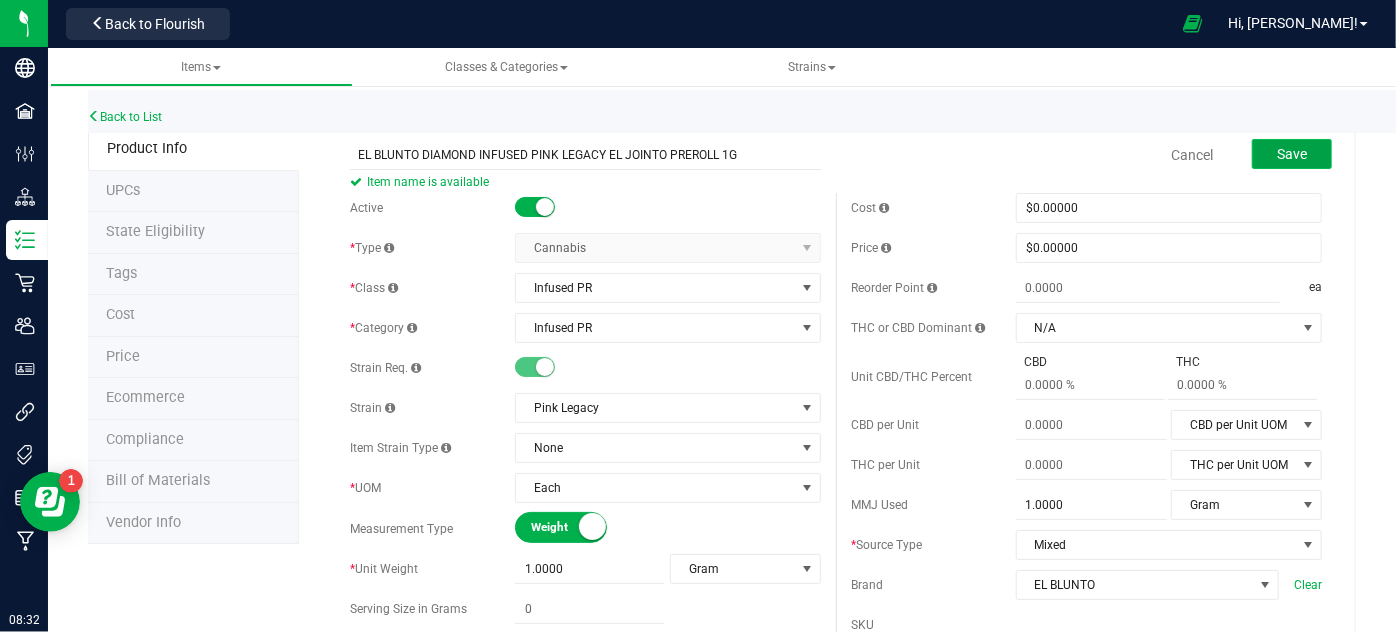 click on "Save" at bounding box center [1292, 154] 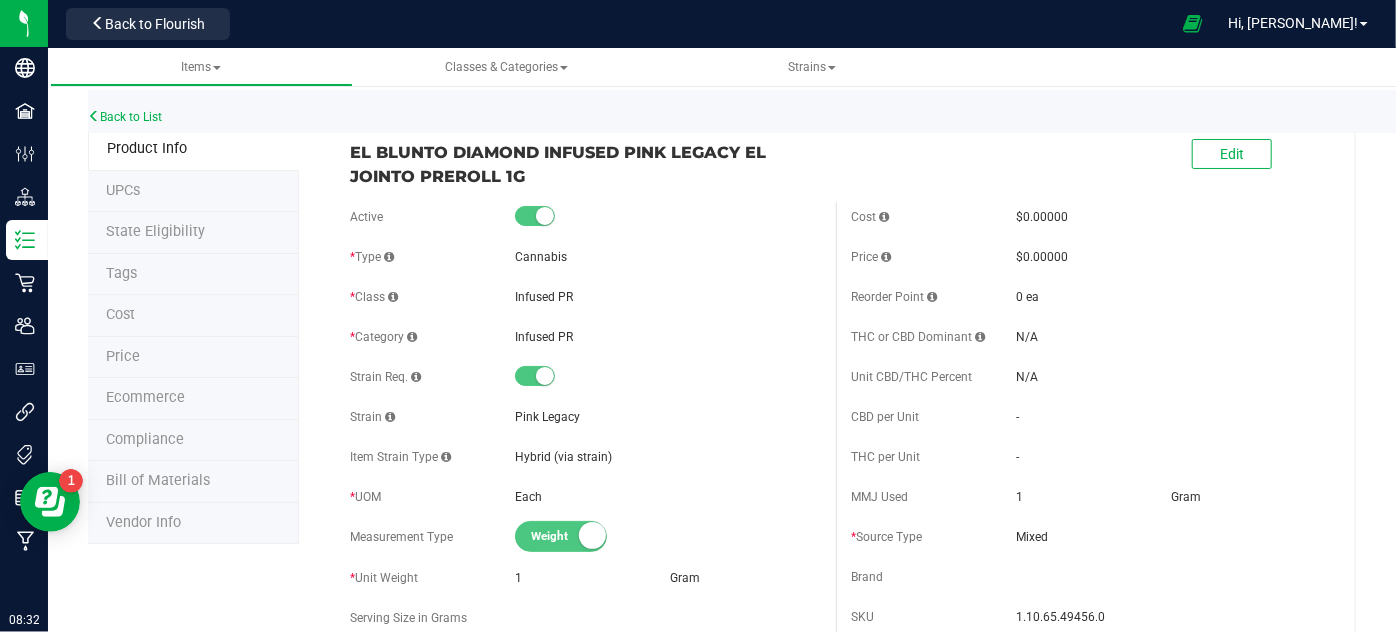 click on "Ecommerce" at bounding box center (145, 397) 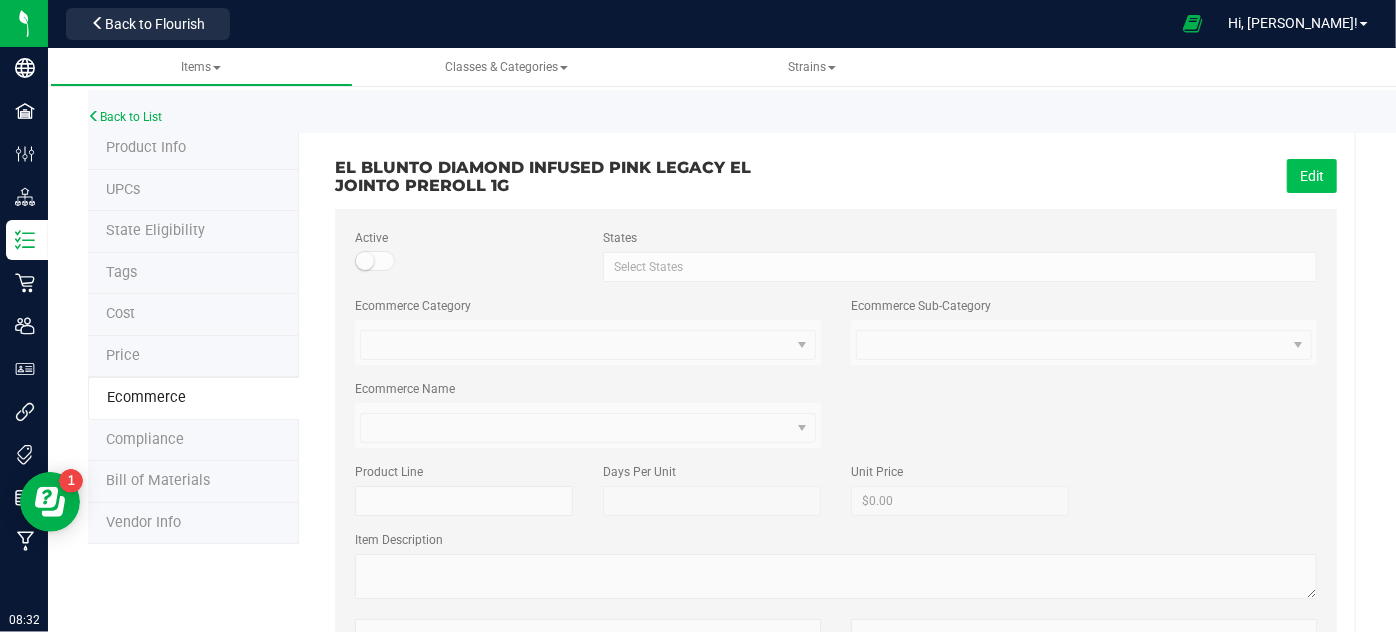 click on "Edit" at bounding box center [1312, 176] 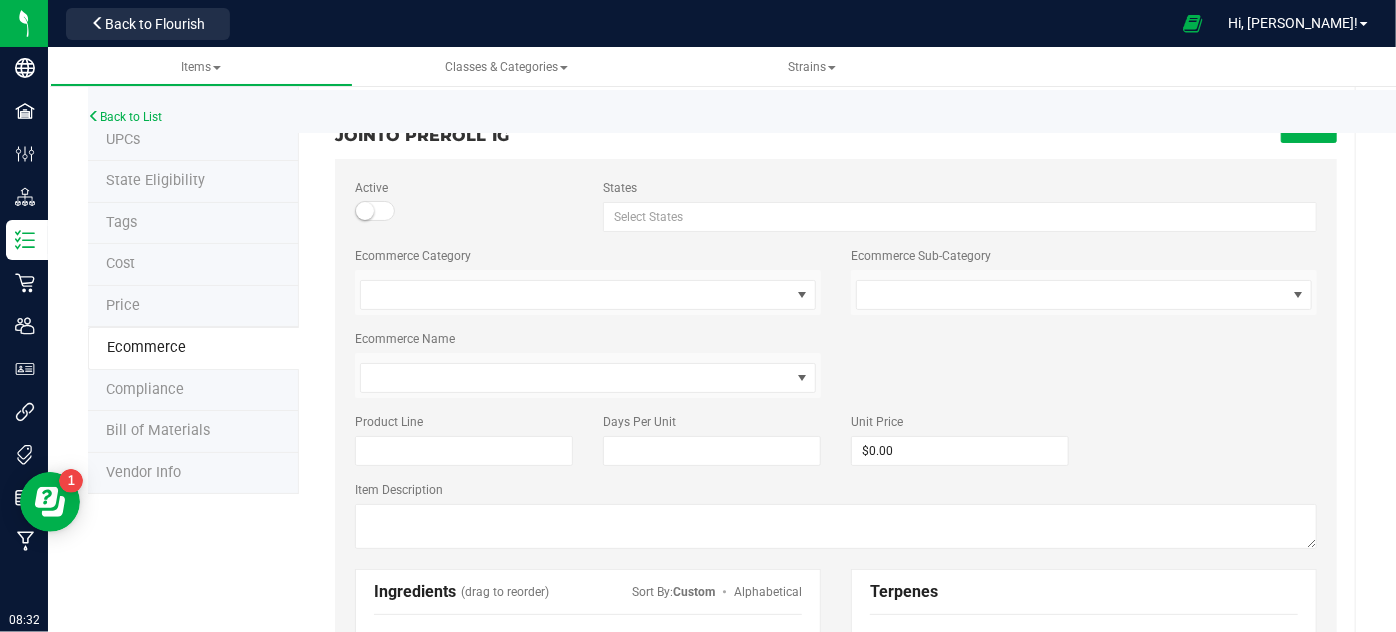 scroll, scrollTop: 181, scrollLeft: 0, axis: vertical 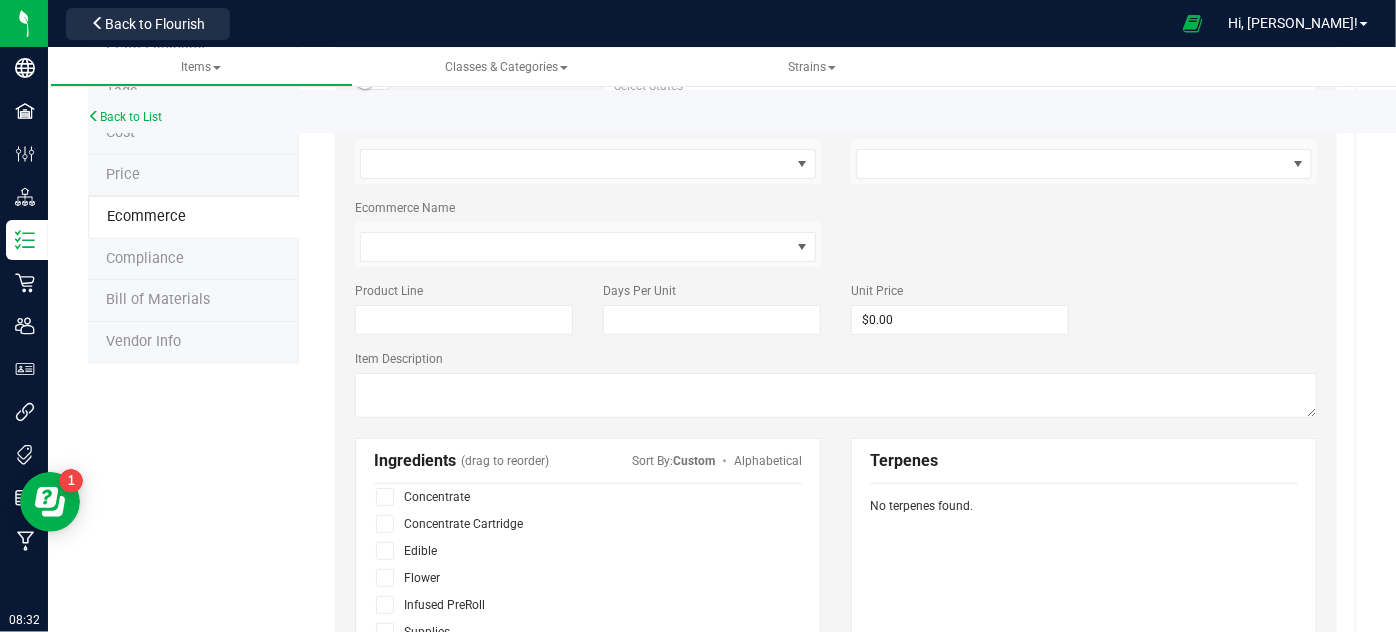 click on "Ingredients
(drag to reorder)
Sort By:
Custom
Alphabetical
Accessory" at bounding box center (588, 562) 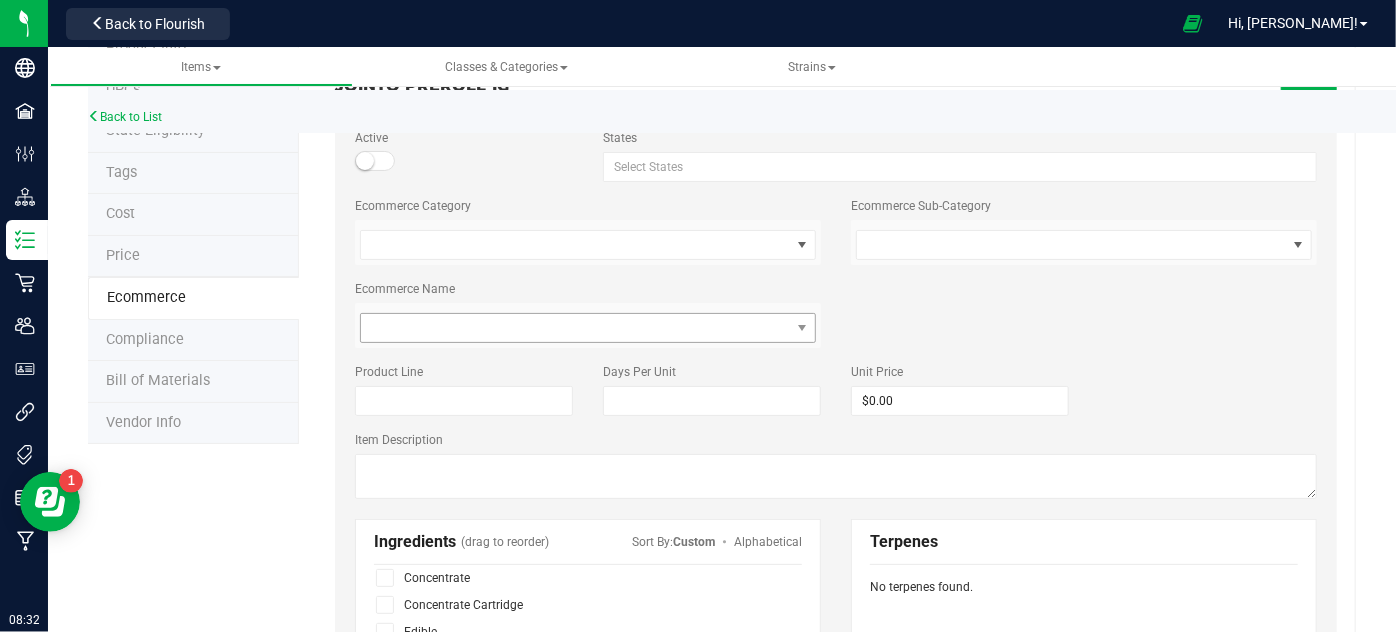 scroll, scrollTop: 0, scrollLeft: 0, axis: both 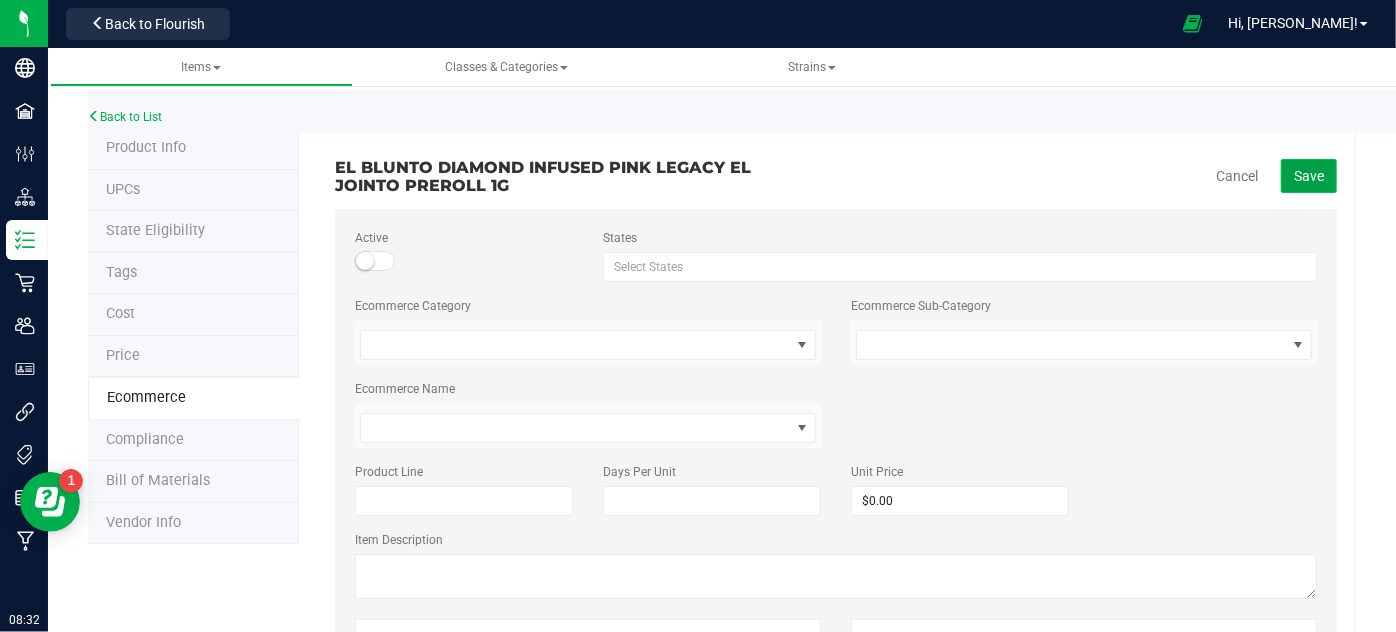 click on "Save" 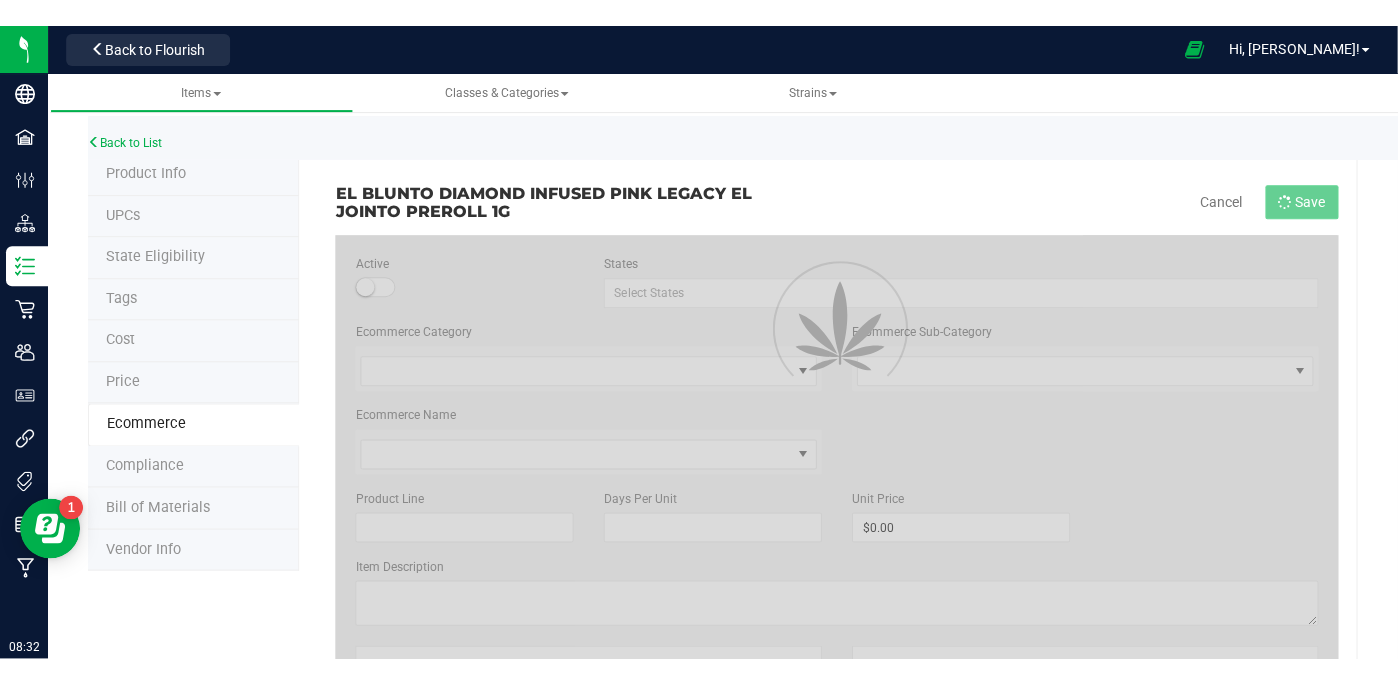 scroll, scrollTop: 67, scrollLeft: 0, axis: vertical 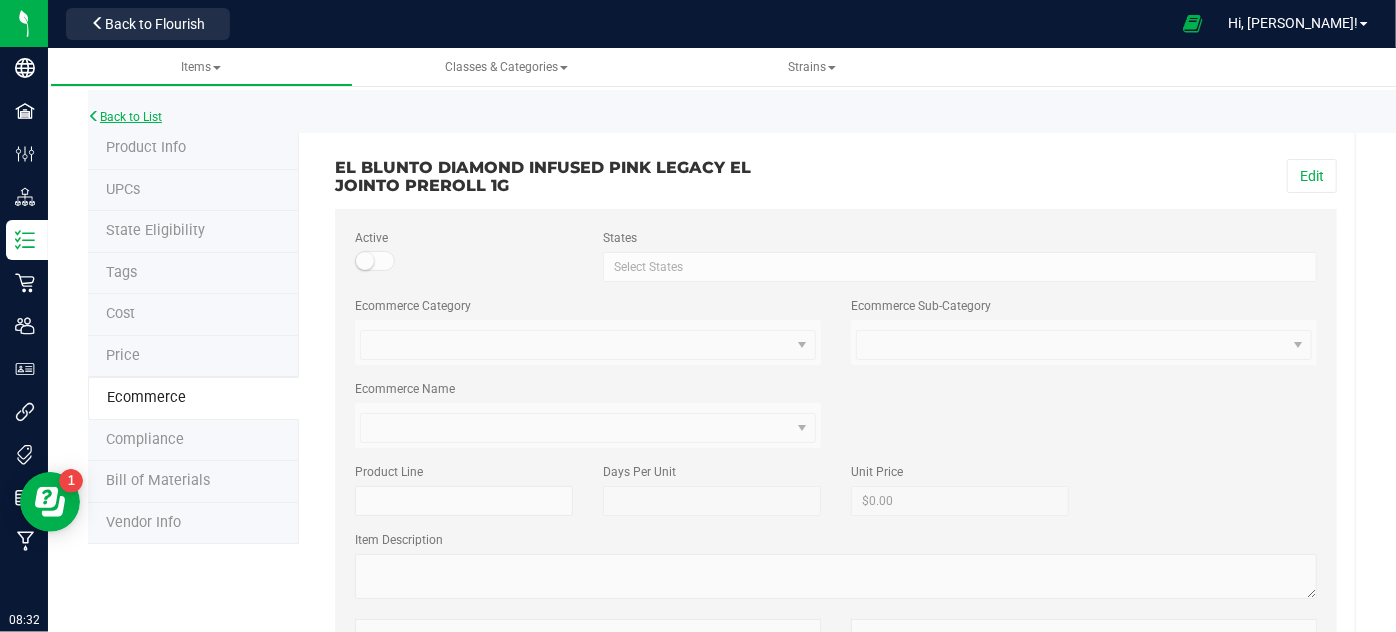 click on "Back to List" at bounding box center [125, 117] 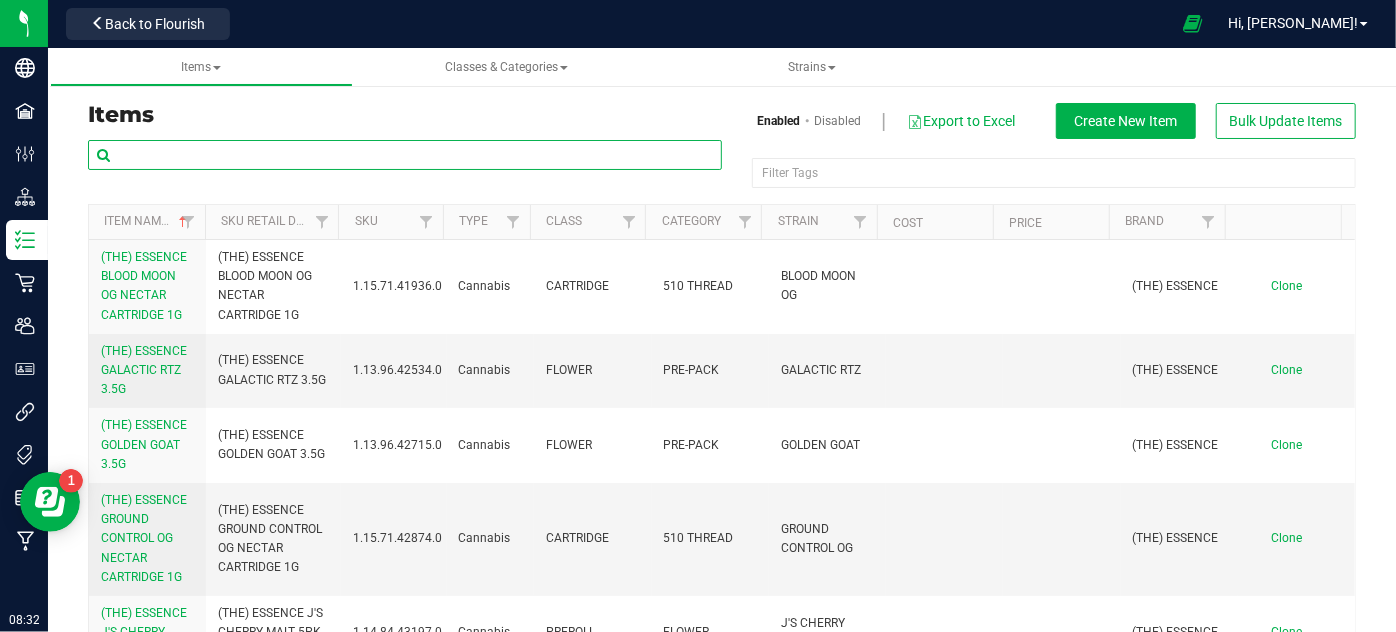 click at bounding box center (405, 155) 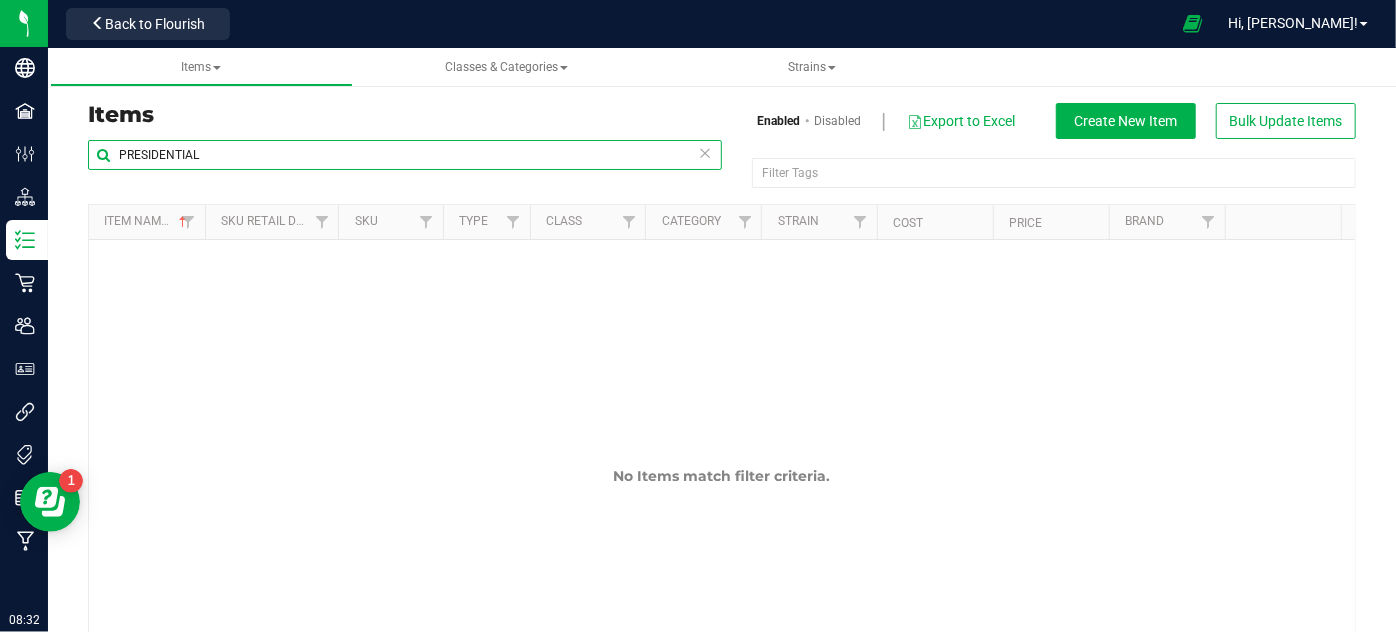 type on "PRESIDENTIAL" 